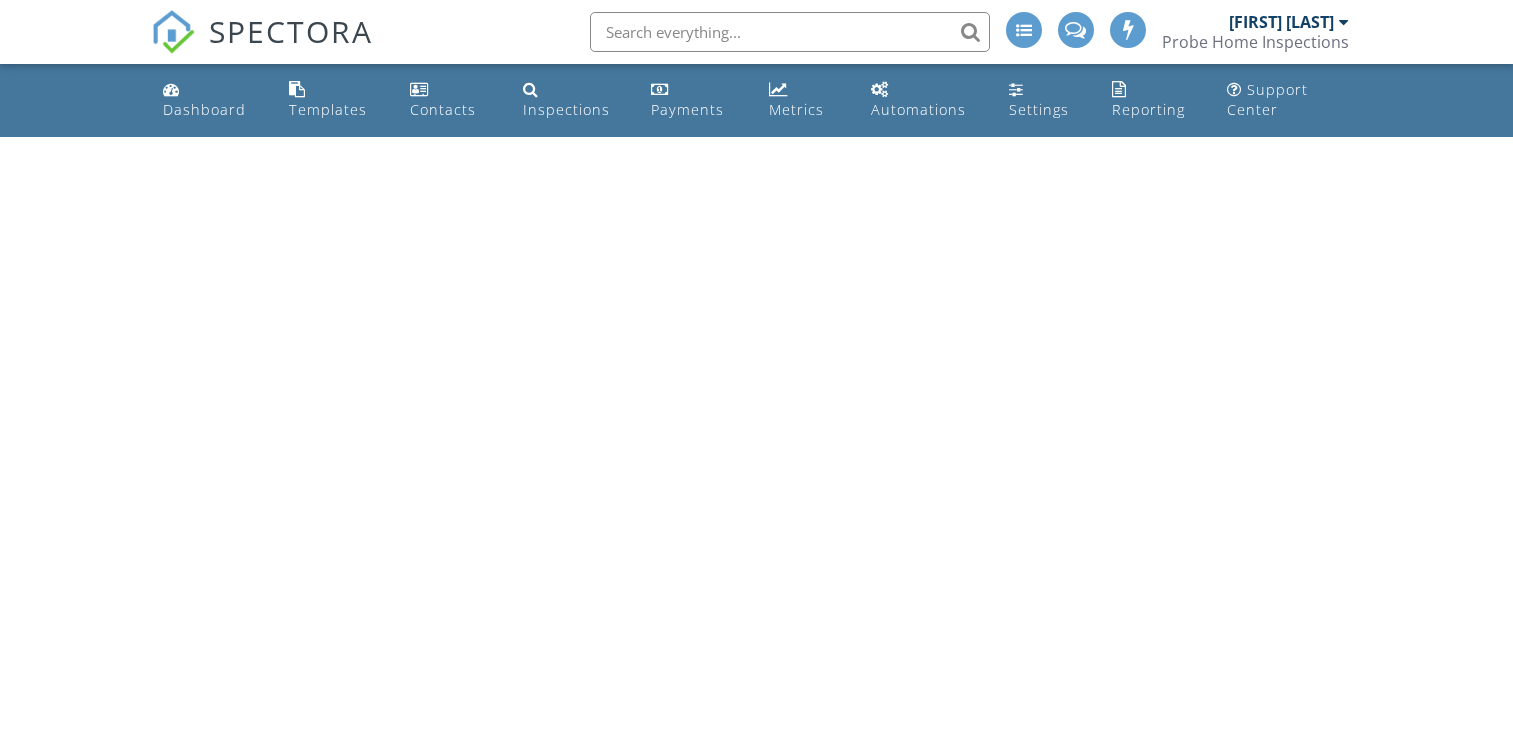 scroll, scrollTop: 0, scrollLeft: 0, axis: both 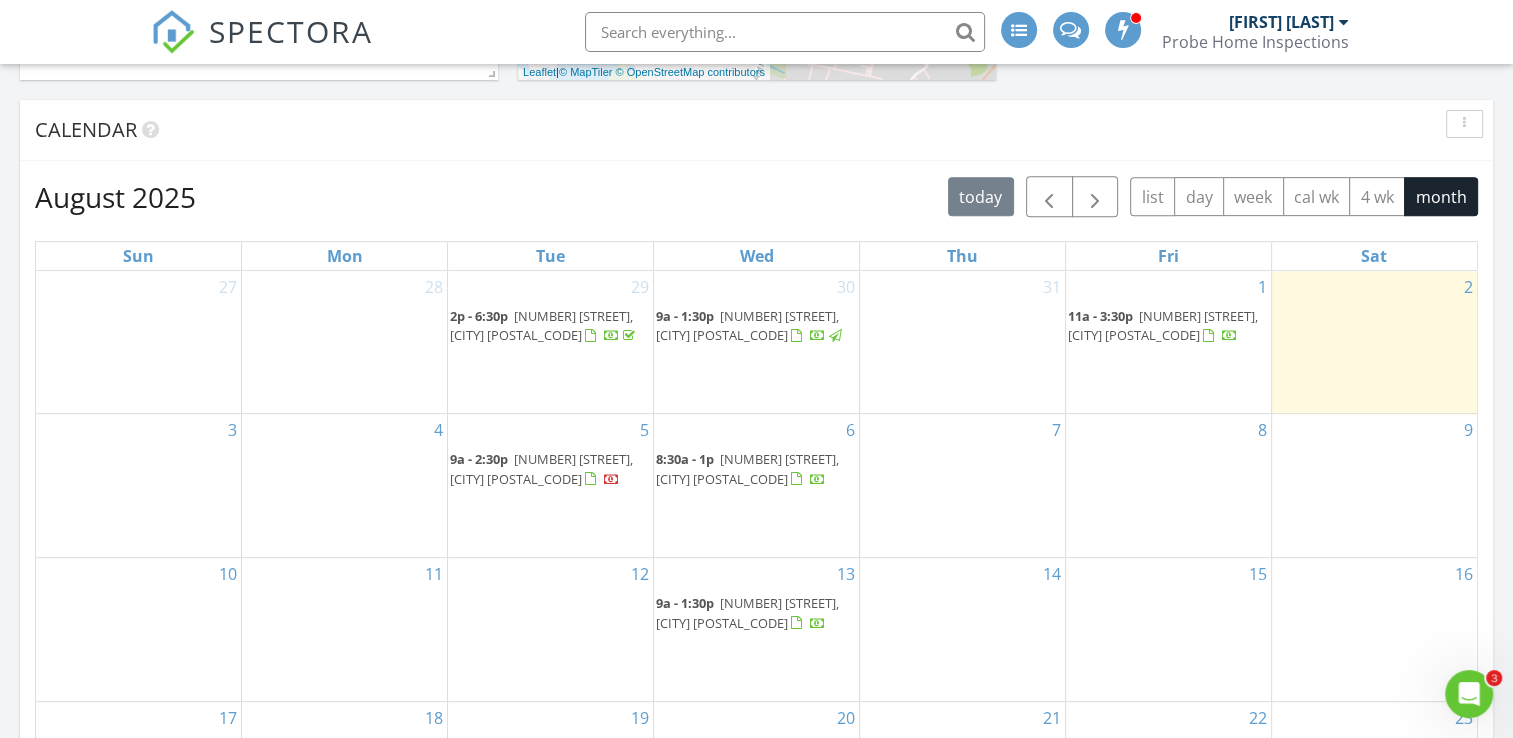 click on "[NUMBER] [STREET], [CITY] [POSTAL_CODE]" at bounding box center (1163, 325) 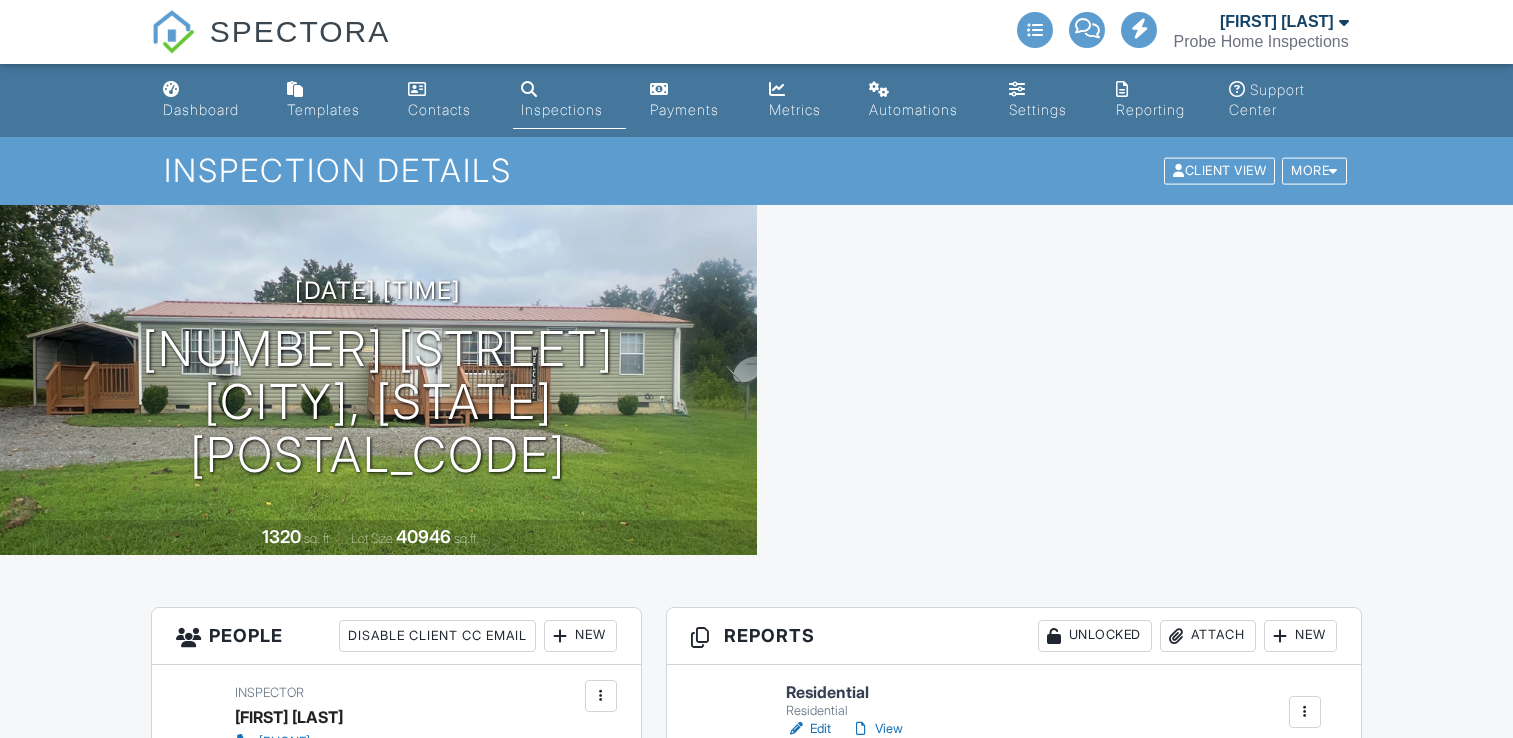 click on "Reports
Unlocked
Attach
New
Residential
Residential
Edit
View
Quick Publish
Copy
Delete
Publish All
Checking report completion
Publish report?
This will make this report available to your client and/or agent. It will not send out a notification.
To send an email, use 'Publish All' below or jump into the report and use the 'Publish' button there.
Cancel
Publish
Share archived report
To
Subject
Inspection Report For 419 Boanerges Church Rd, Old Fort, TN 37362
Text
<p>This is the link to the report for 419 Boanerges Church Rd, Old Fort, TN 37362, from Probe Home Inspections. Let us know if you need additional assistance</p><br><p><a href="">Report Link</a></p>
Cancel
Share
Delete Report
This will permanently remove this report.
Cancel
Delete" at bounding box center (1014, 1342) 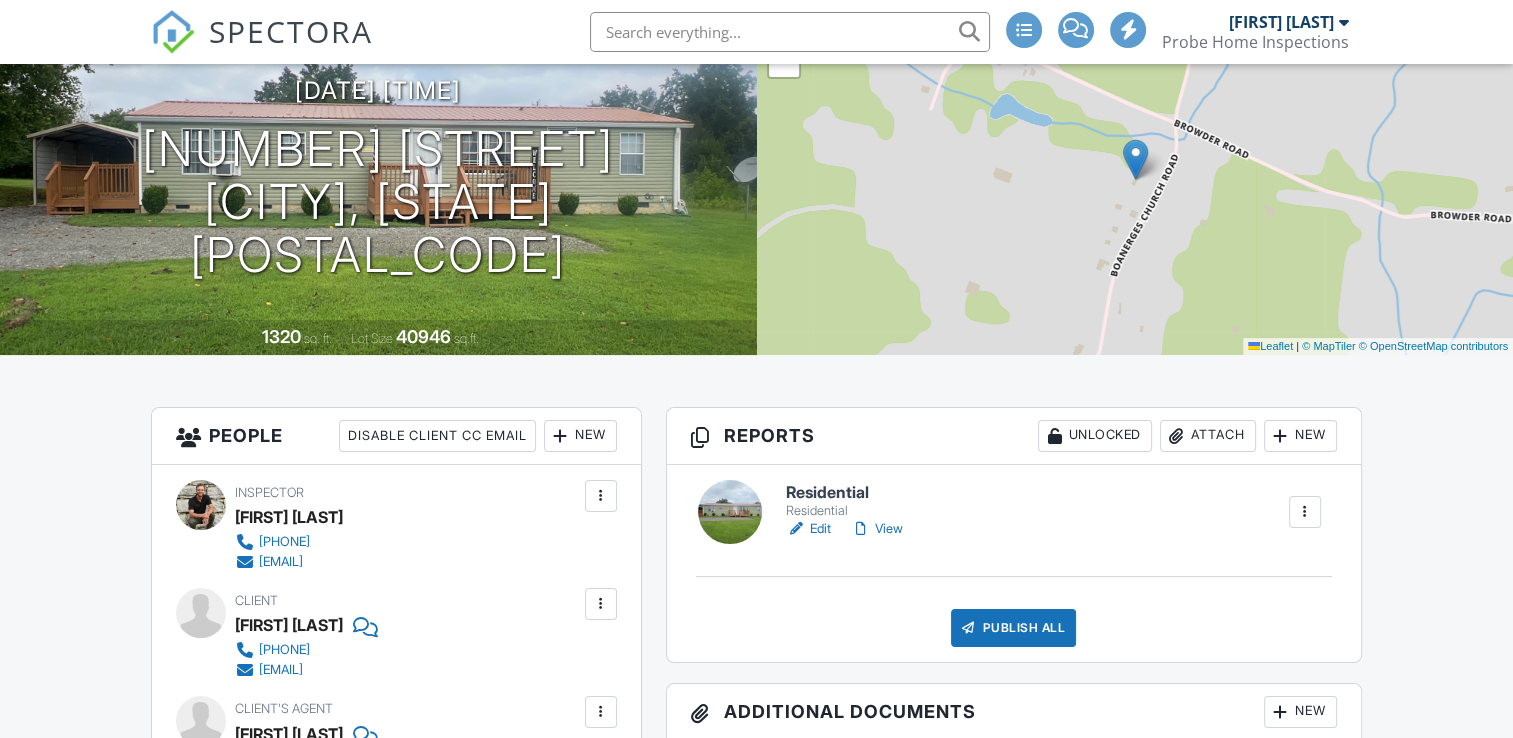 scroll, scrollTop: 200, scrollLeft: 0, axis: vertical 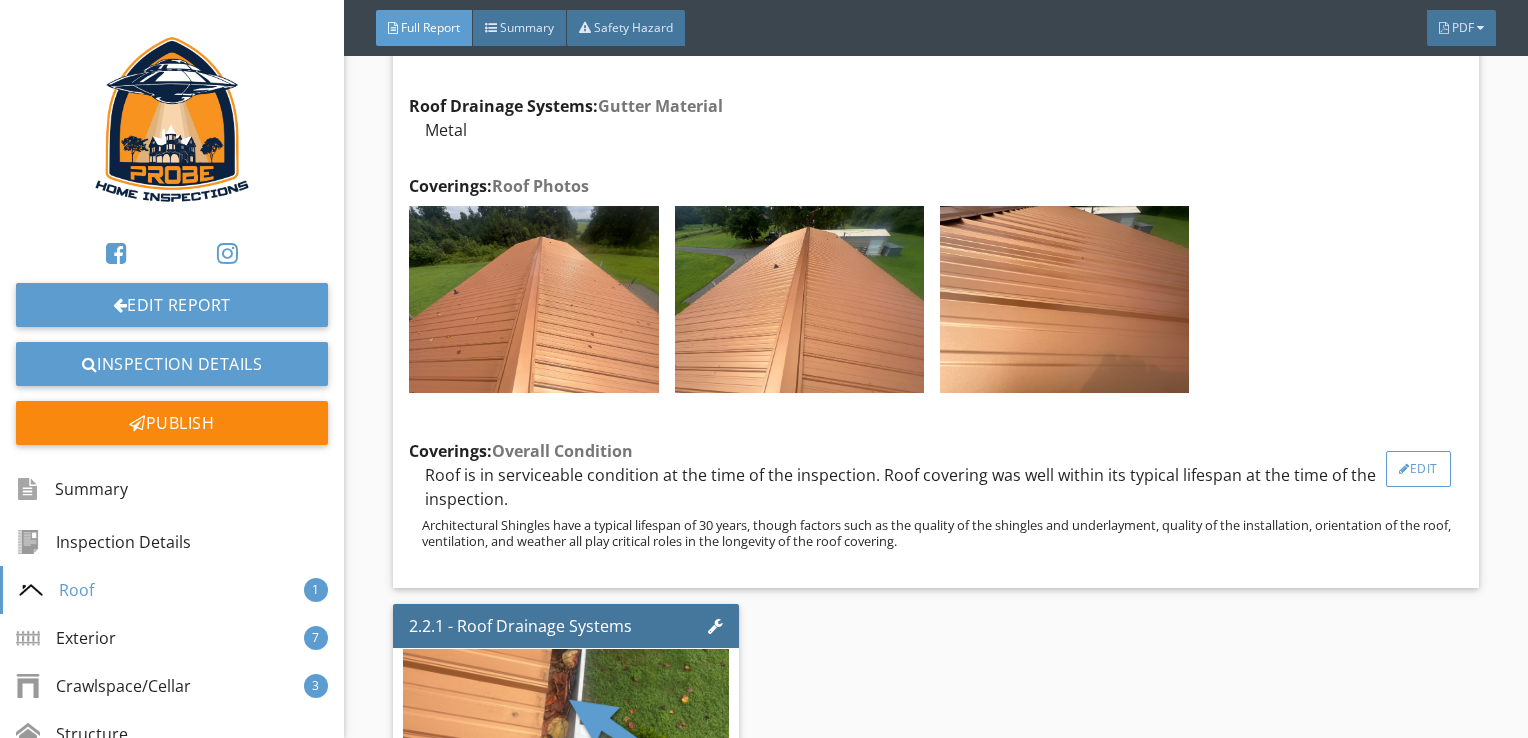 click on "Edit" at bounding box center [1418, 469] 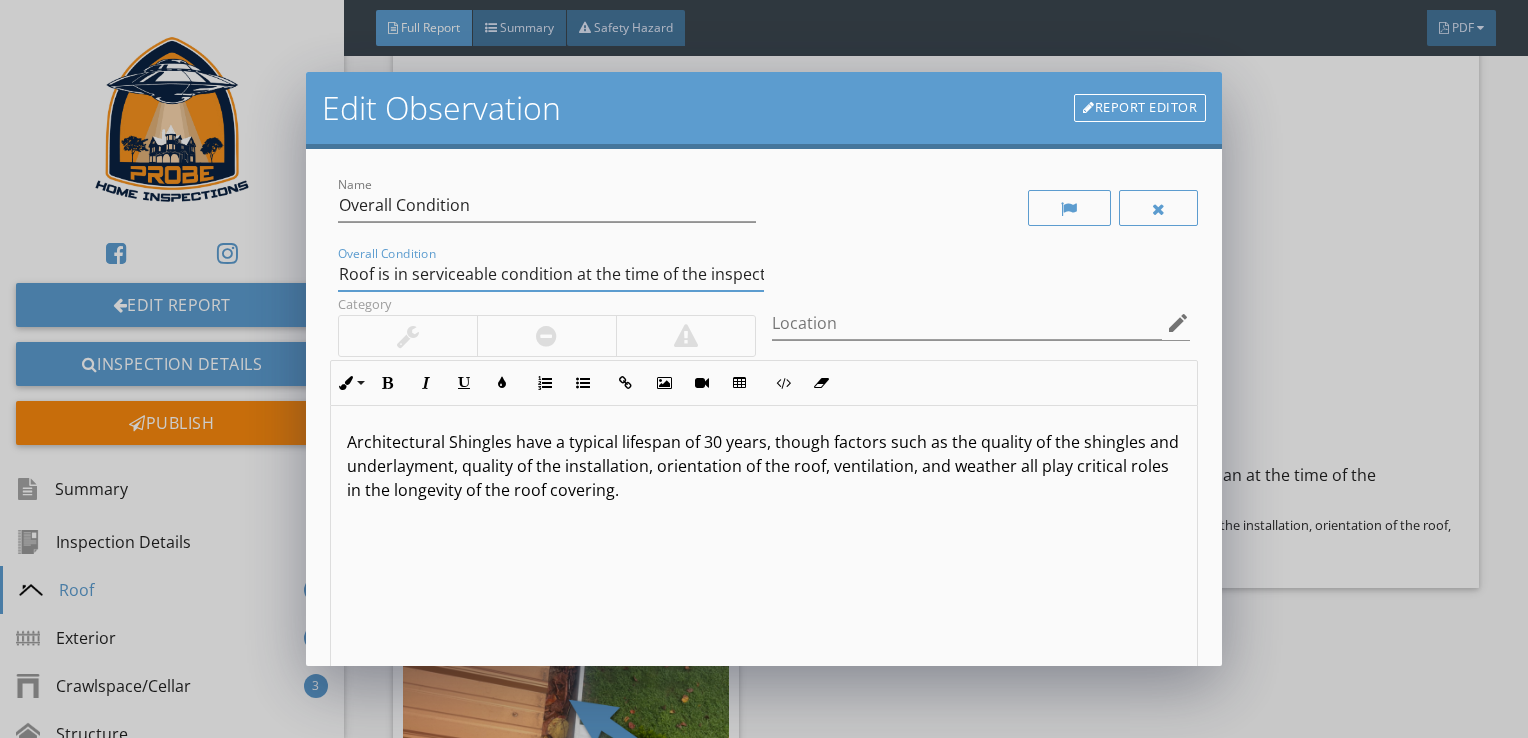click on "Roof is in serviceable condition at the time of the inspection. Roof covering was well within its typical lifespan at the time of the inspection." at bounding box center [551, 274] 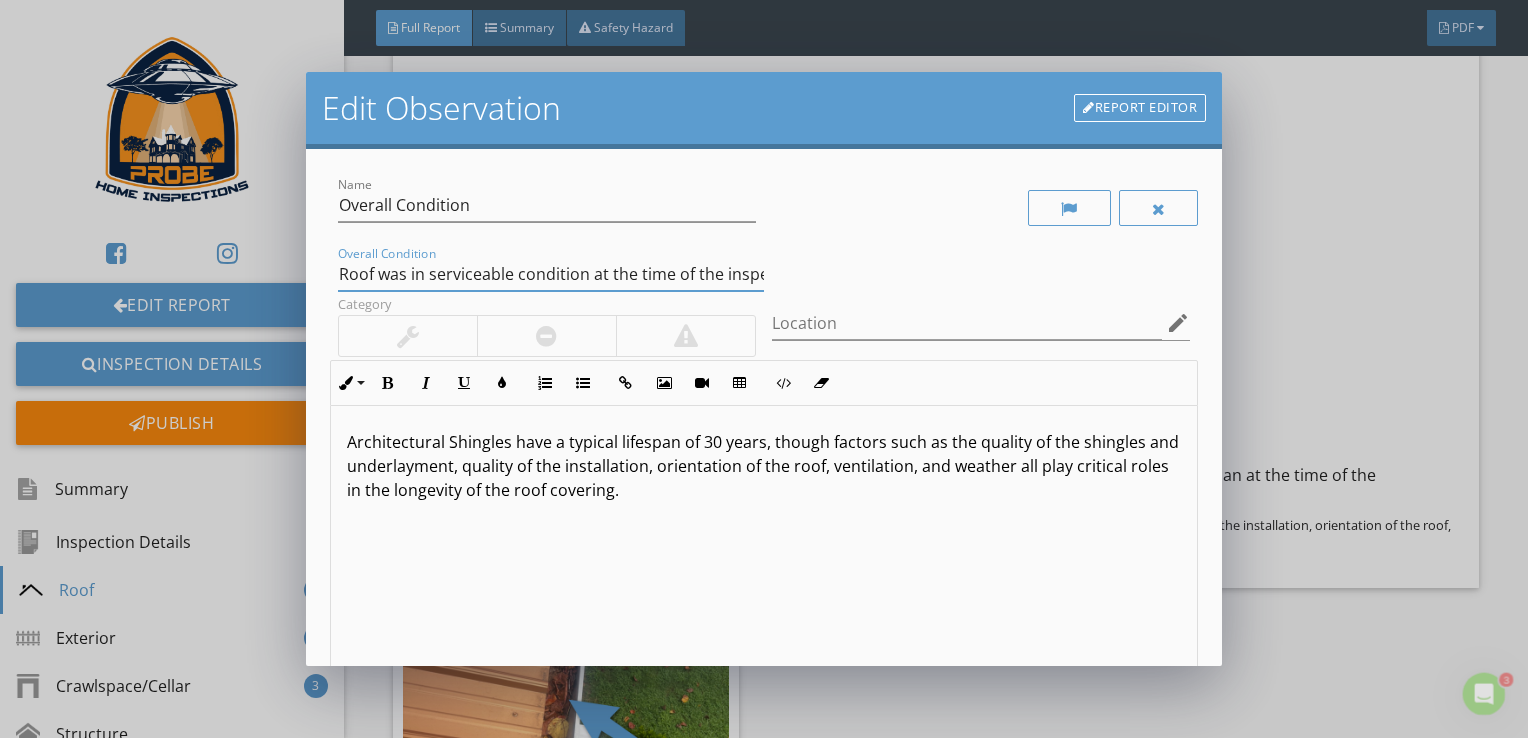 scroll, scrollTop: 0, scrollLeft: 0, axis: both 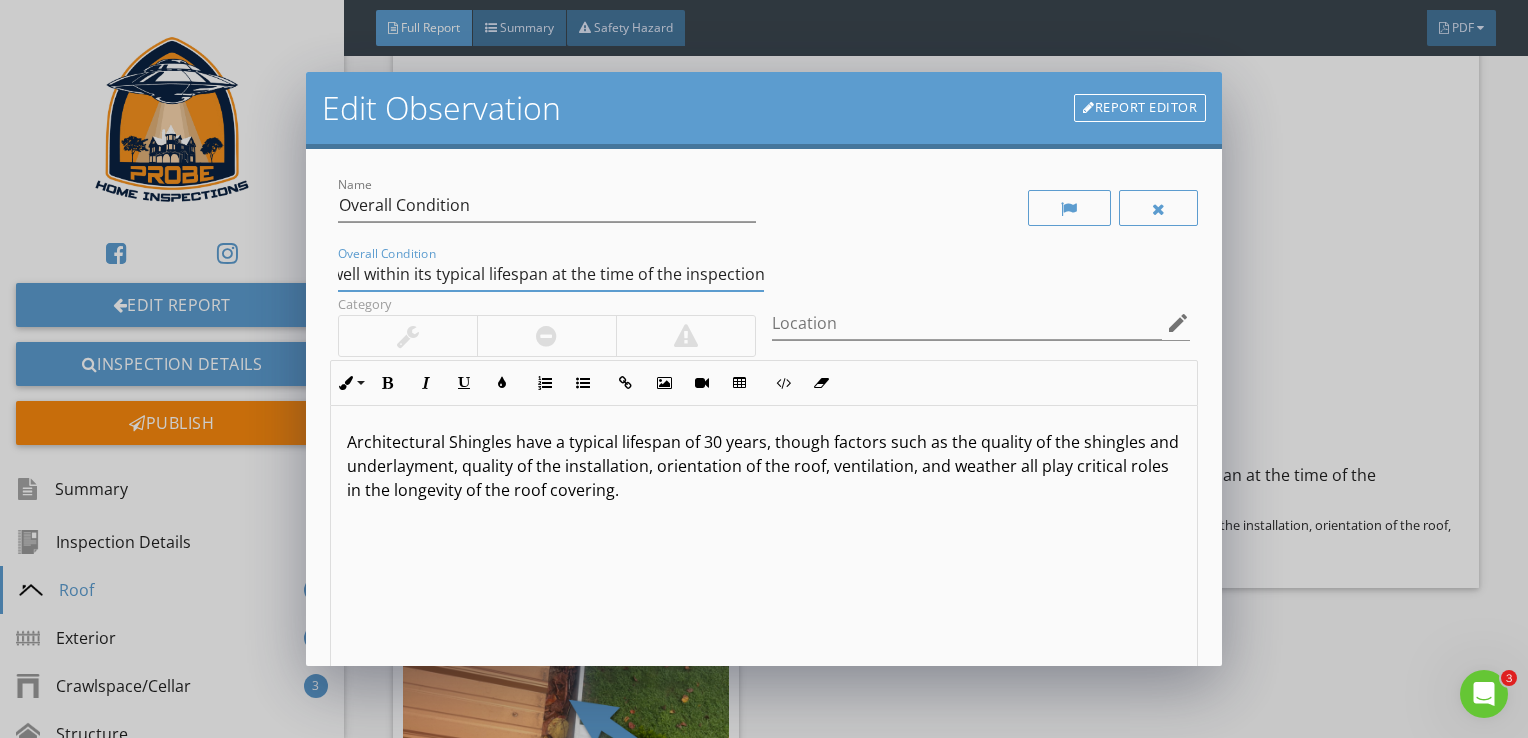 type on "Roof was in serviceable condition at the time of the inspection. Roof covering was well within its typical lifespan at the time of the inspection." 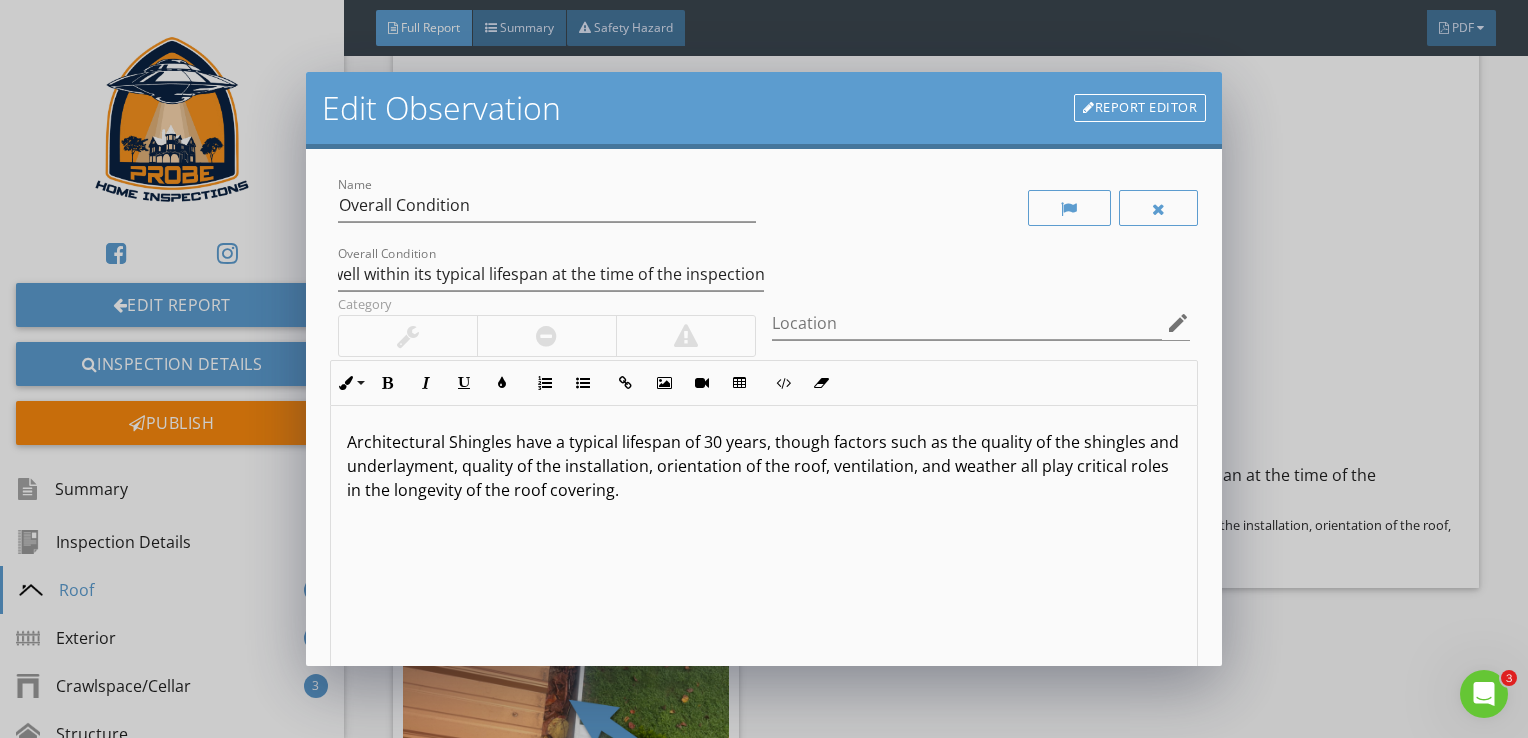 scroll, scrollTop: 0, scrollLeft: 0, axis: both 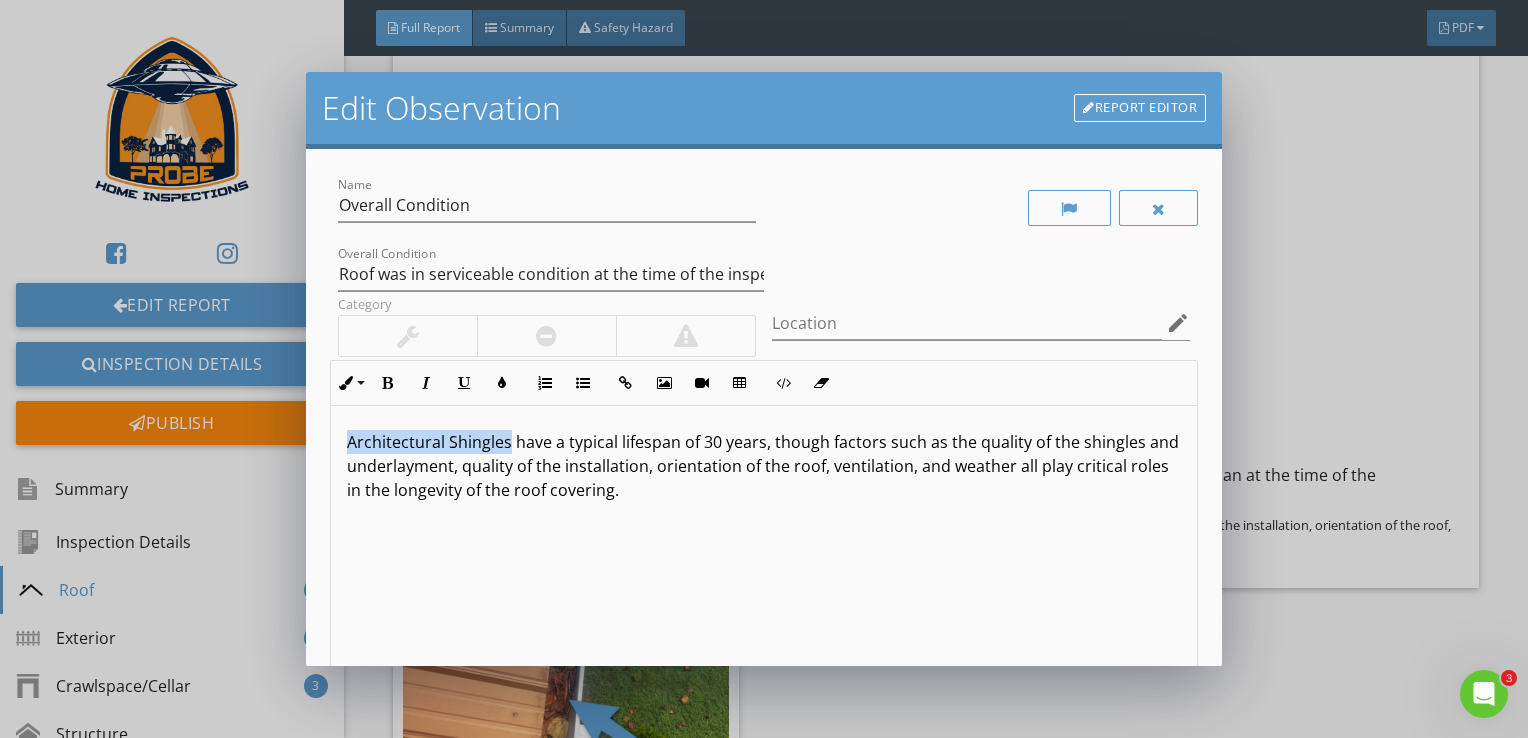 drag, startPoint x: 506, startPoint y: 442, endPoint x: 337, endPoint y: 452, distance: 169.2956 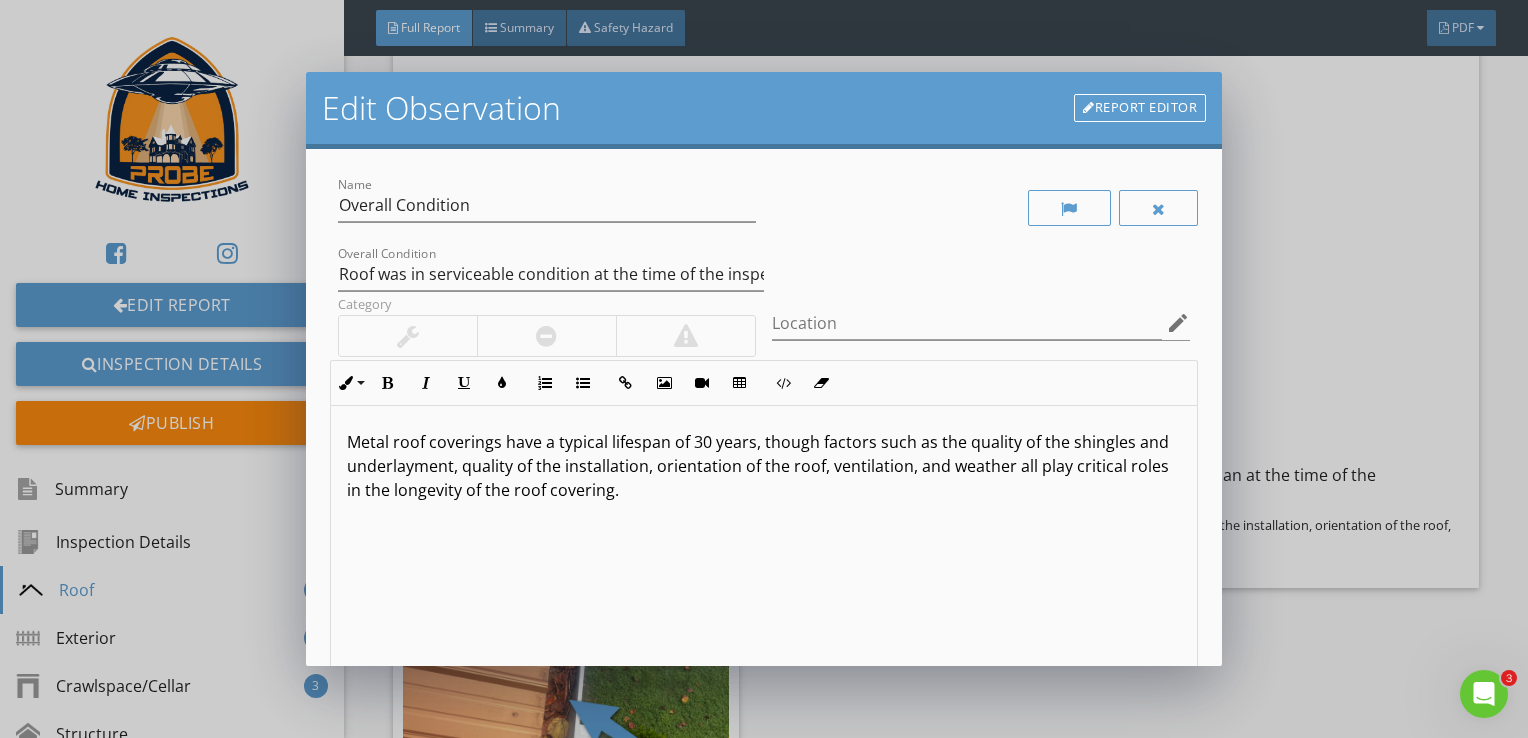 drag, startPoint x: 708, startPoint y: 438, endPoint x: 737, endPoint y: 449, distance: 31.016125 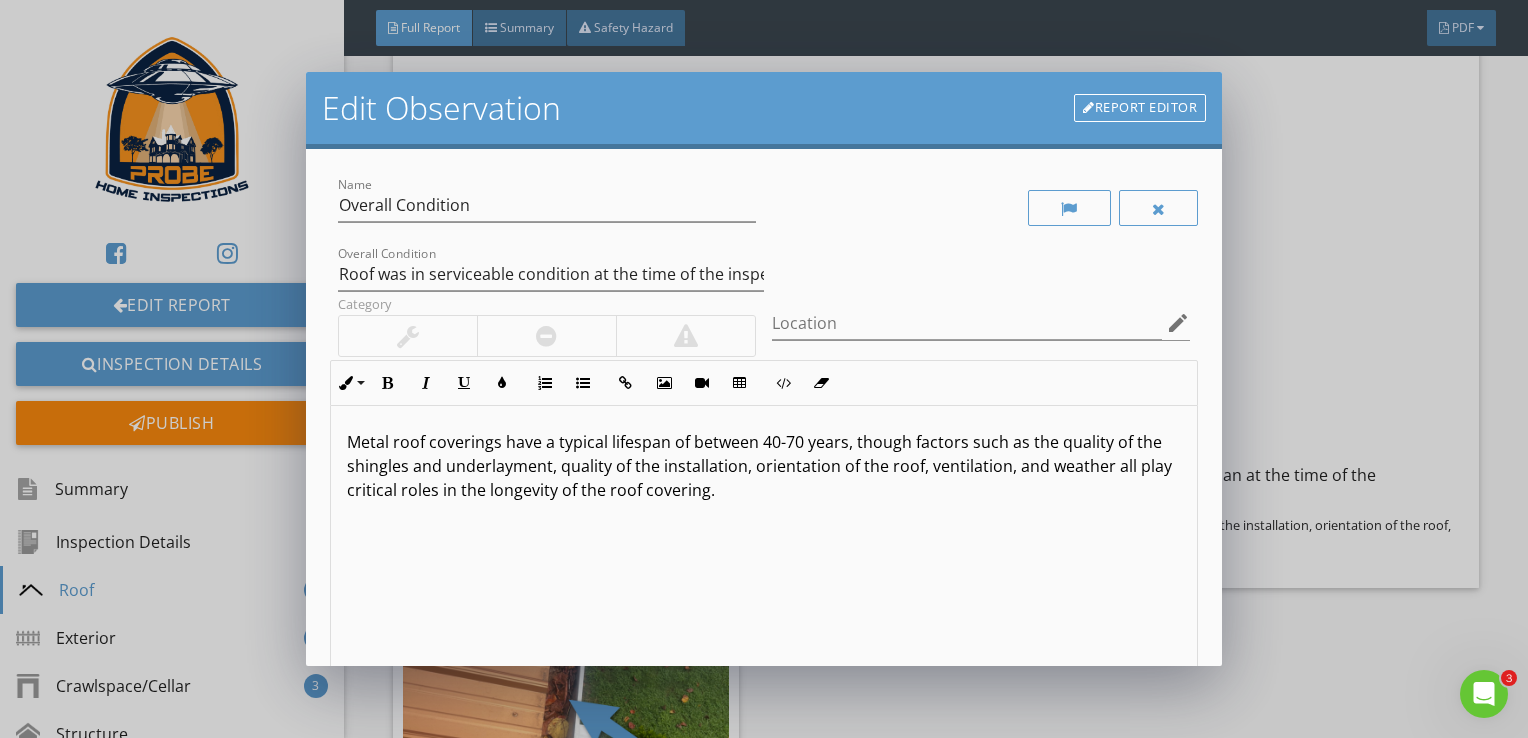 click on "Metal roof coverings have a typical lifespan of between 40-70 years, though factors such as the quality of the shingles and underlayment, quality of the installation, orientation of the roof, ventilation, and weather all play critical roles in the longevity of the roof covering." at bounding box center [764, 466] 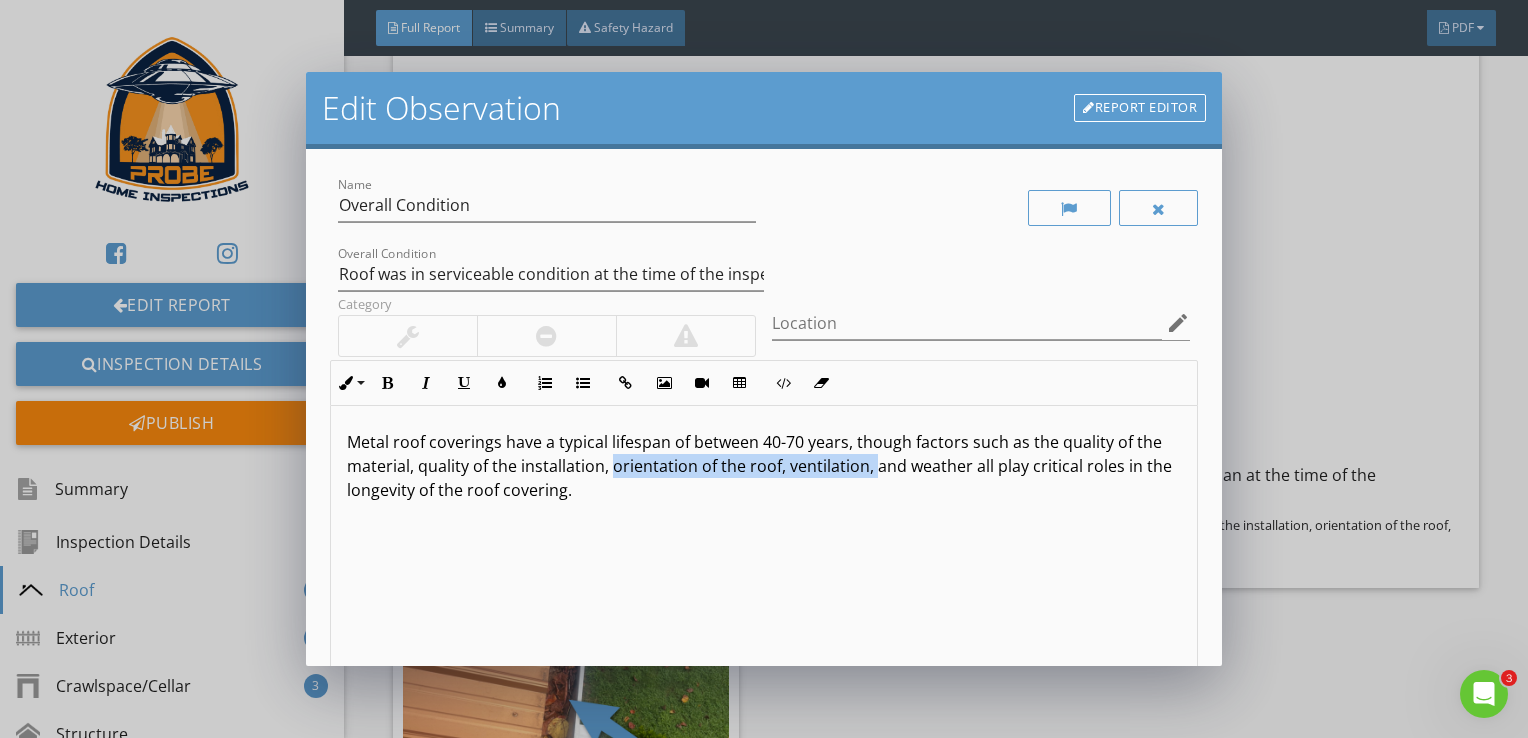 drag, startPoint x: 898, startPoint y: 470, endPoint x: 636, endPoint y: 471, distance: 262.00192 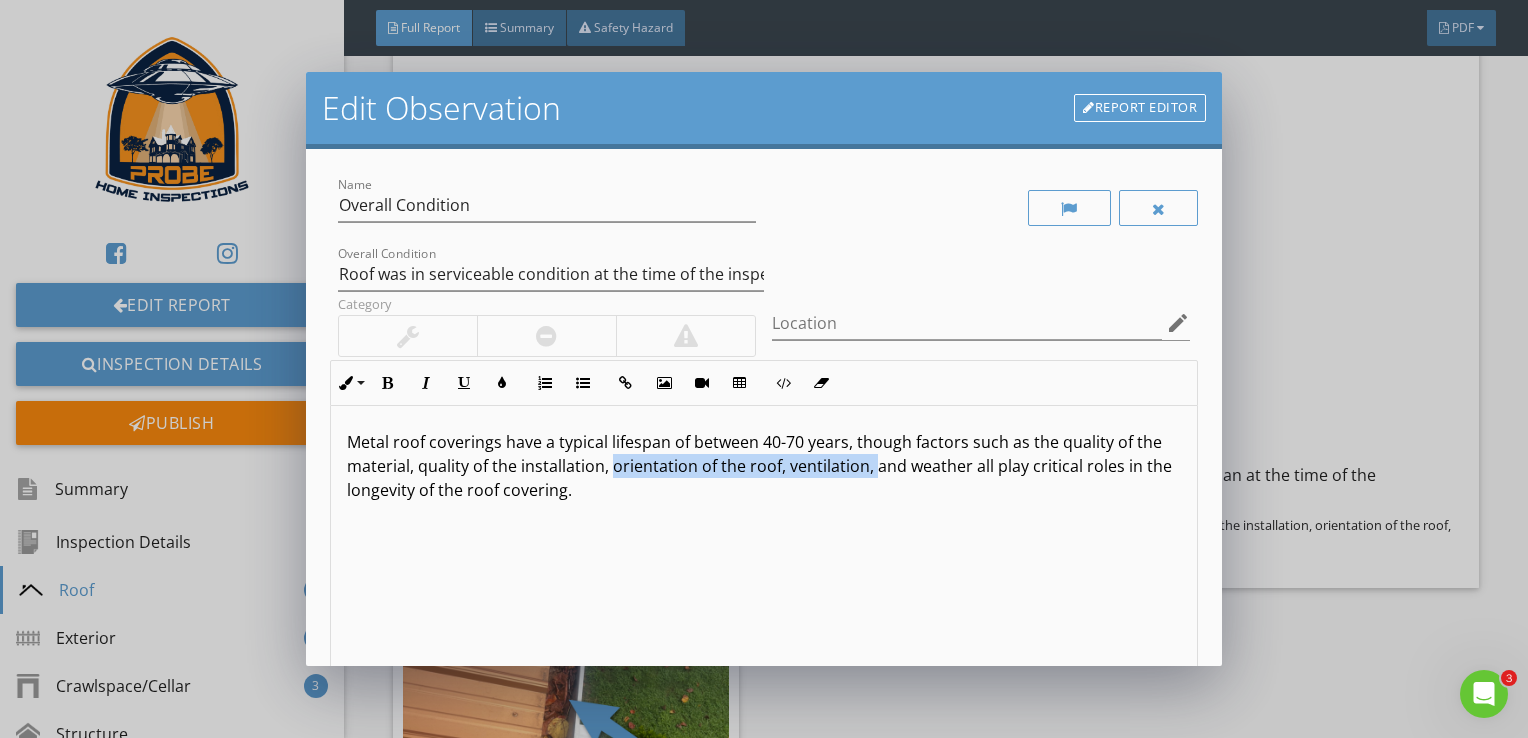 click on "Metal roof coverings have a typical lifespan of between 40-70 years, though factors such as the quality of the material, quality of the installation, orientation of the roof, ventilation, and weather all play critical roles in the longevity of the roof covering." at bounding box center (764, 466) 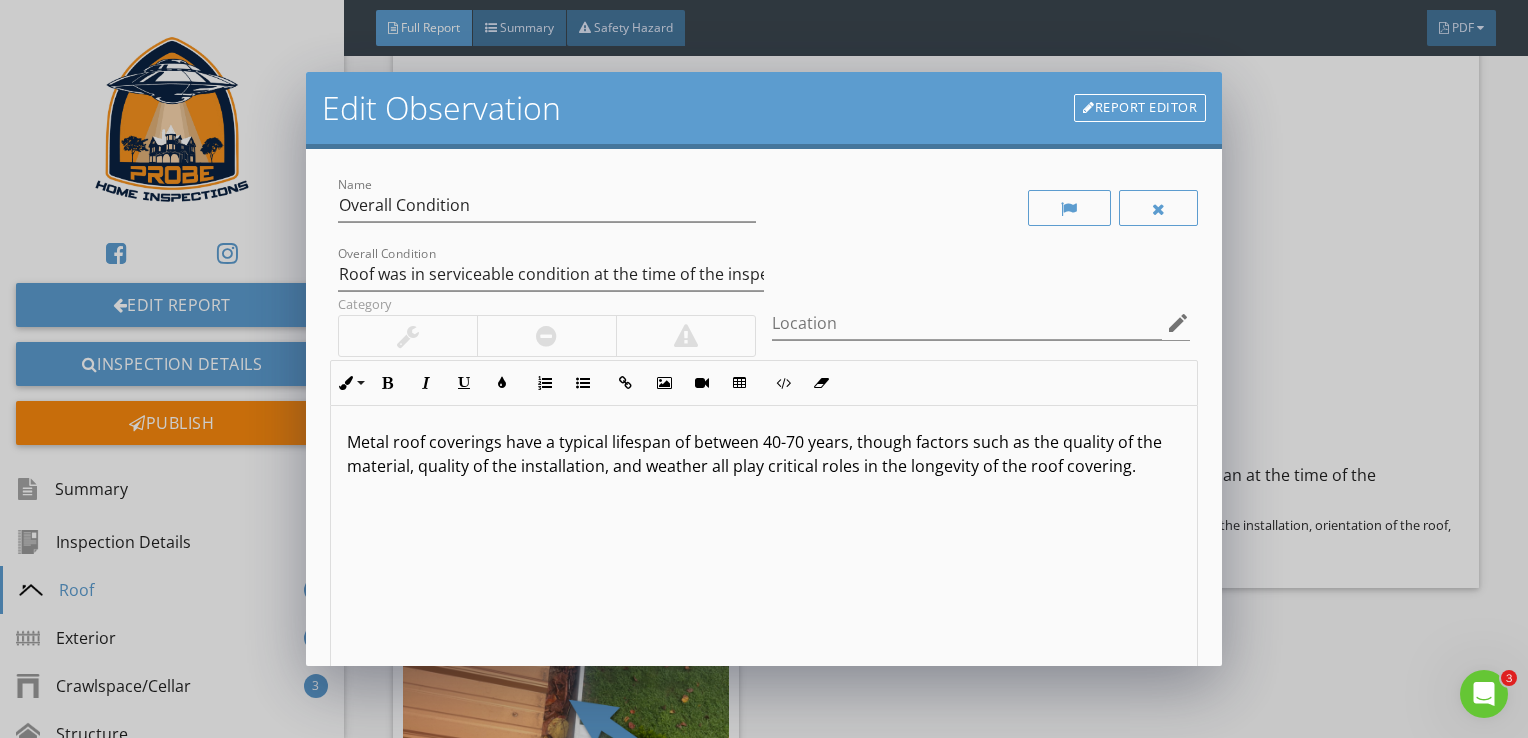 scroll, scrollTop: 0, scrollLeft: 0, axis: both 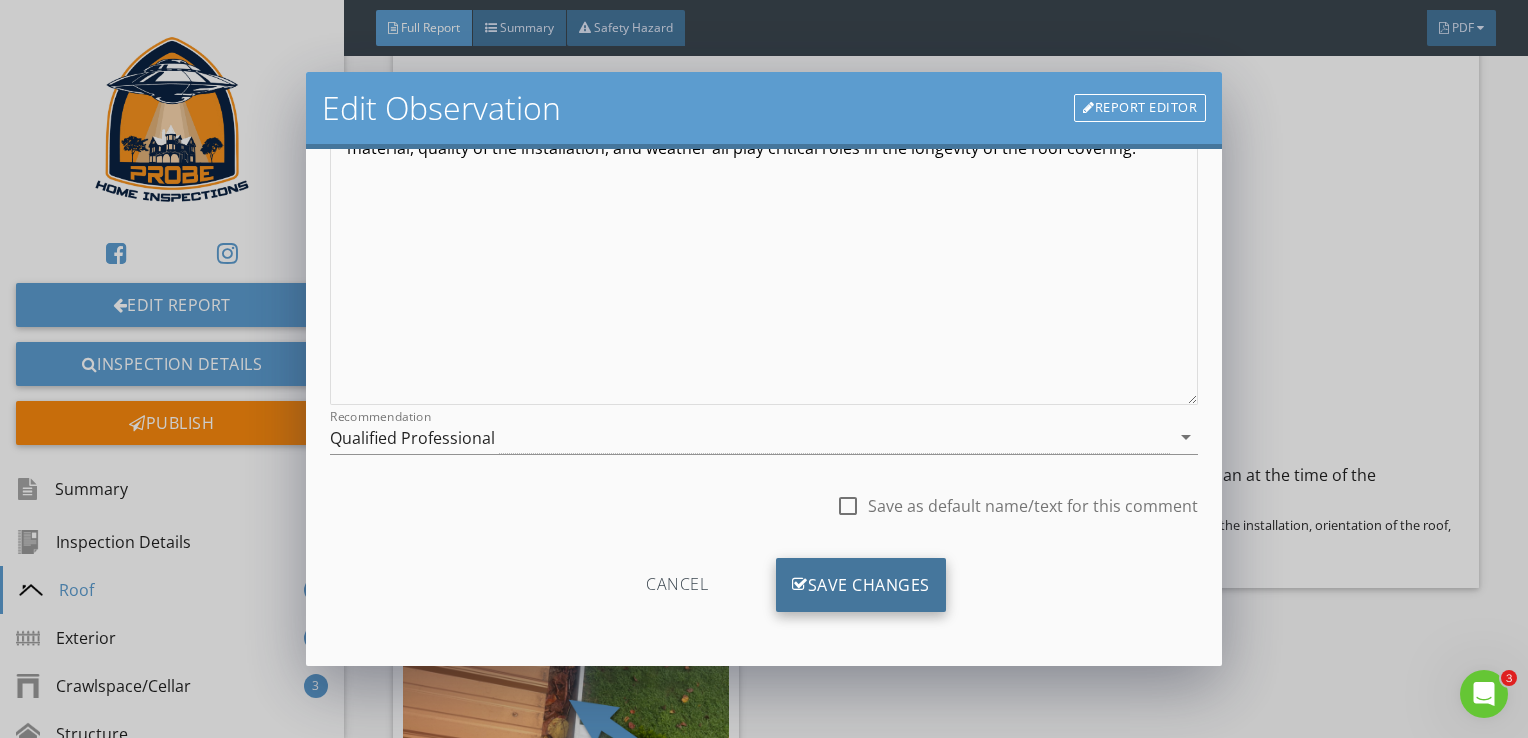 click on "Save Changes" at bounding box center (861, 585) 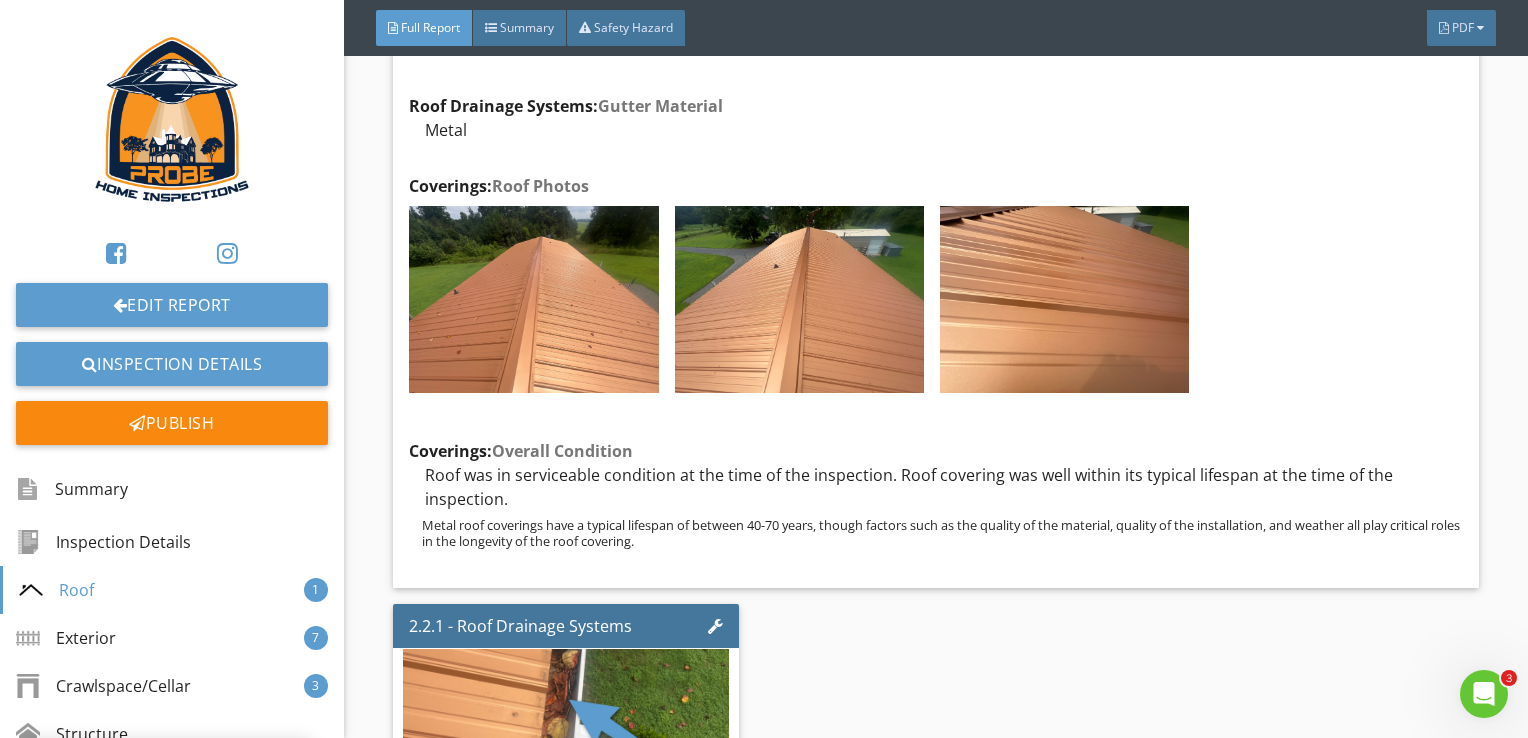 scroll, scrollTop: 81, scrollLeft: 0, axis: vertical 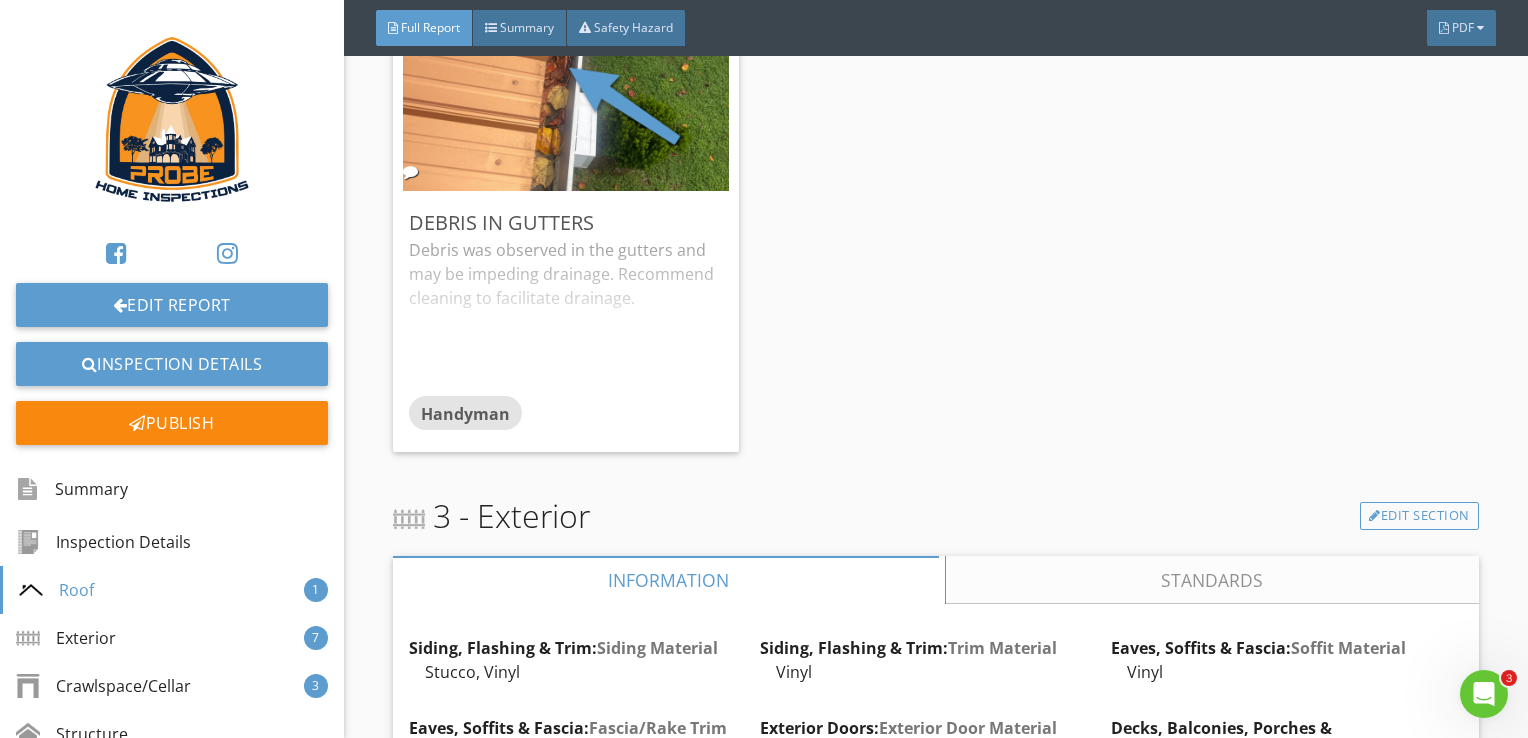 drag, startPoint x: 1476, startPoint y: 337, endPoint x: 1472, endPoint y: 408, distance: 71.11259 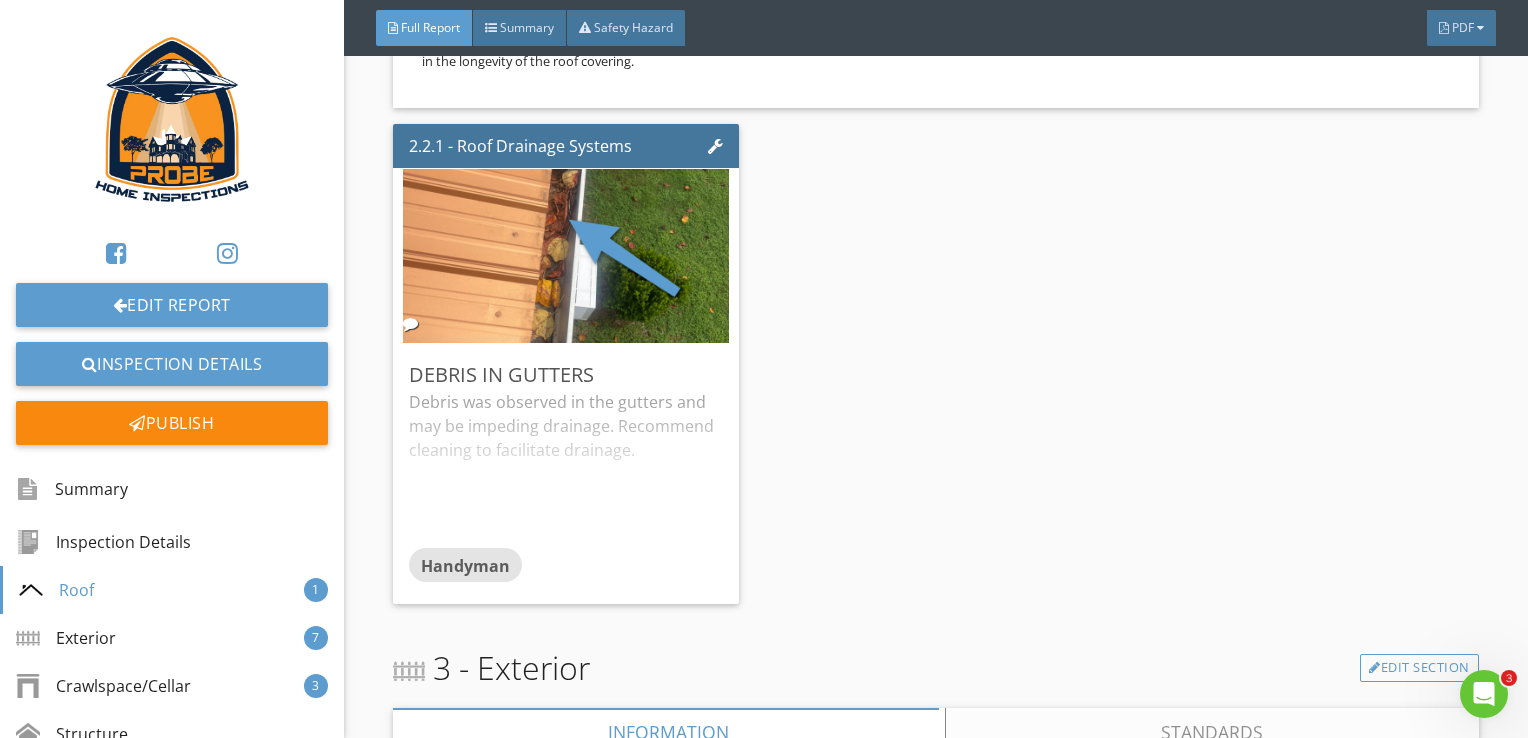 scroll, scrollTop: 1632, scrollLeft: 0, axis: vertical 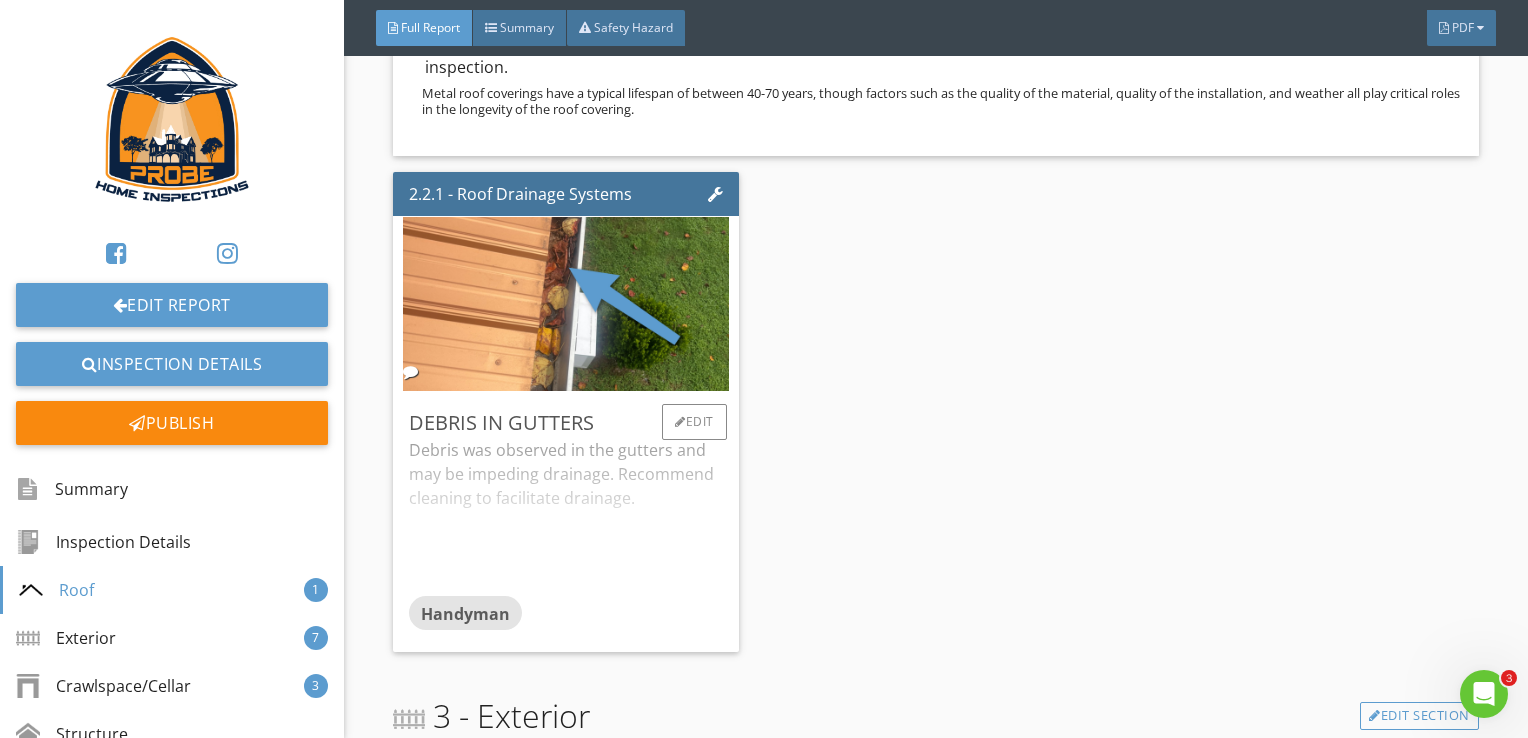 click on "Debris was observed in the gutters and may be impeding drainage. Recommend cleaning to facilitate drainage." at bounding box center (566, 517) 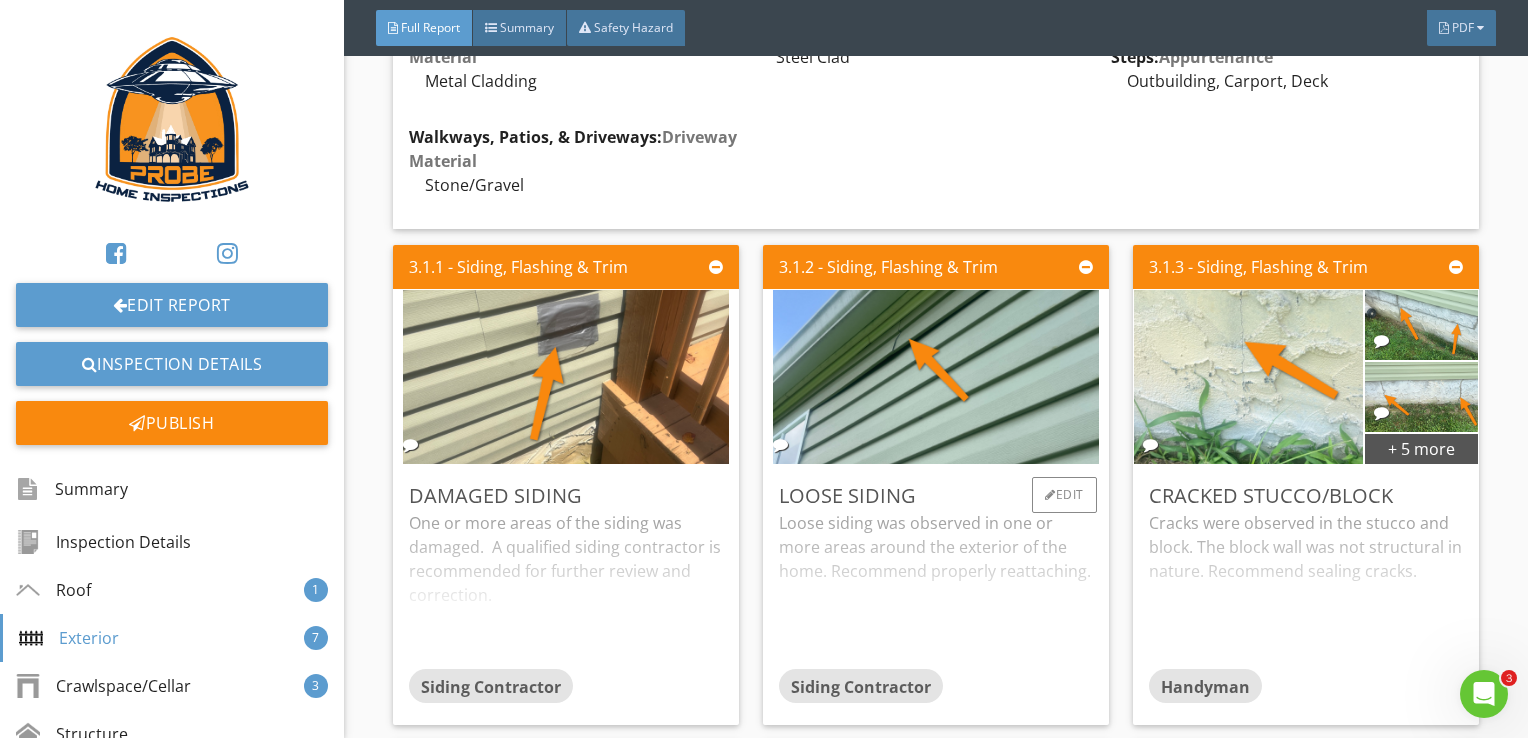 scroll, scrollTop: 2532, scrollLeft: 0, axis: vertical 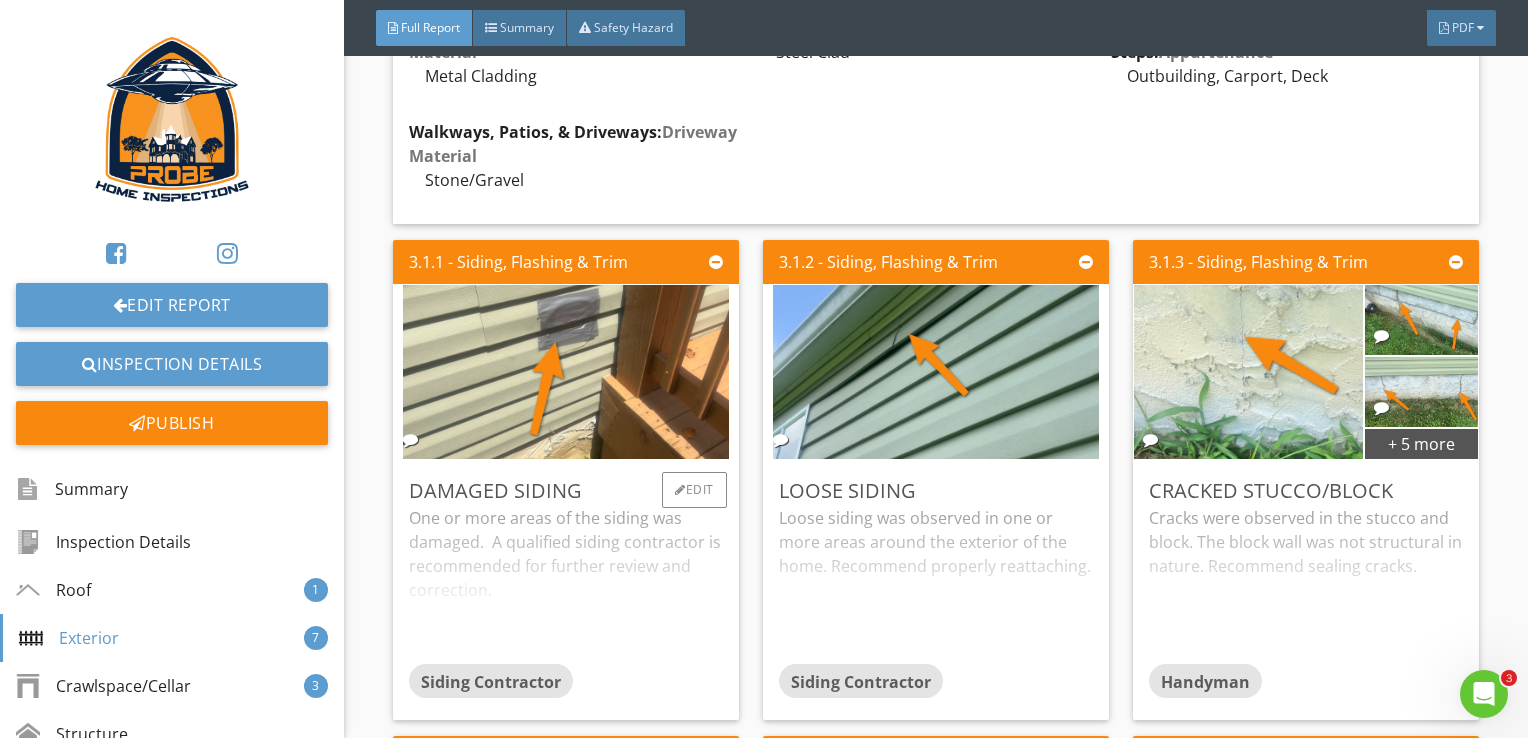 click on "Damaged Siding
One or more areas of the siding was damaged.  A qualified siding contractor is recommended for further review and correction.    Siding Contractor
Edit" at bounding box center (566, 590) 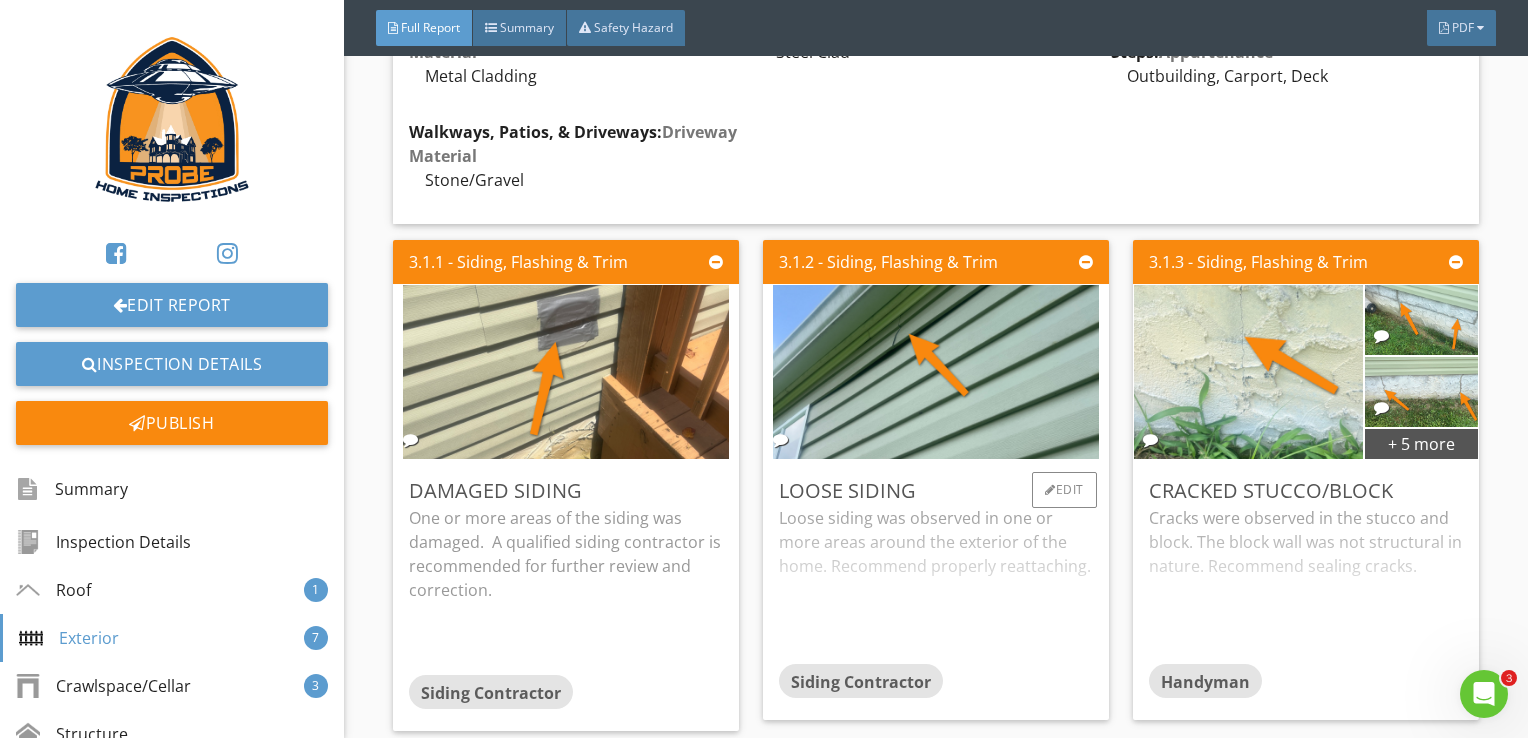 drag, startPoint x: 864, startPoint y: 614, endPoint x: 875, endPoint y: 616, distance: 11.18034 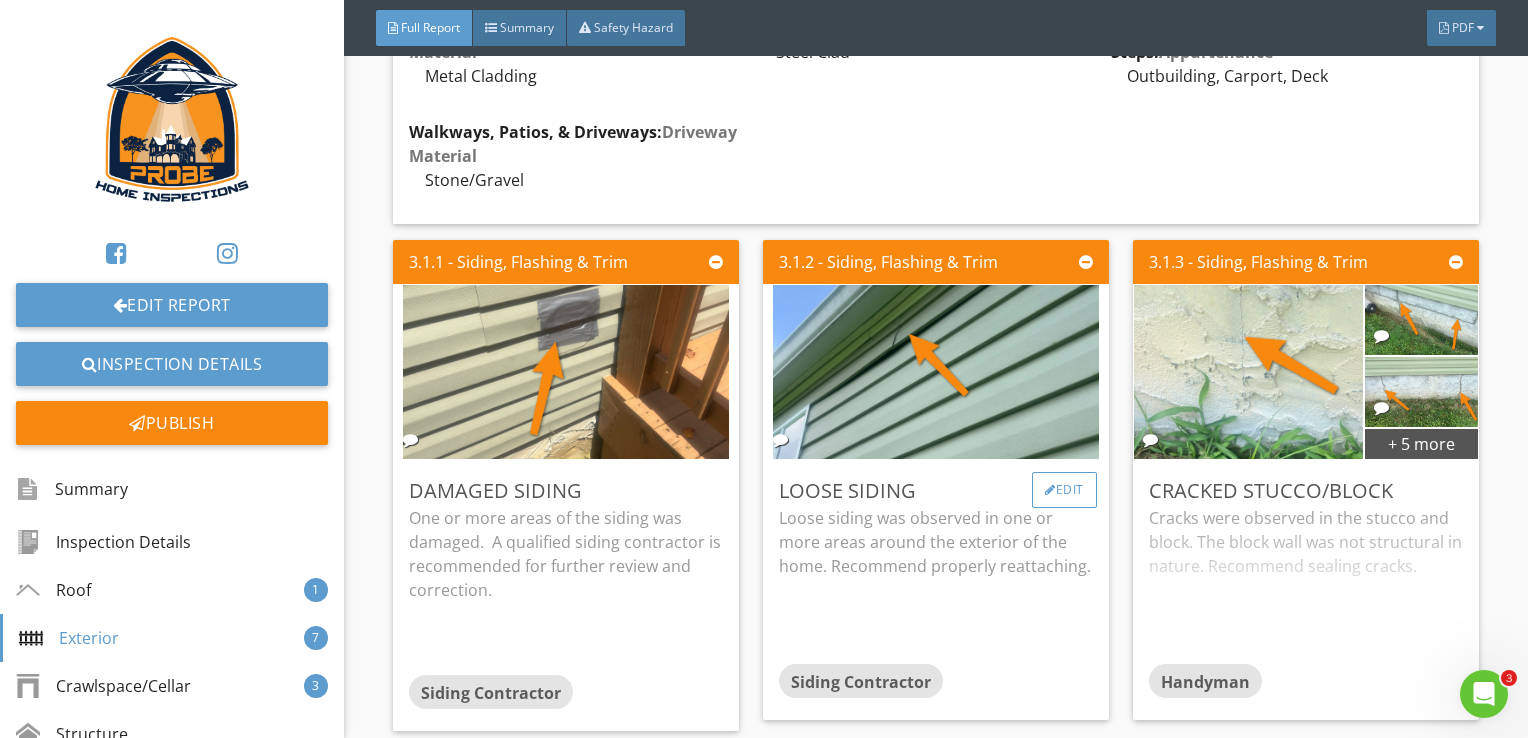 click on "Edit" at bounding box center (1064, 490) 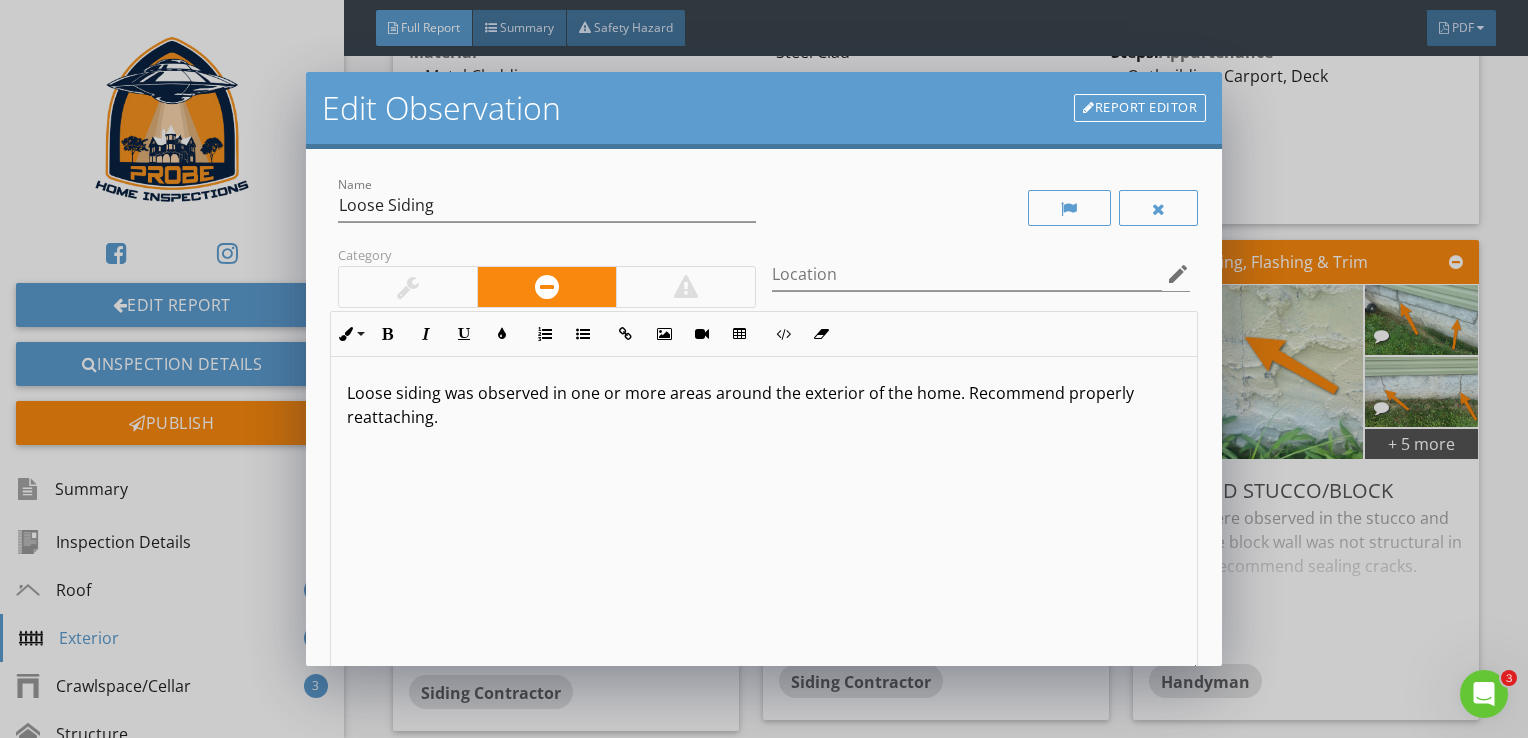 scroll, scrollTop: 0, scrollLeft: 0, axis: both 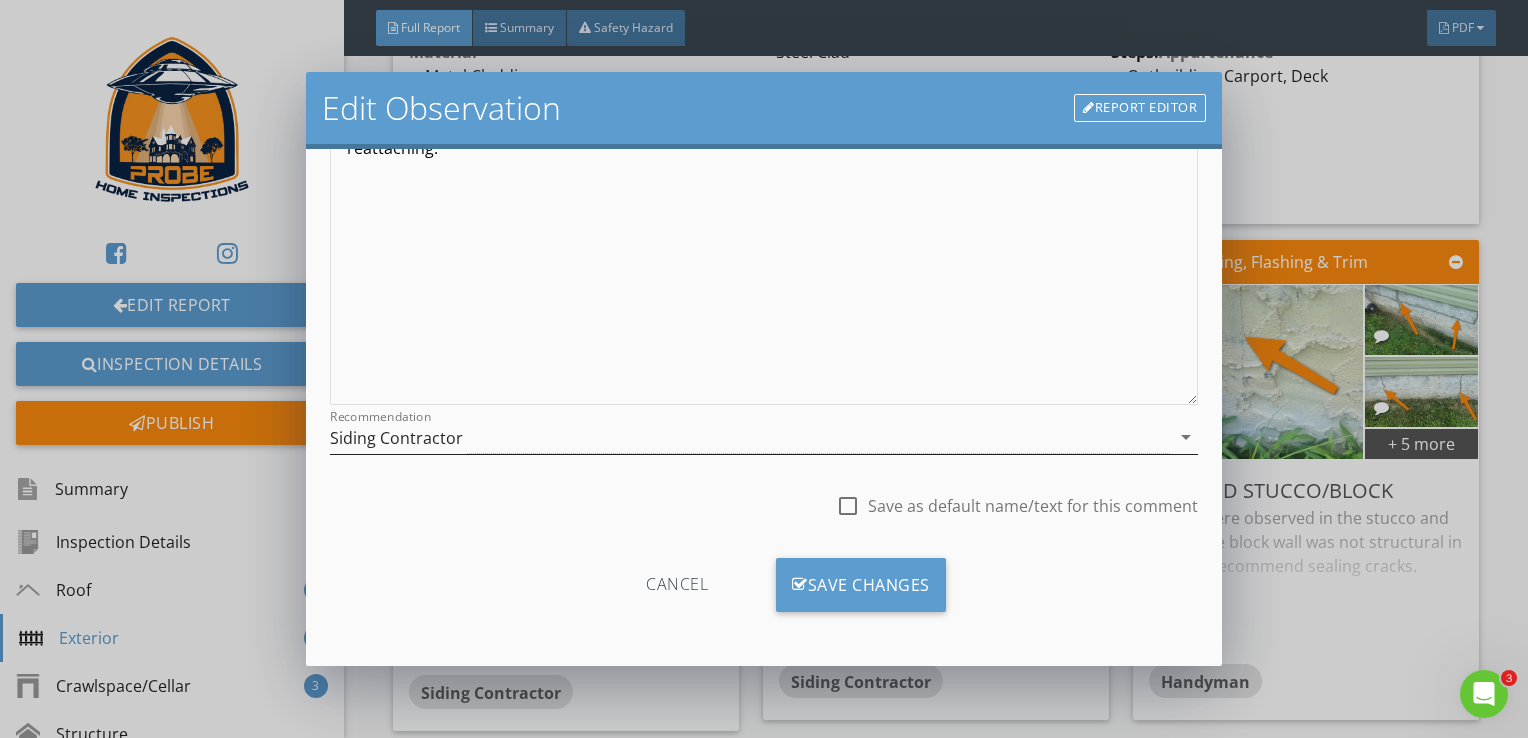 click on "Siding Contractor" at bounding box center (750, 437) 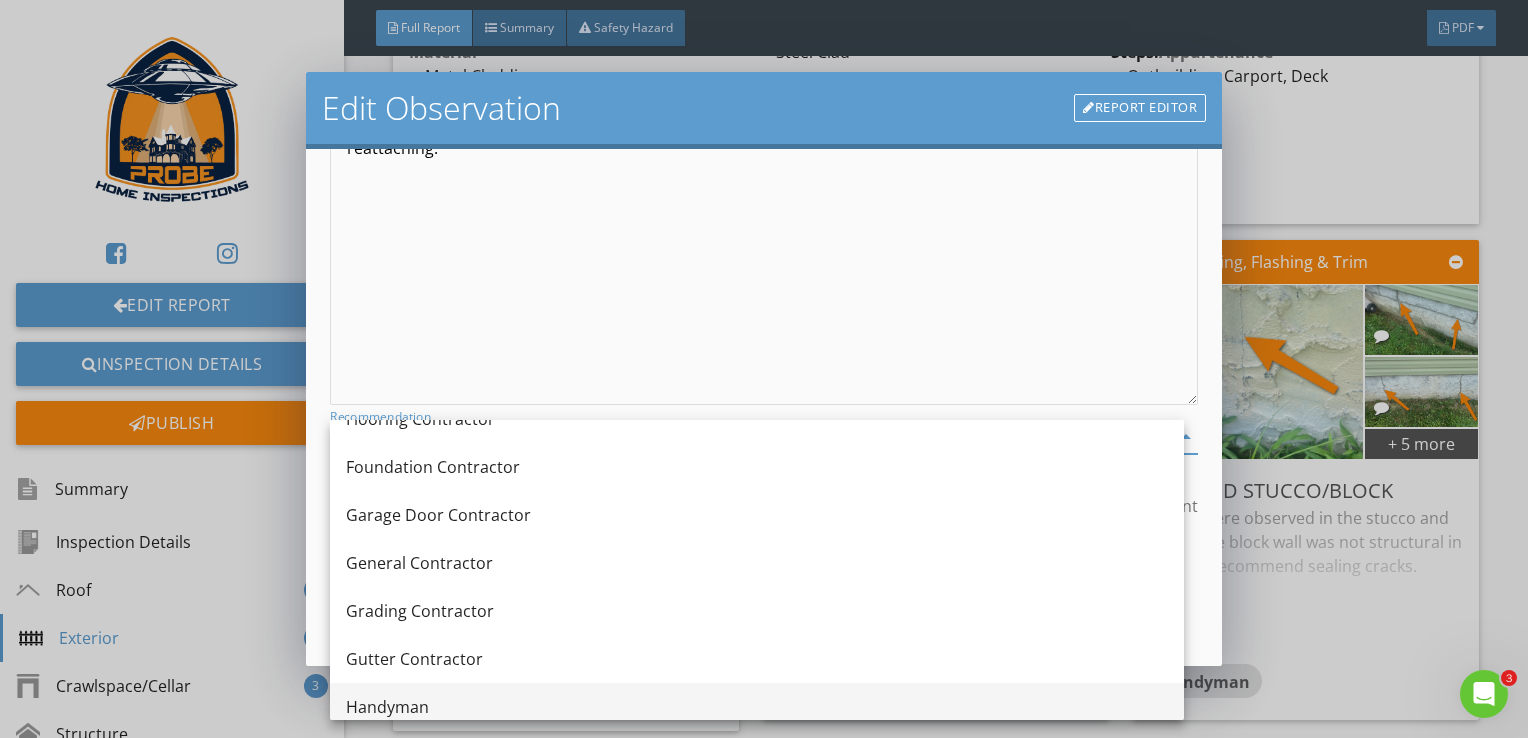 scroll, scrollTop: 1100, scrollLeft: 0, axis: vertical 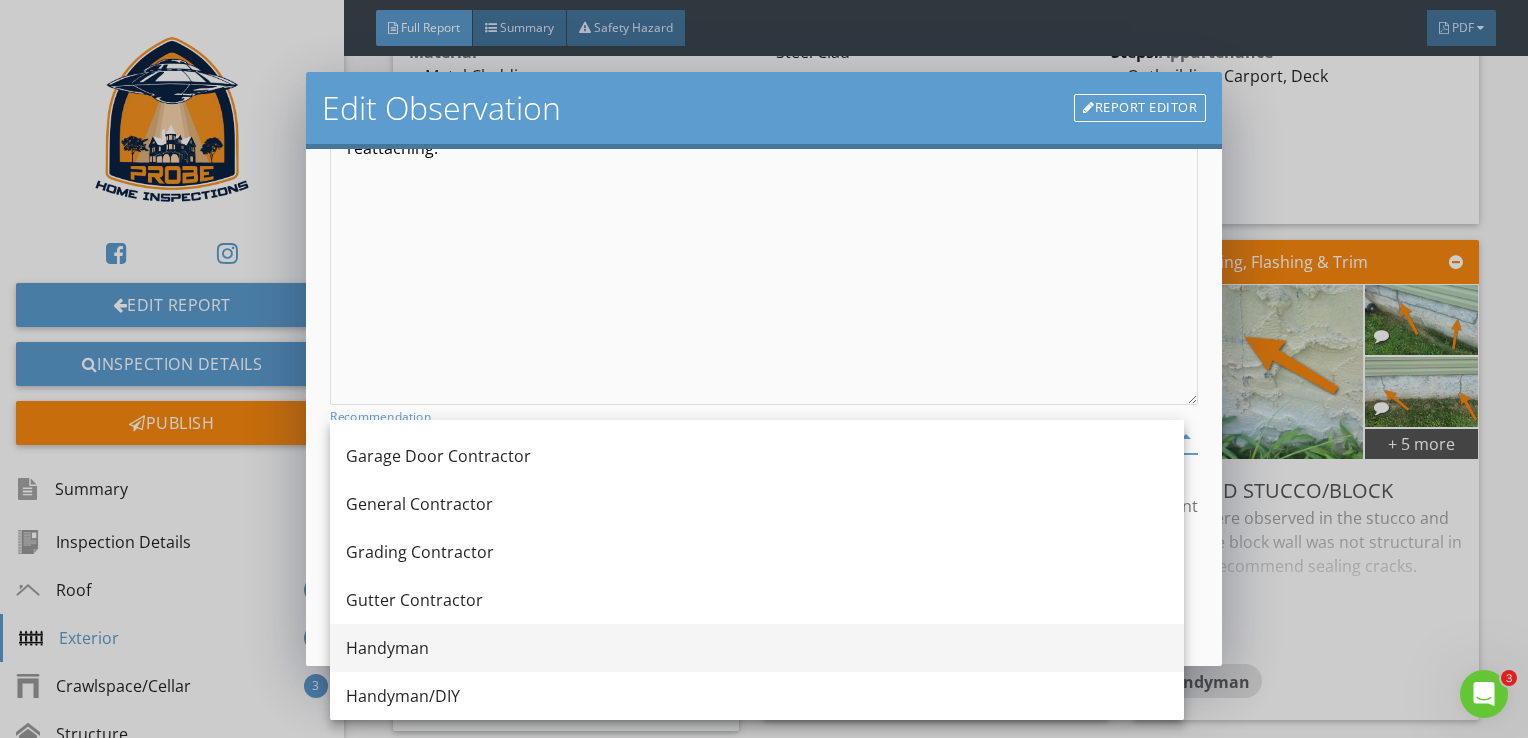 click on "Handyman" at bounding box center (757, 648) 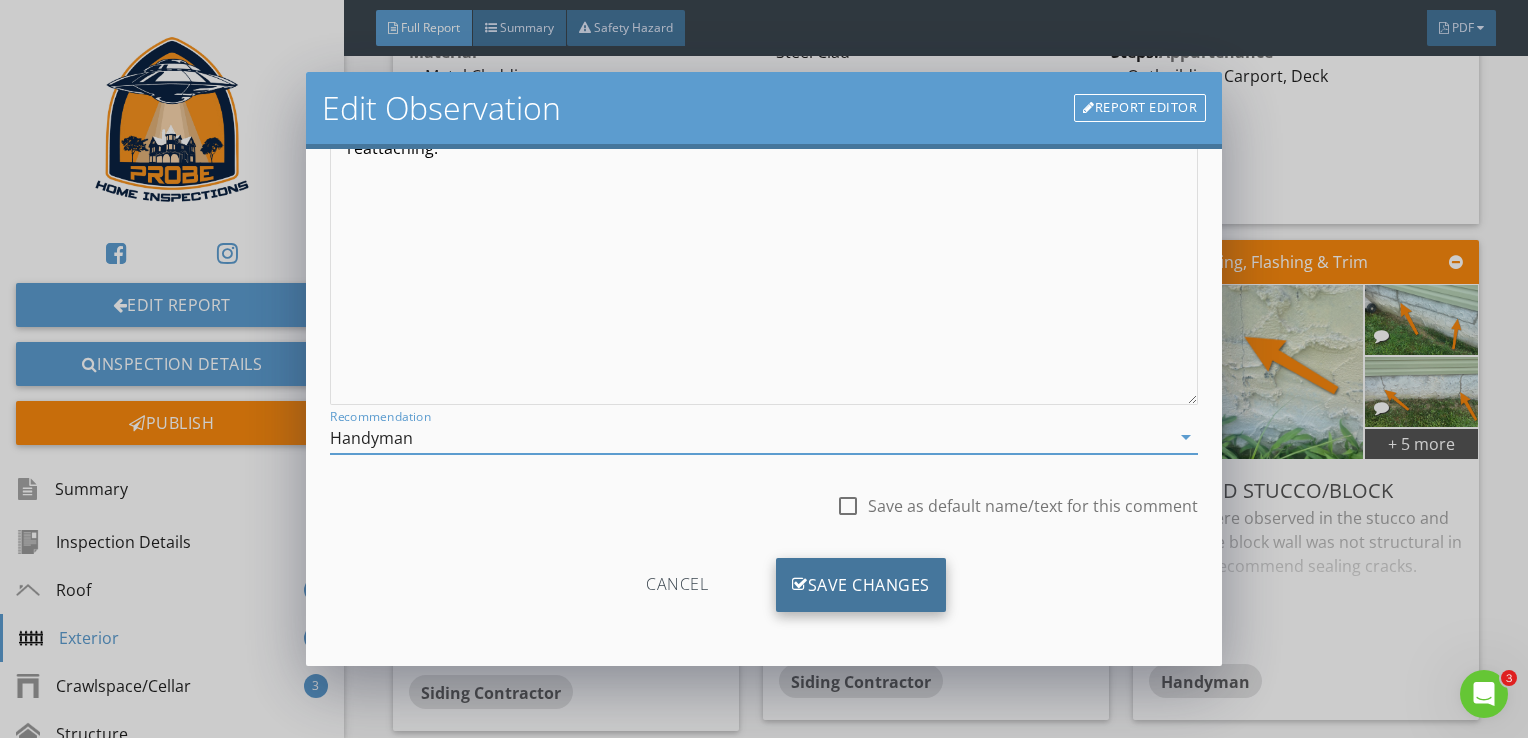 click on "Save Changes" at bounding box center (861, 585) 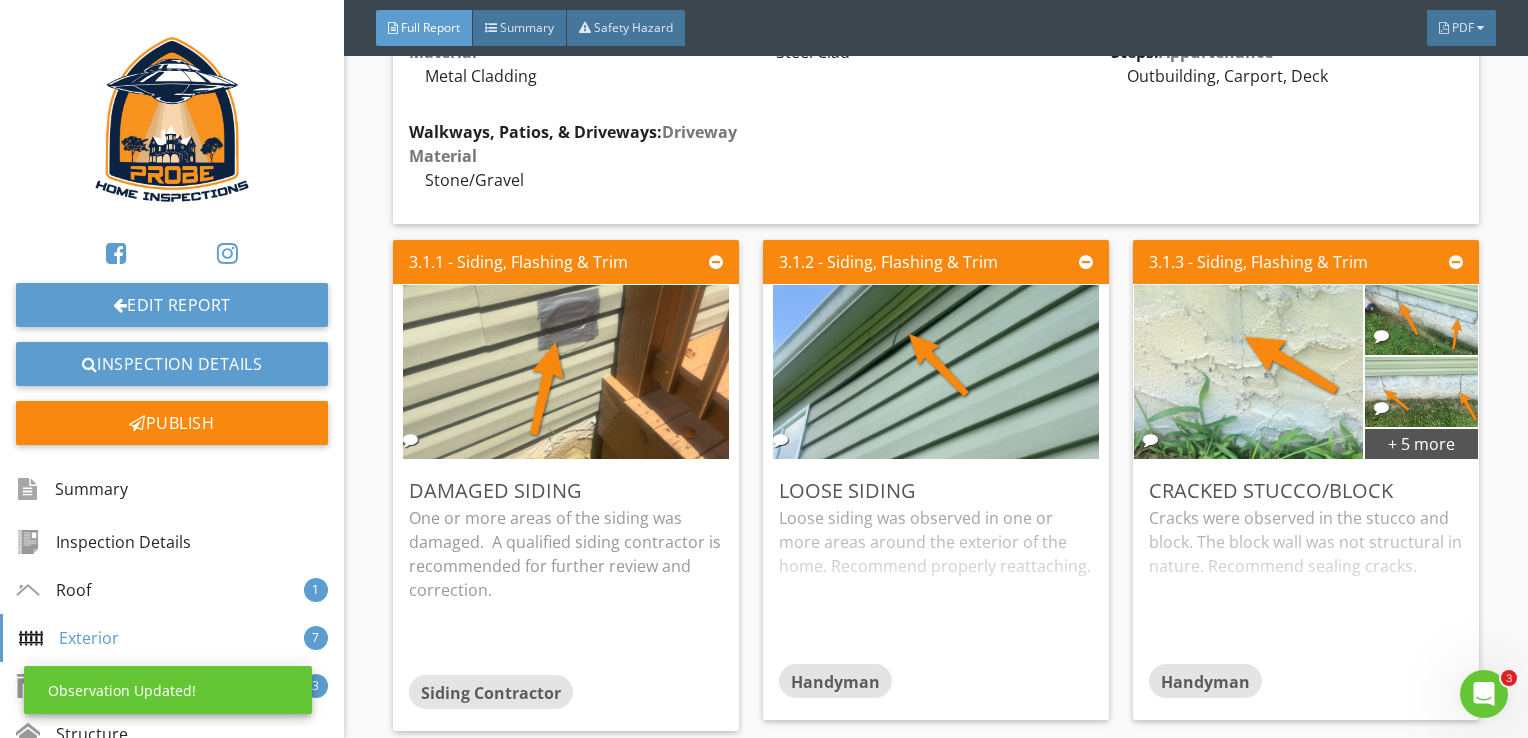 scroll, scrollTop: 32, scrollLeft: 0, axis: vertical 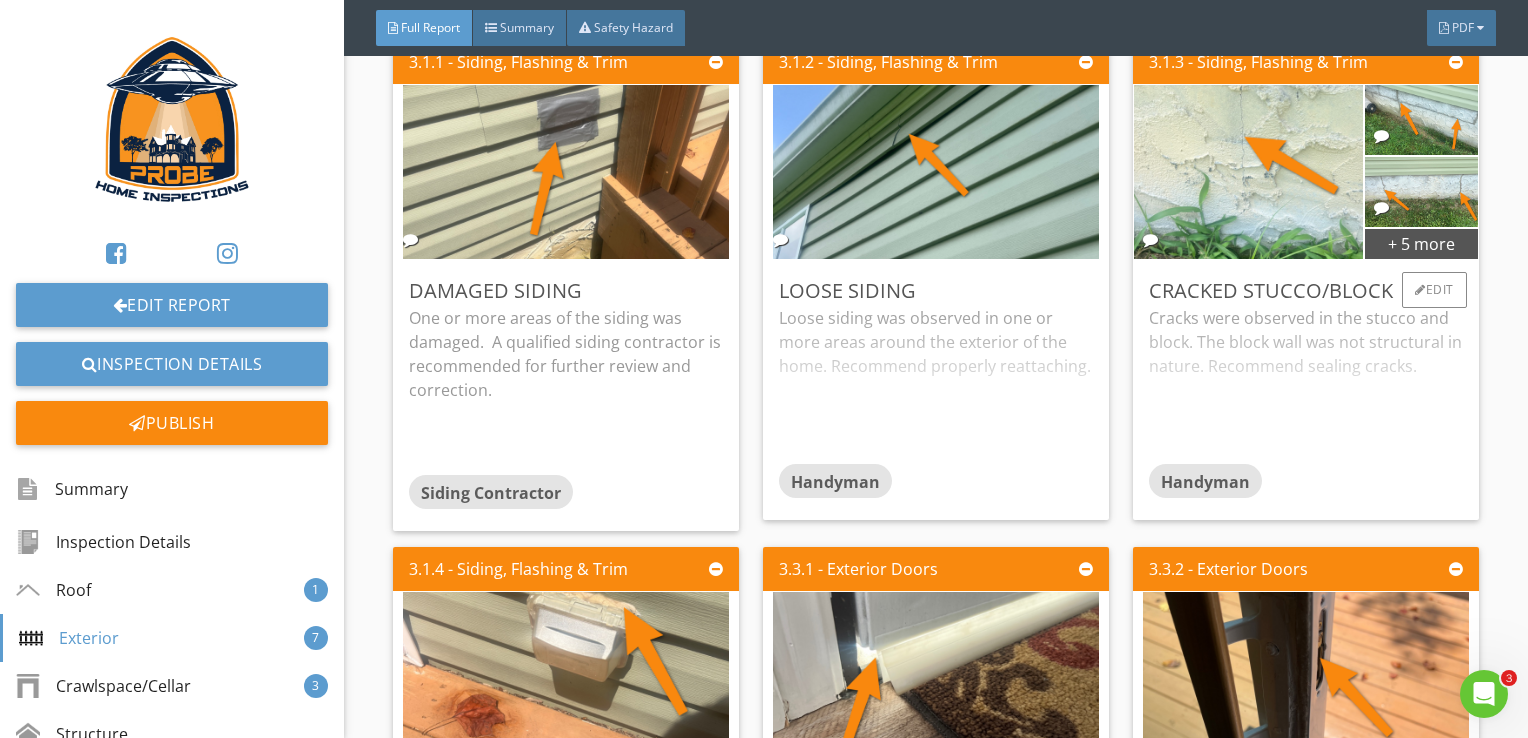 click on "Cracks were observed in the stucco and block. The block wall was not structural in nature. Recommend sealing cracks." at bounding box center [1306, 385] 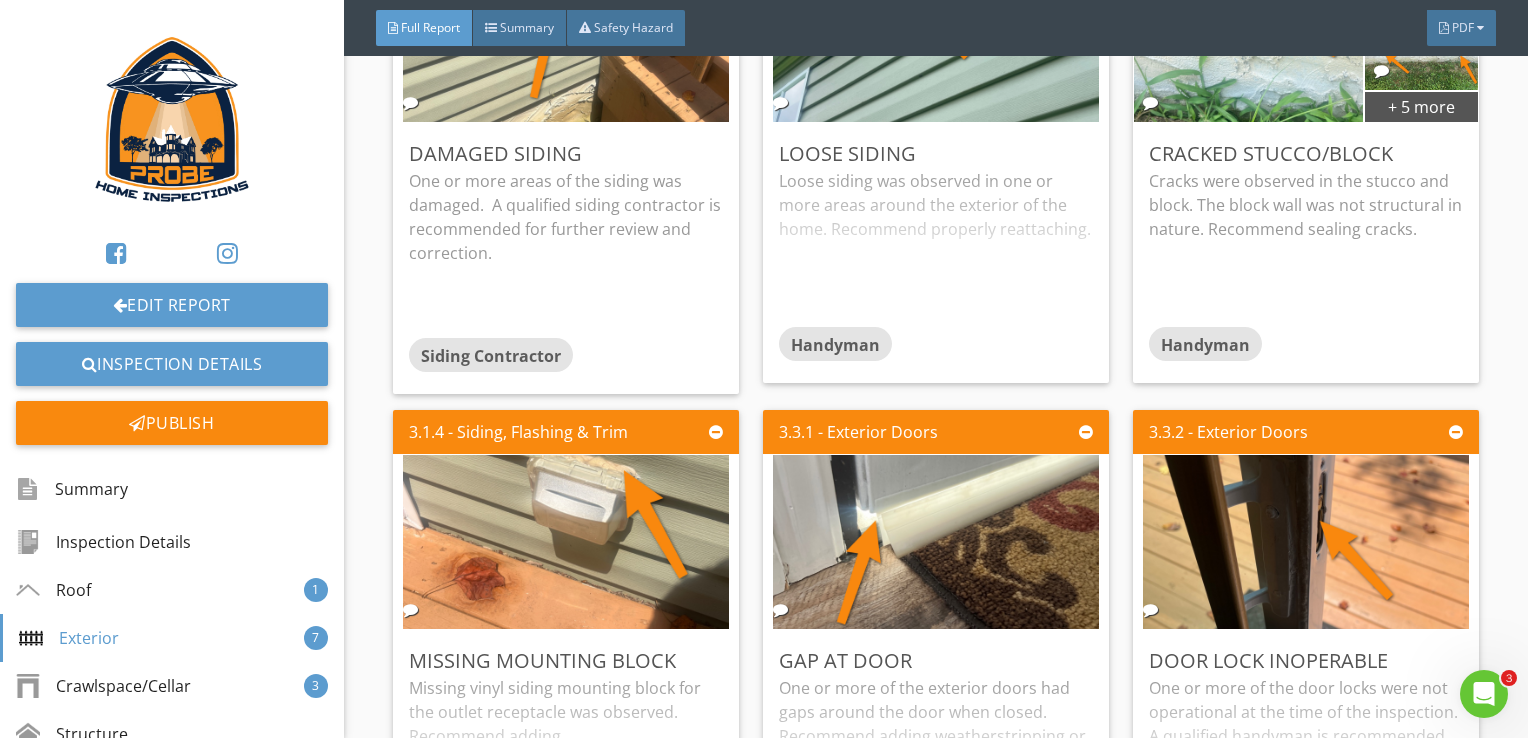 scroll, scrollTop: 3132, scrollLeft: 0, axis: vertical 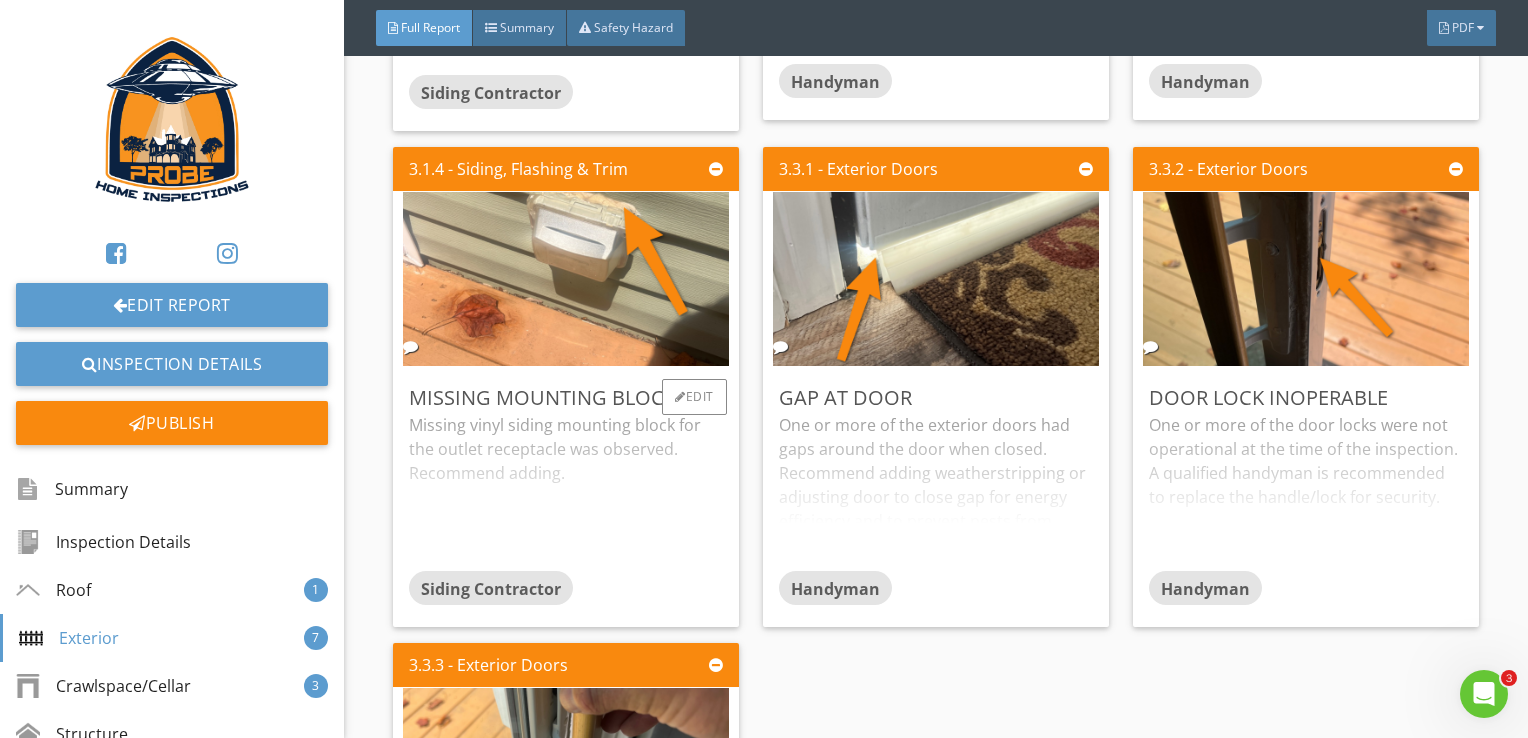 click on "Missing vinyl siding mounting block for the outlet receptacle was observed. Recommend adding." at bounding box center [566, 492] 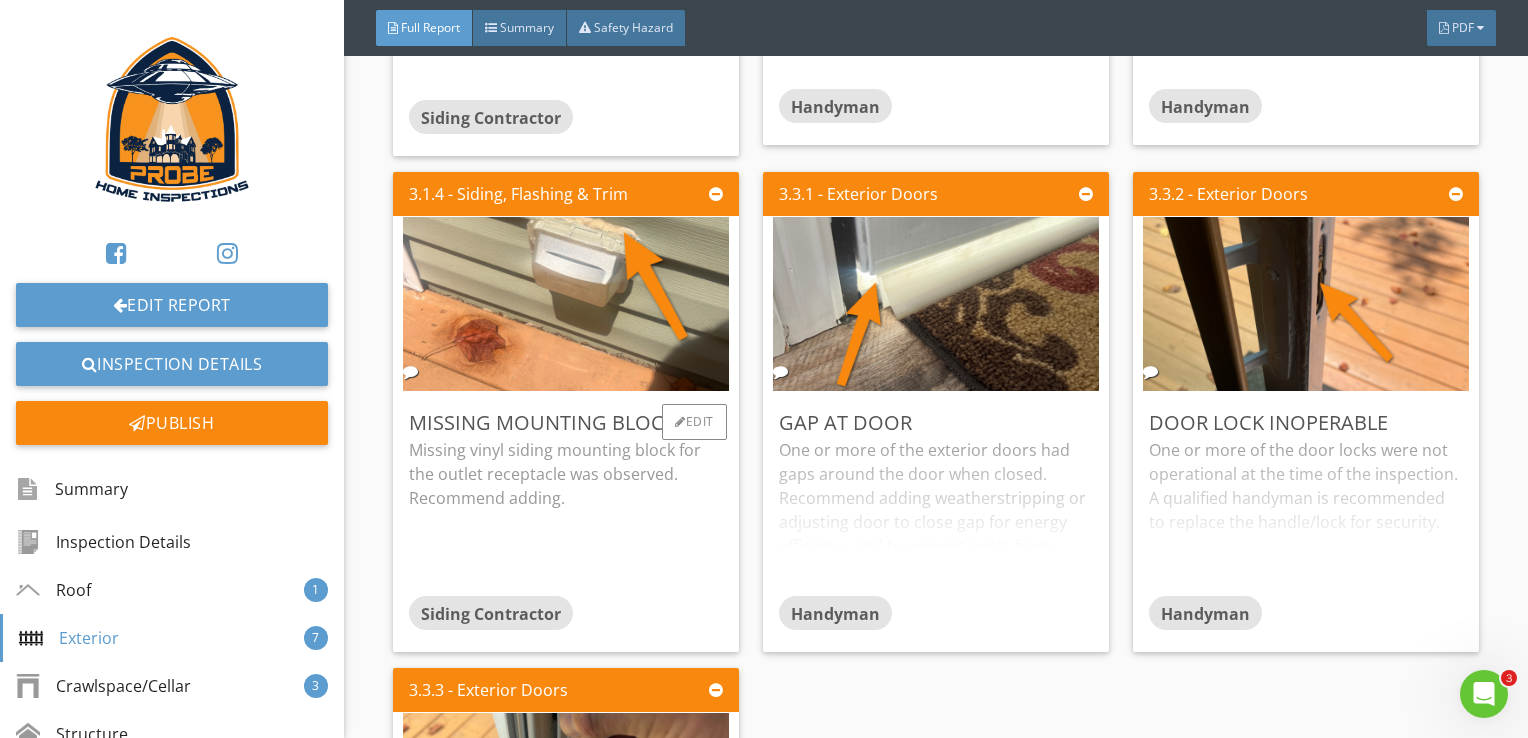 scroll, scrollTop: 3032, scrollLeft: 0, axis: vertical 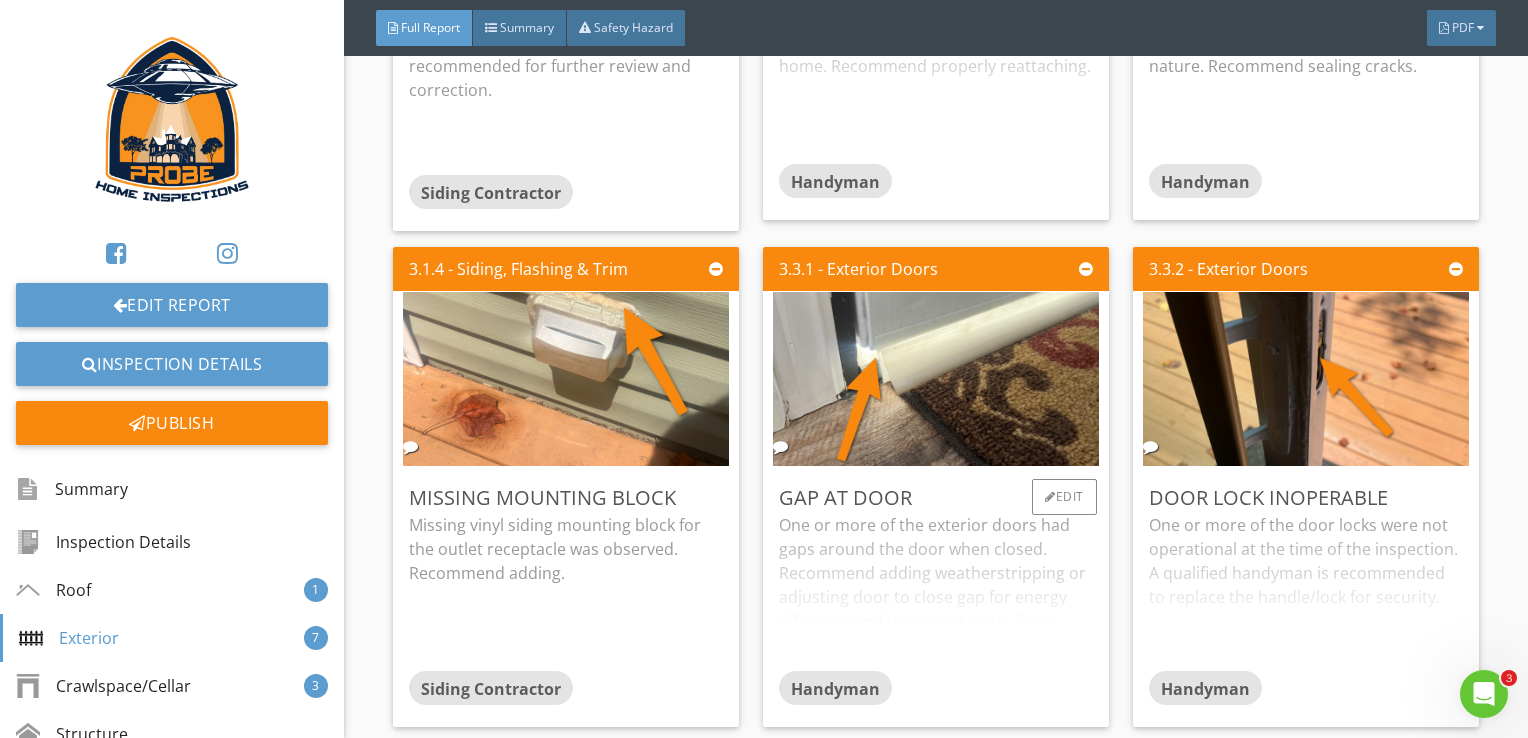 click on "One or more of the exterior doors had gaps around the door when closed. Recommend adding weatherstripping or adjusting door to close gap for energy efficiency and to prevent pests from entering." at bounding box center (936, 592) 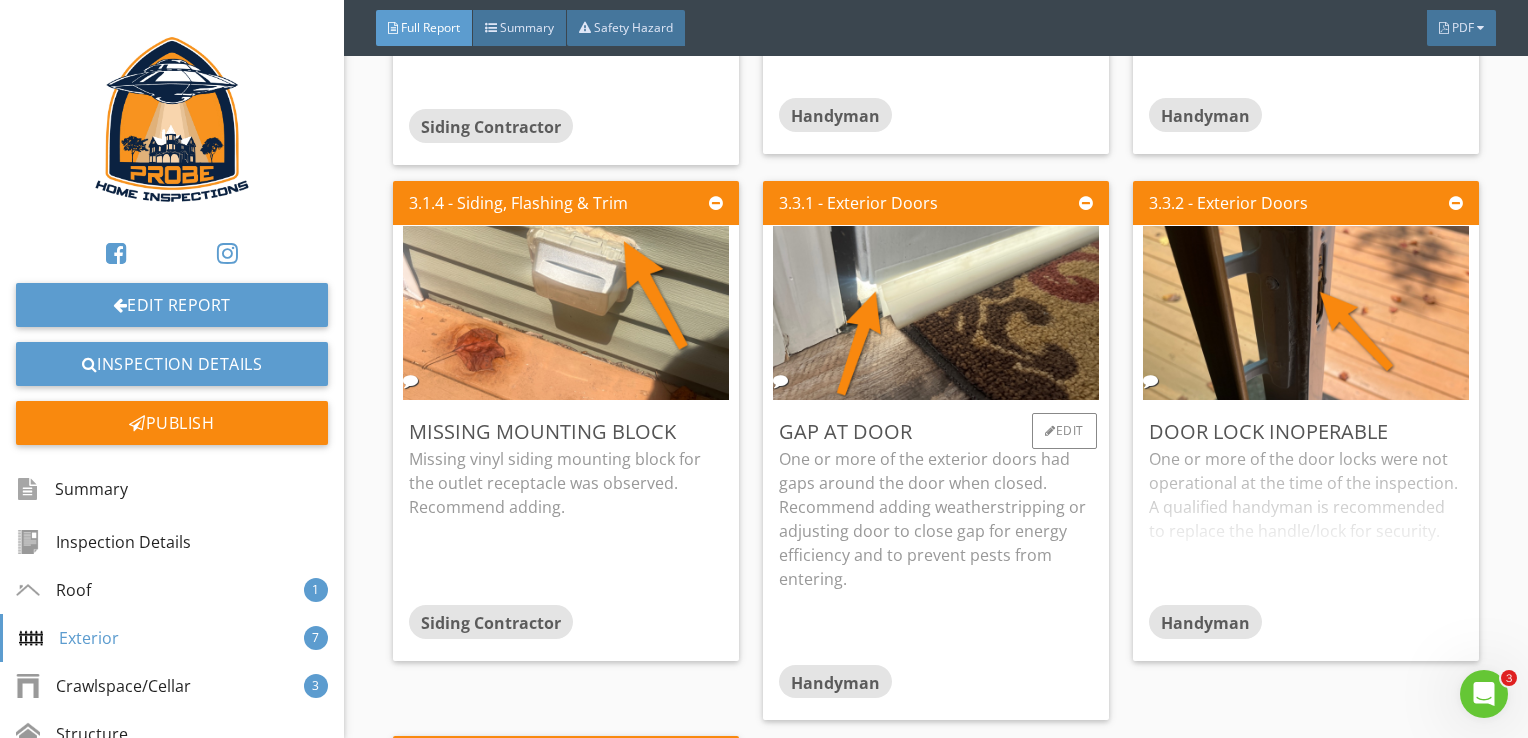 scroll, scrollTop: 3132, scrollLeft: 0, axis: vertical 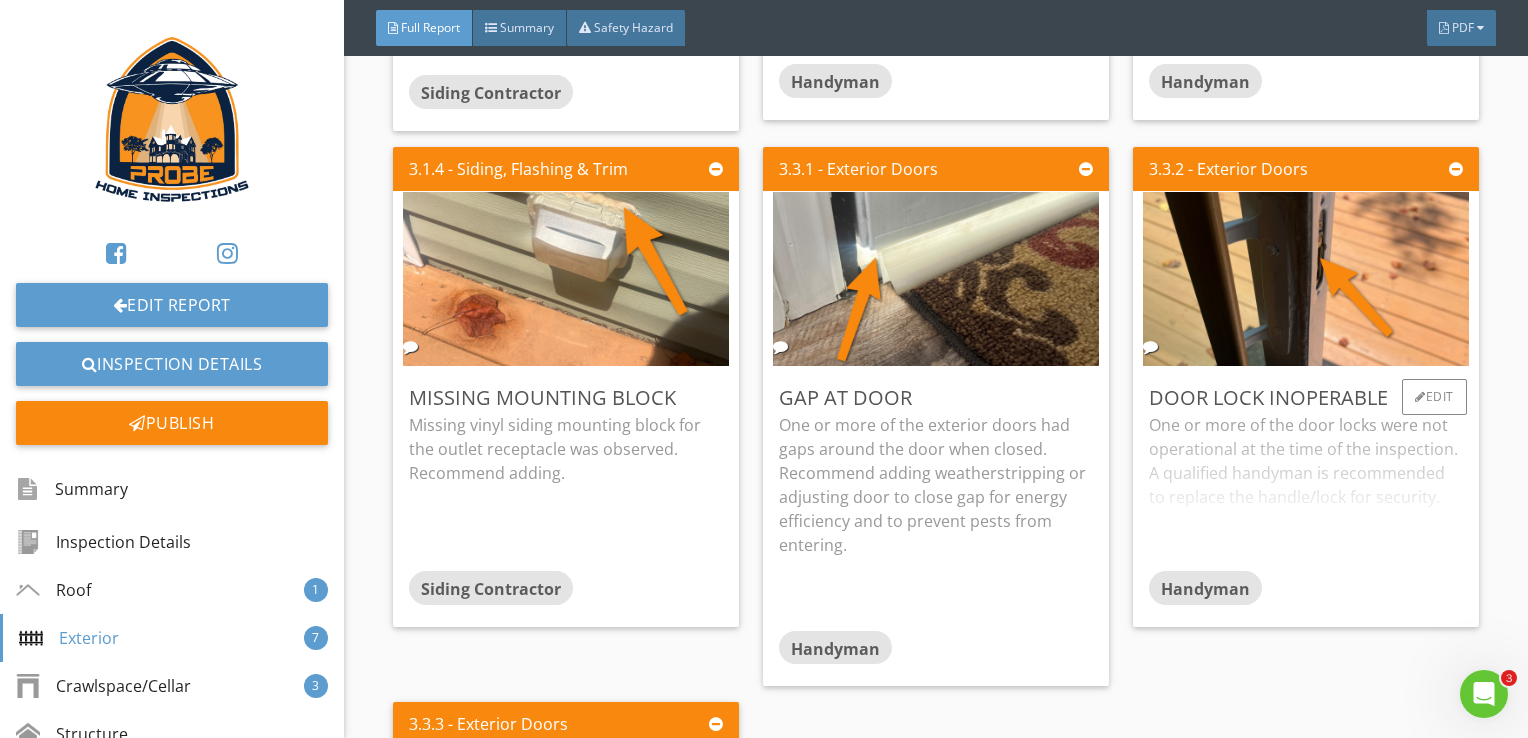 click on "One or more of the door locks were not operational at the time of the inspection. A qualified handyman is recommended to replace the handle/lock for security." at bounding box center [1306, 492] 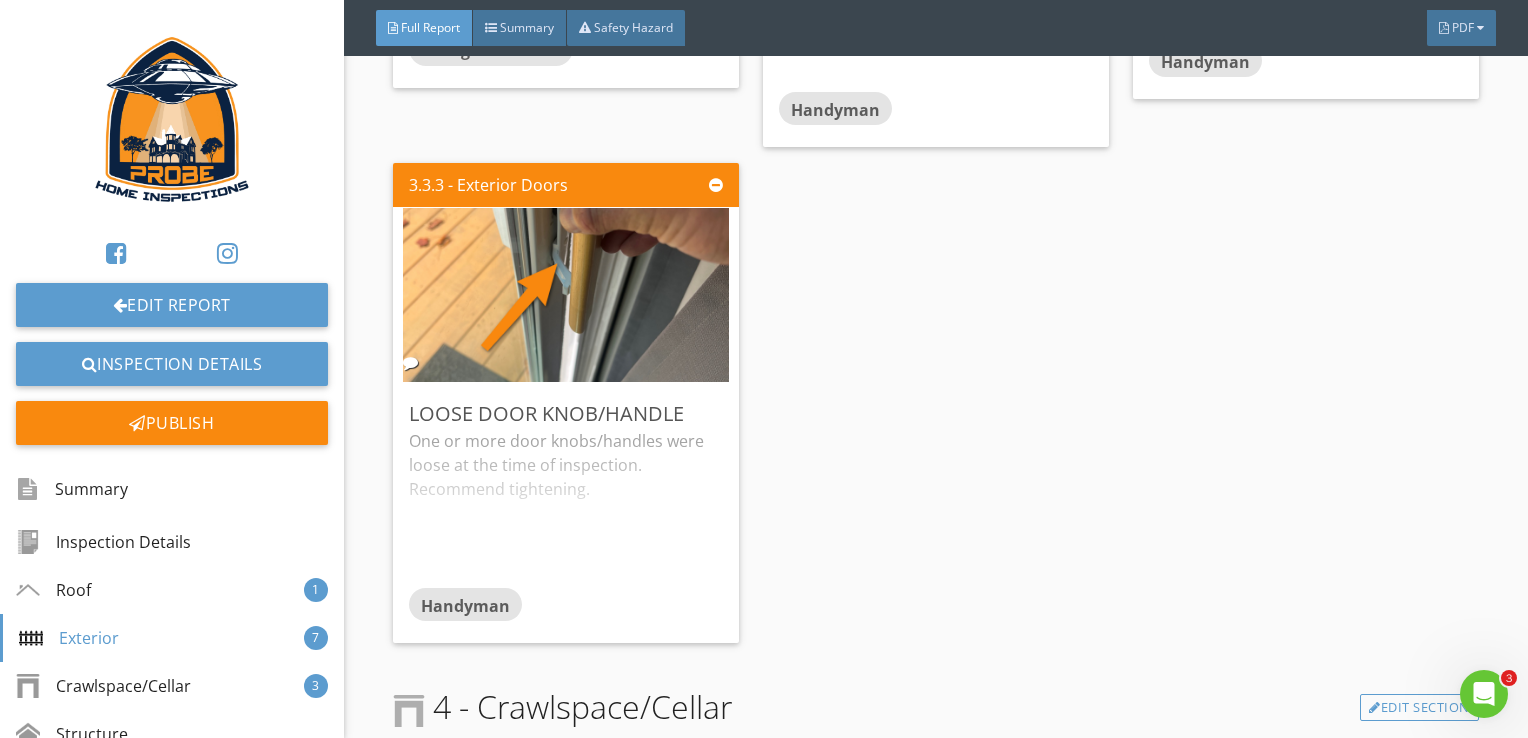 scroll, scrollTop: 3732, scrollLeft: 0, axis: vertical 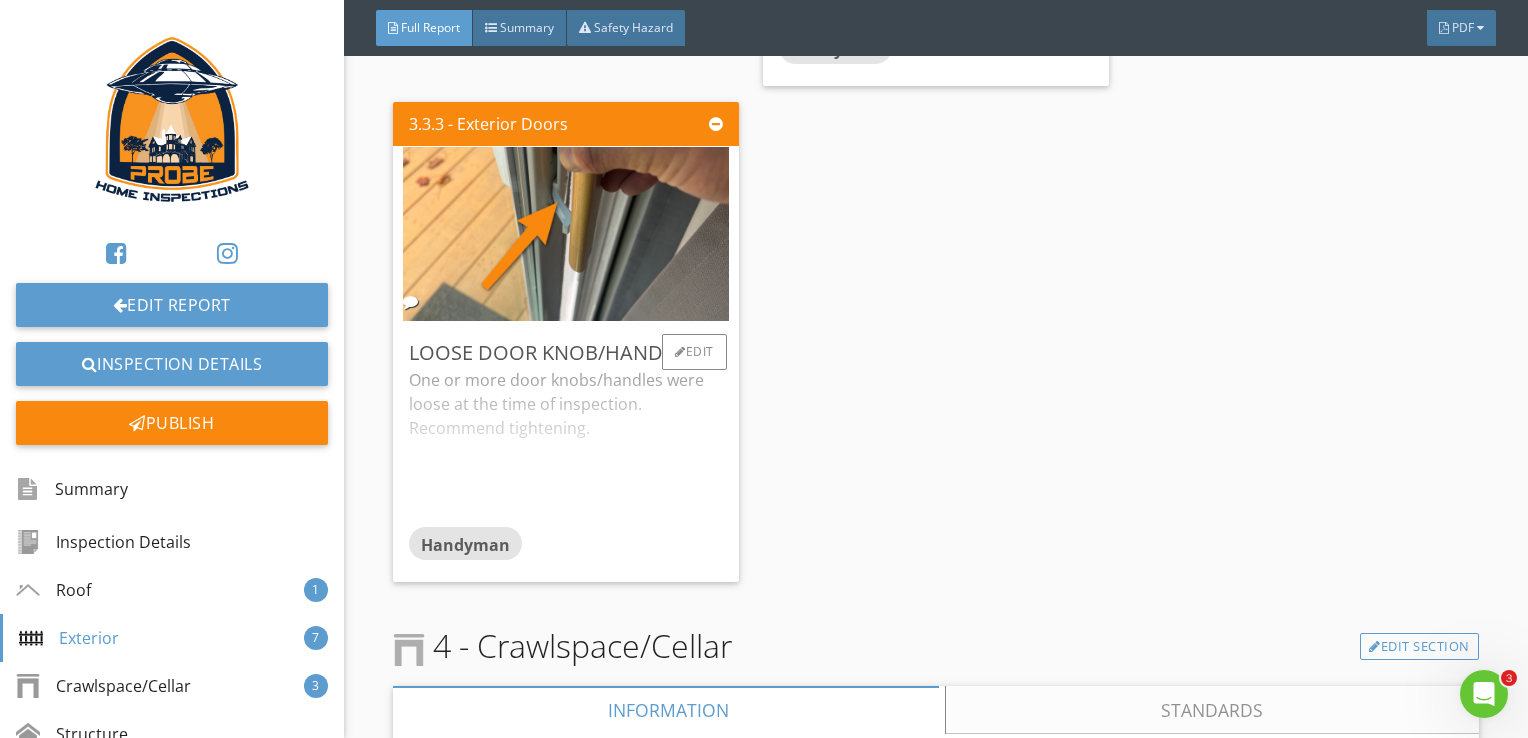 click on "One or more door knobs/handles were loose at the time of inspection. Recommend tightening." at bounding box center (566, 447) 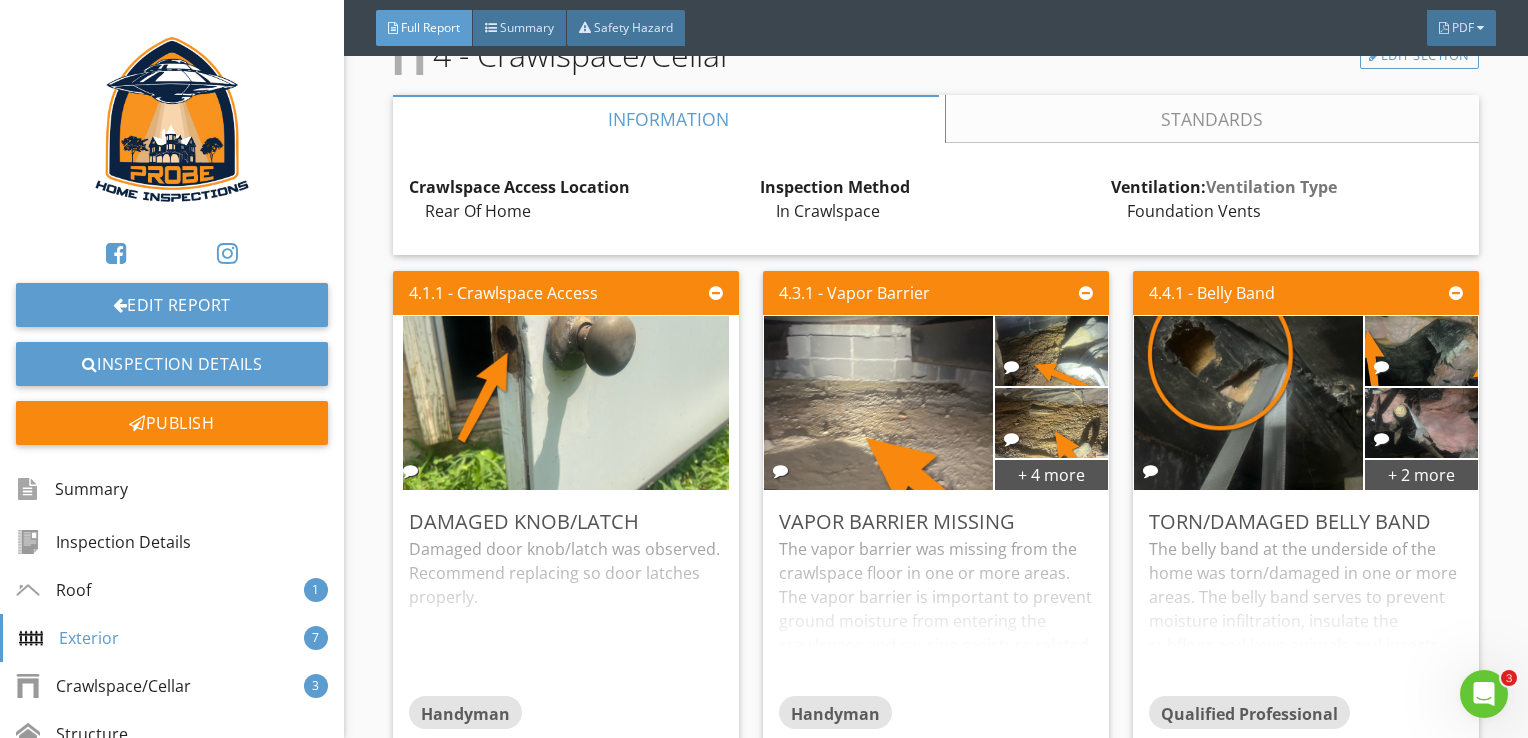 scroll, scrollTop: 4332, scrollLeft: 0, axis: vertical 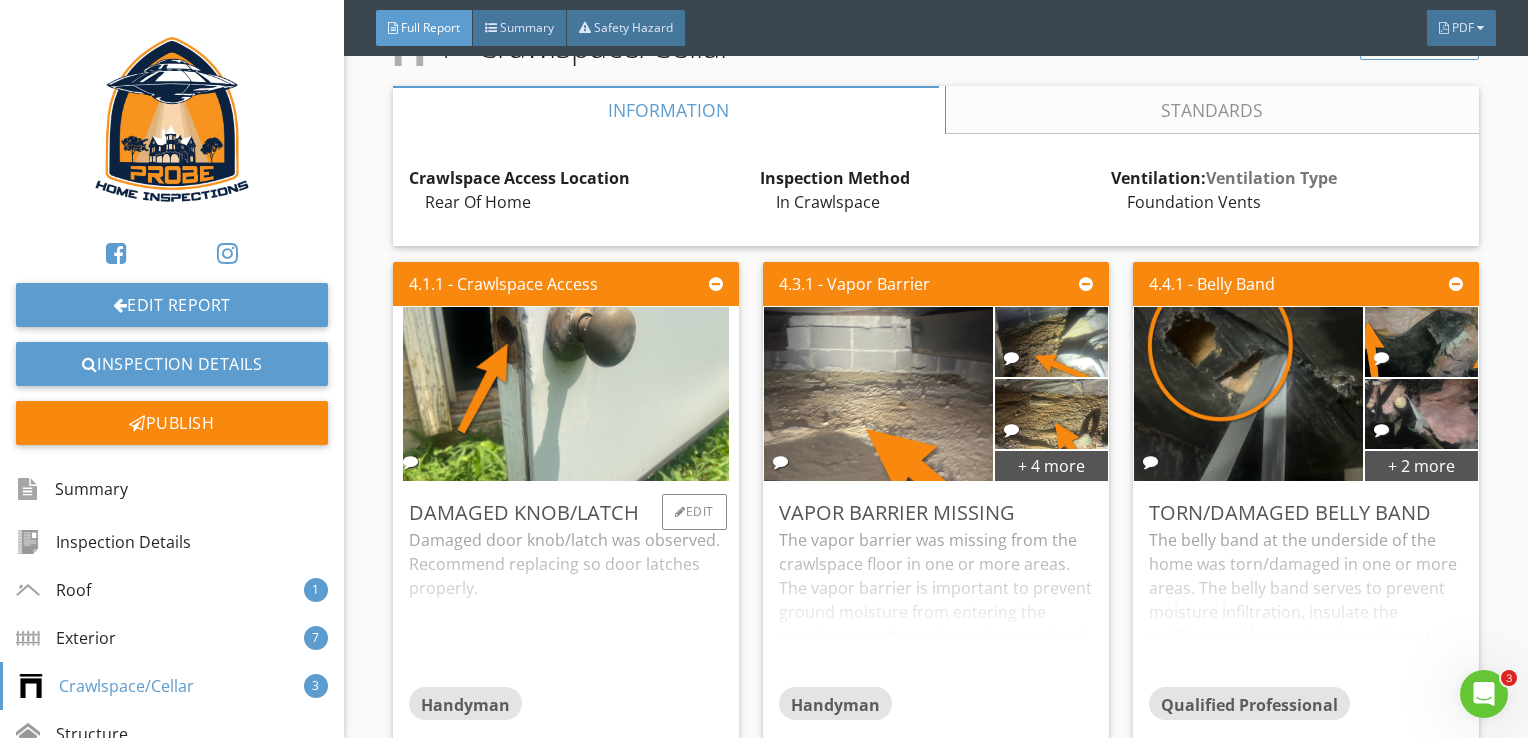 click on "Damaged door knob/latch was observed. Recommend replacing so door latches properly." at bounding box center [566, 607] 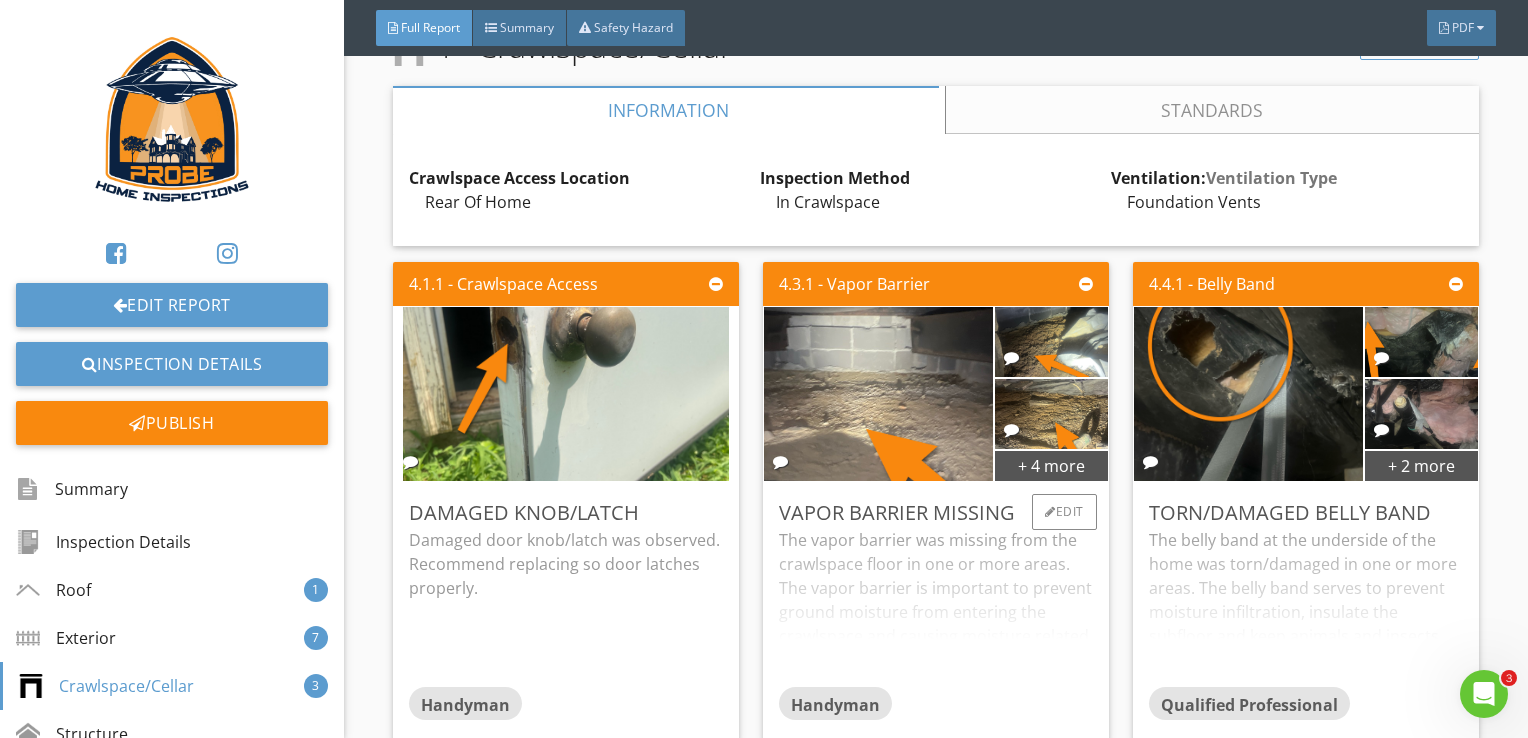 click on "The vapor barrier was missing from the crawlspace floor in one or more areas. The vapor barrier is important to prevent ground moisture from entering the crawlspace and causing moisture related issues, such as mold, fungus, pest intrusion, and deterioration. Recommend adding a vapor barrier to missing areas." at bounding box center (936, 607) 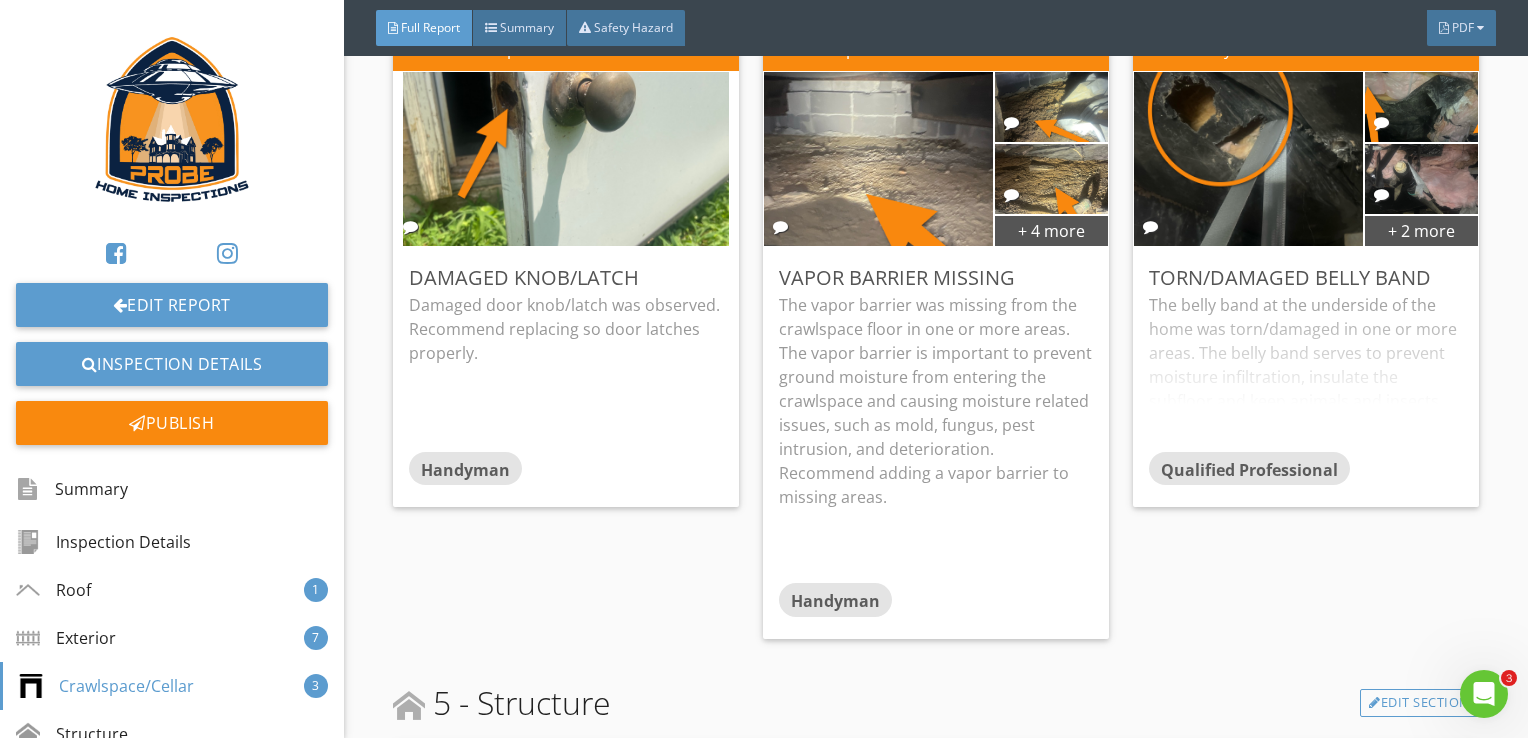scroll, scrollTop: 4532, scrollLeft: 0, axis: vertical 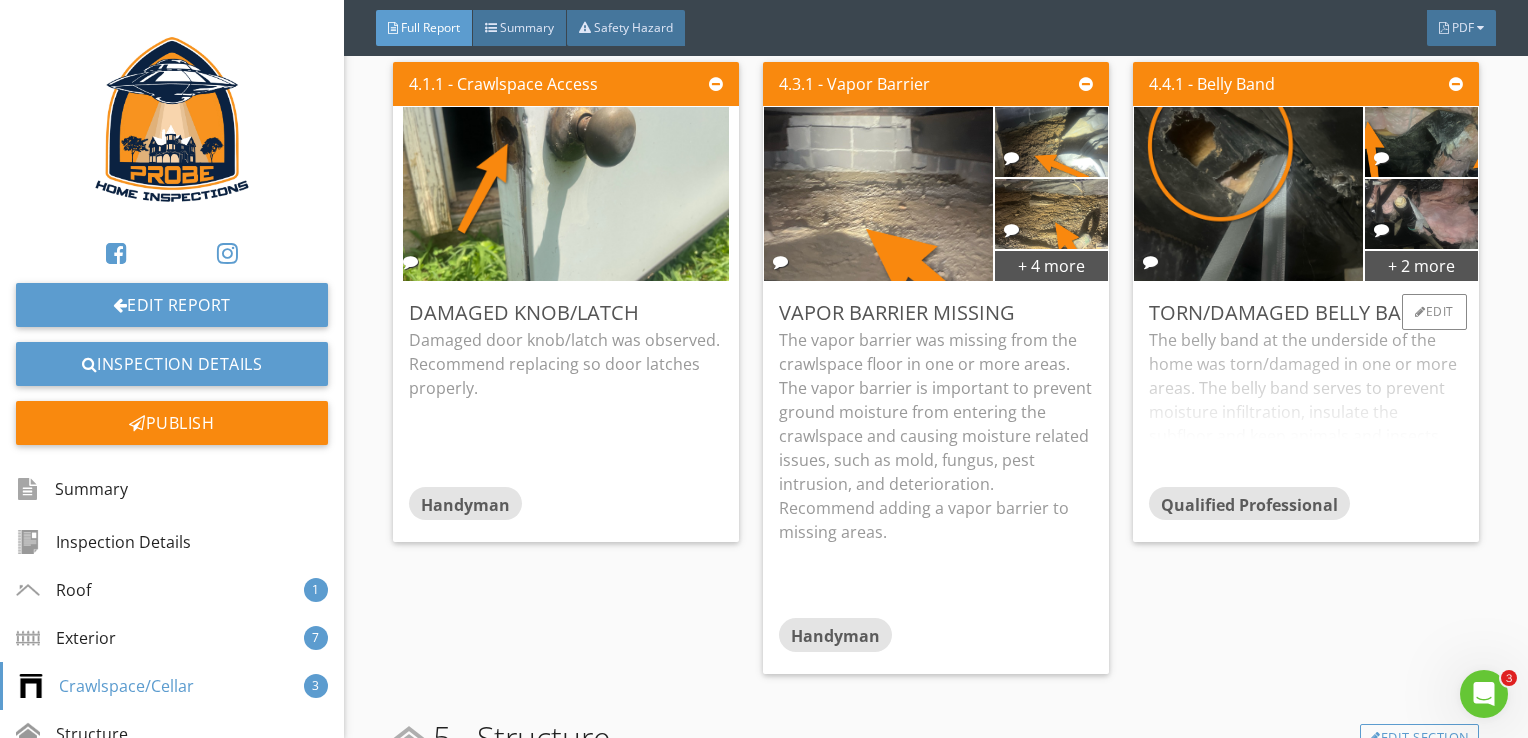 click on "The belly band at the underside of the home was torn/damaged in one or more areas. The belly band serves to prevent moisture infiltration, insulate the subfloor and keep animals and insects from gaining access to the manufactured home. Recommend repair of the belly band." at bounding box center [1306, 407] 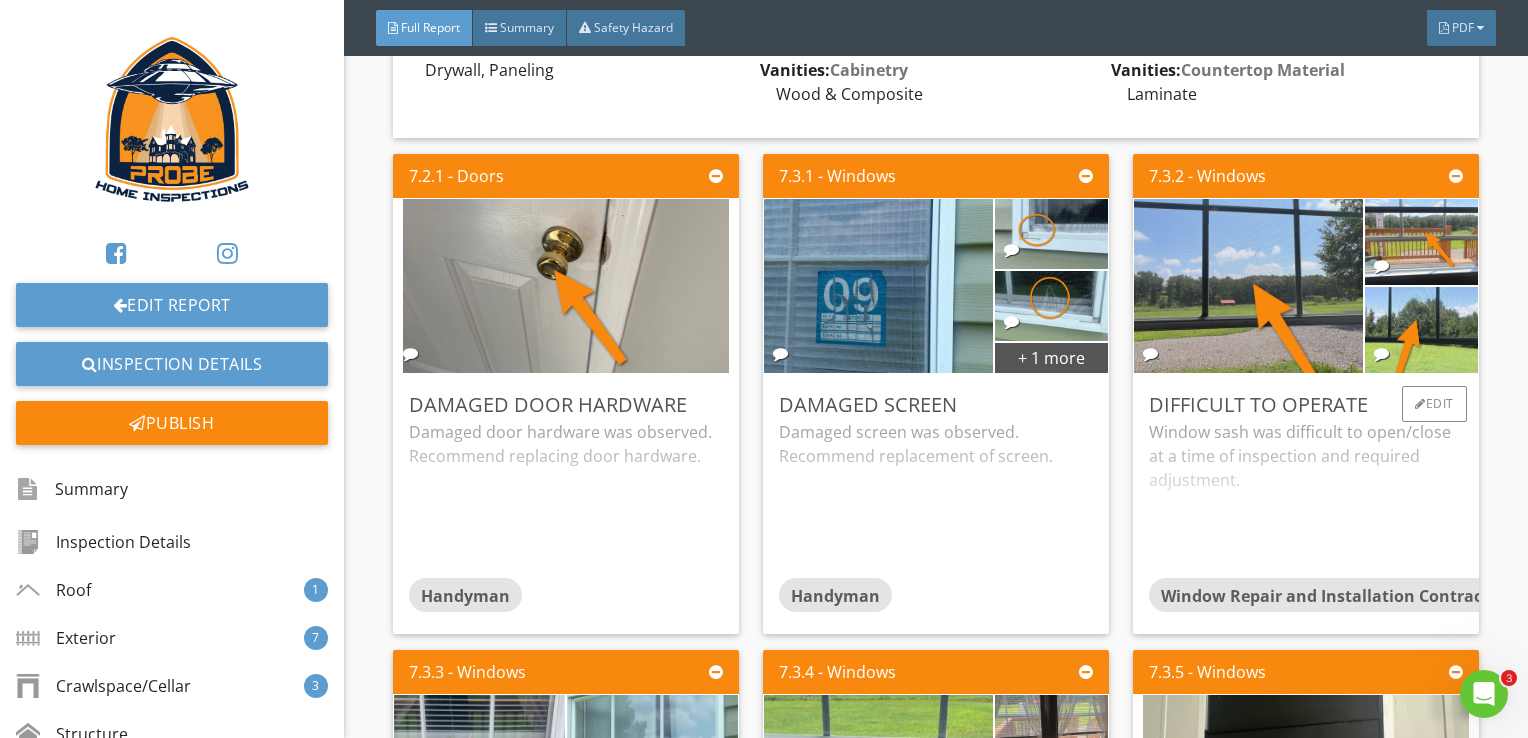 scroll, scrollTop: 6132, scrollLeft: 0, axis: vertical 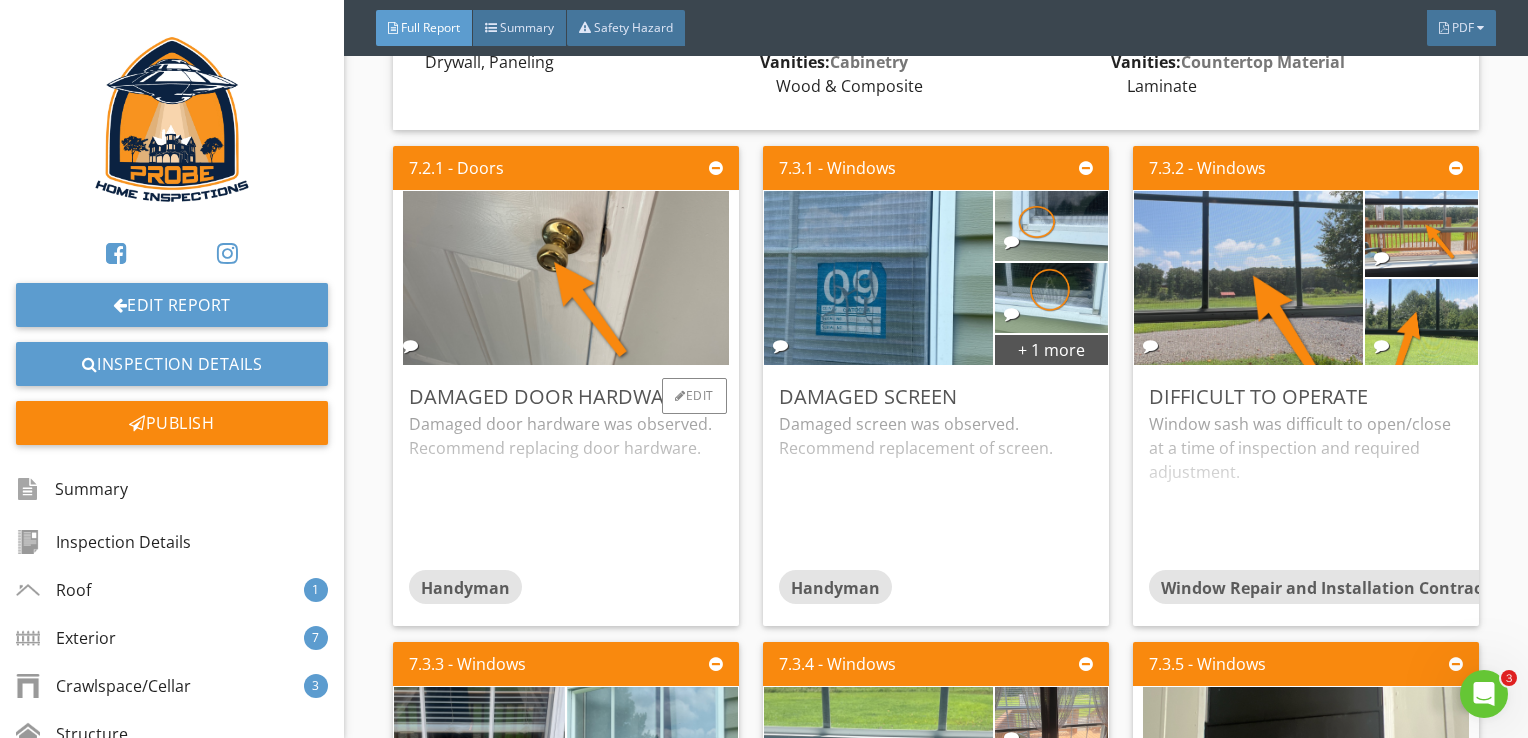 click on "Damaged door hardware was observed. Recommend replacing door hardware." at bounding box center [566, 491] 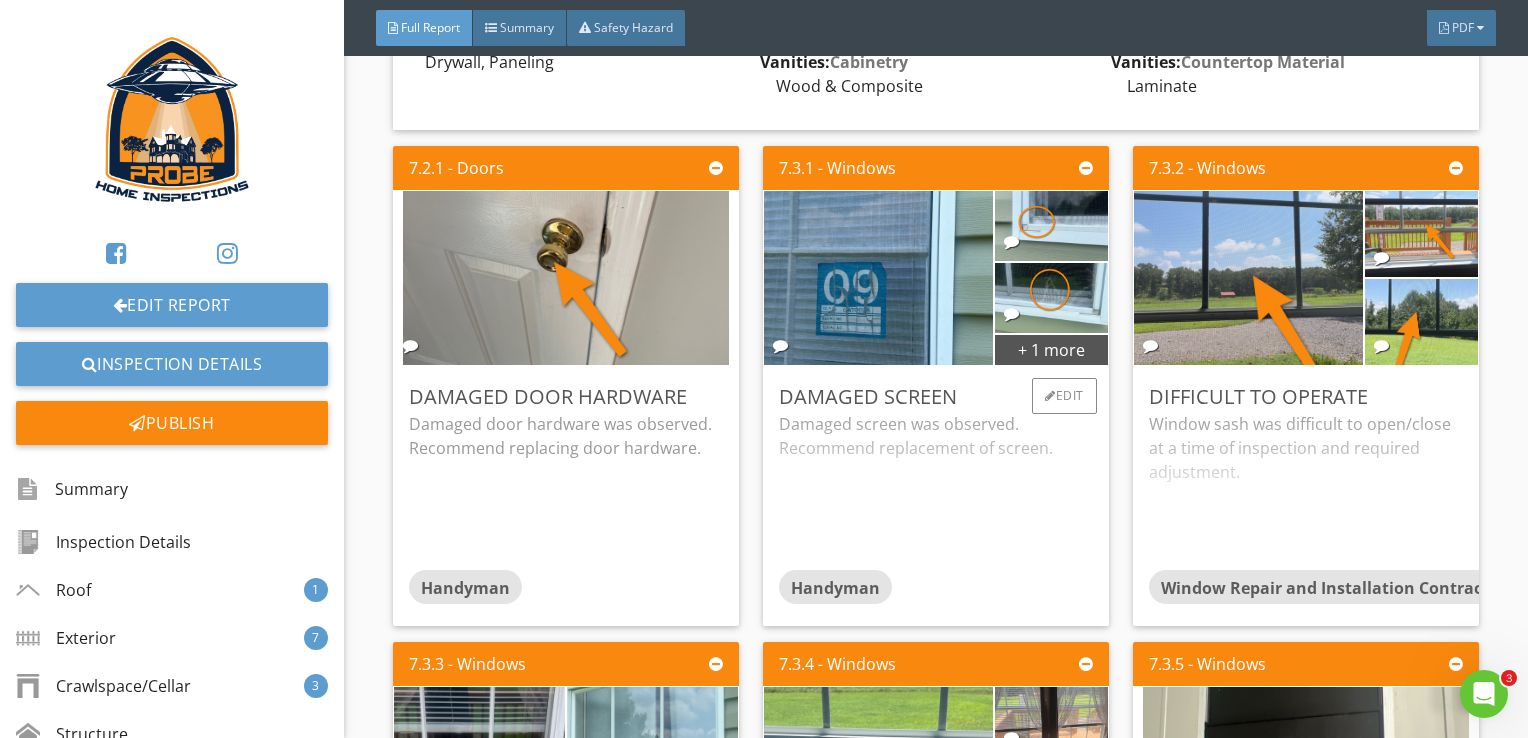 click on "Damaged screen was observed. Recommend replacement of screen." at bounding box center (936, 491) 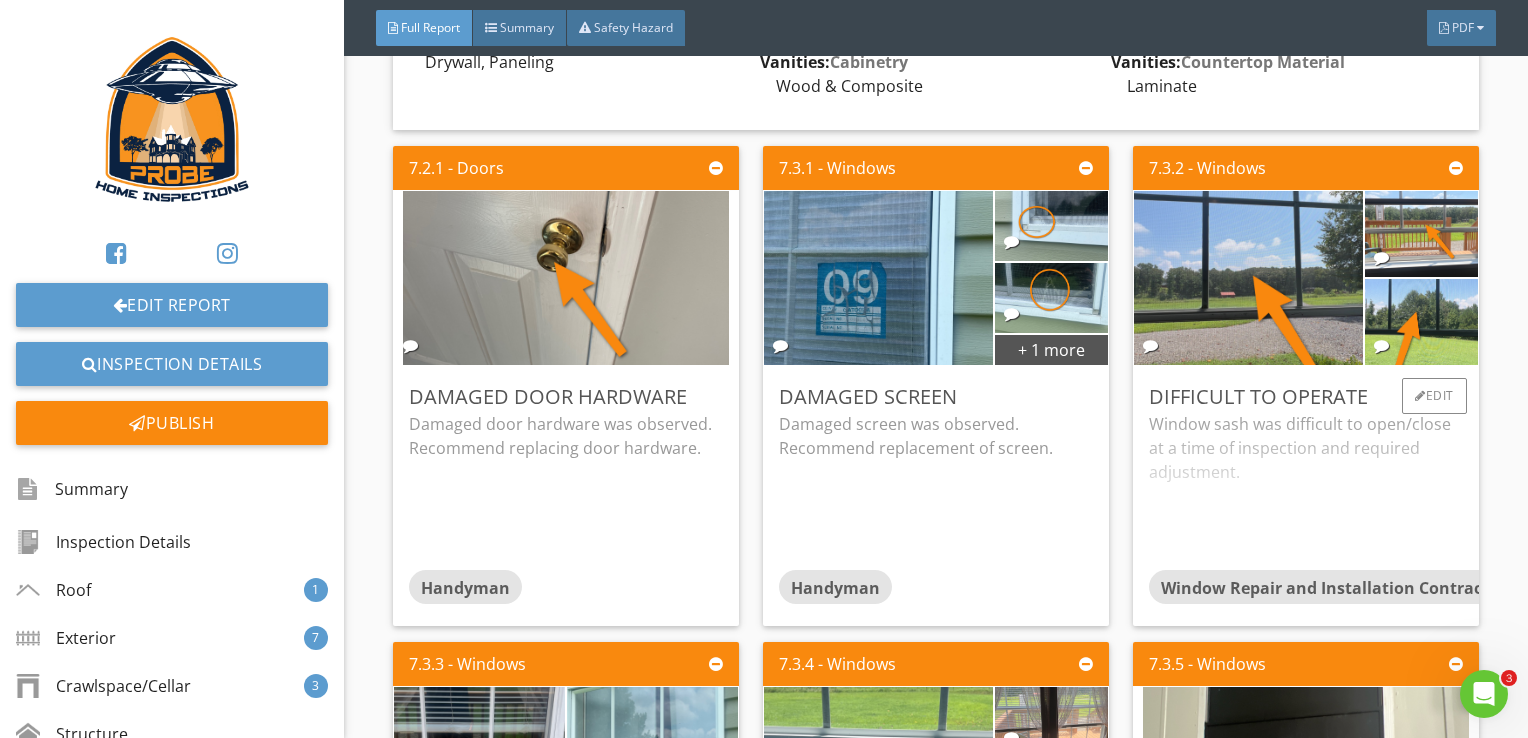 click on "Window sash was difficult to open/close at a time of inspection and required adjustment." at bounding box center (1306, 491) 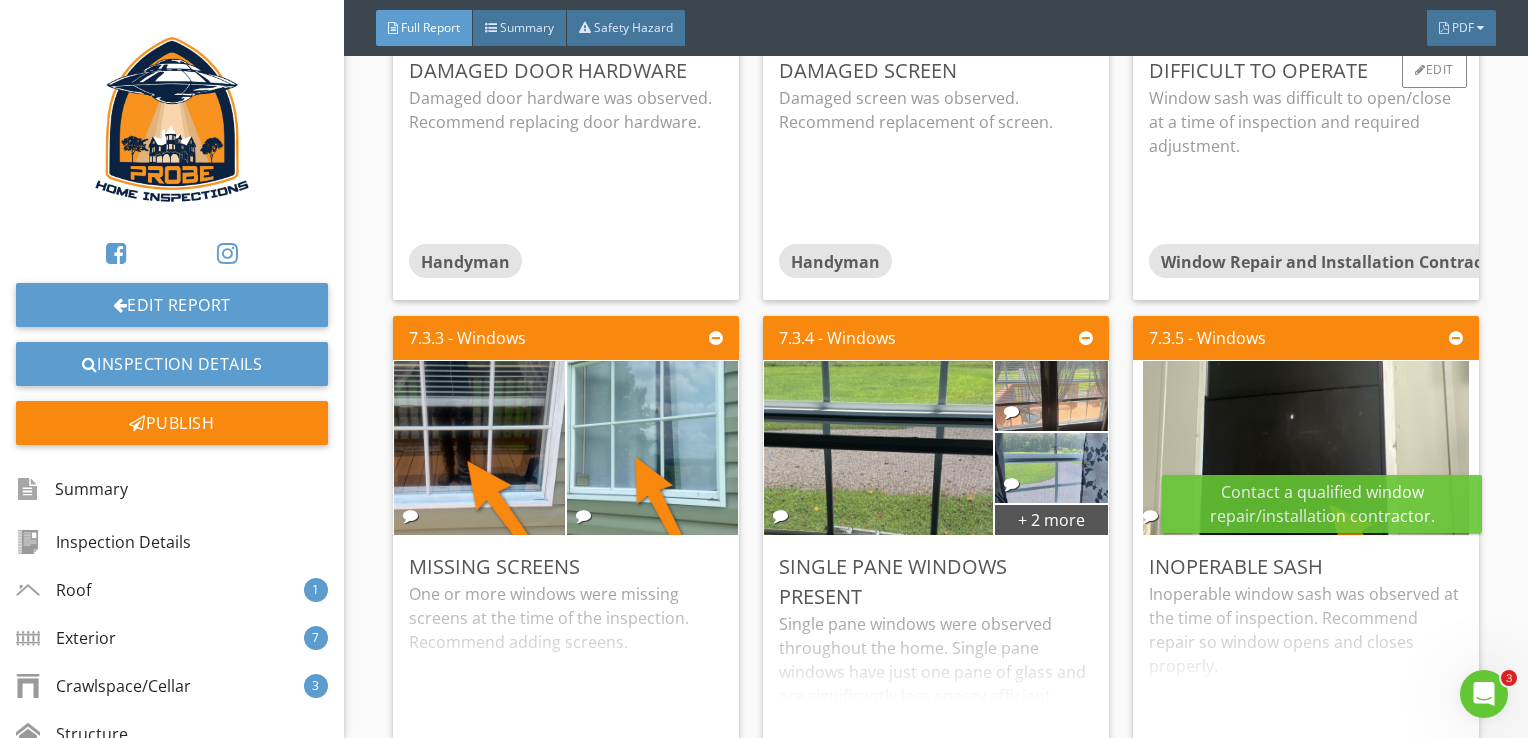 scroll, scrollTop: 6532, scrollLeft: 0, axis: vertical 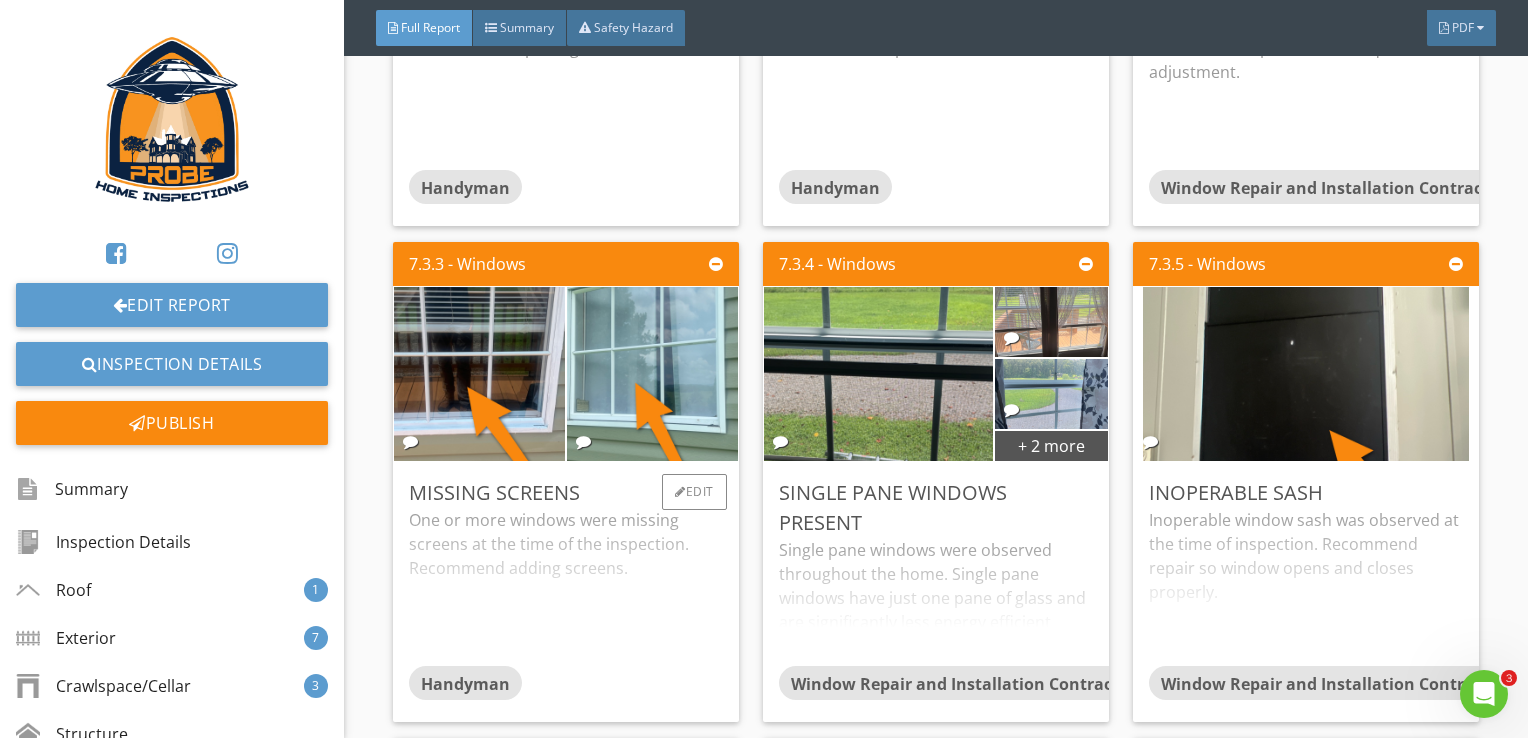 click on "One or more windows were missing screens at the time of the inspection. Recommend adding screens." at bounding box center (566, 587) 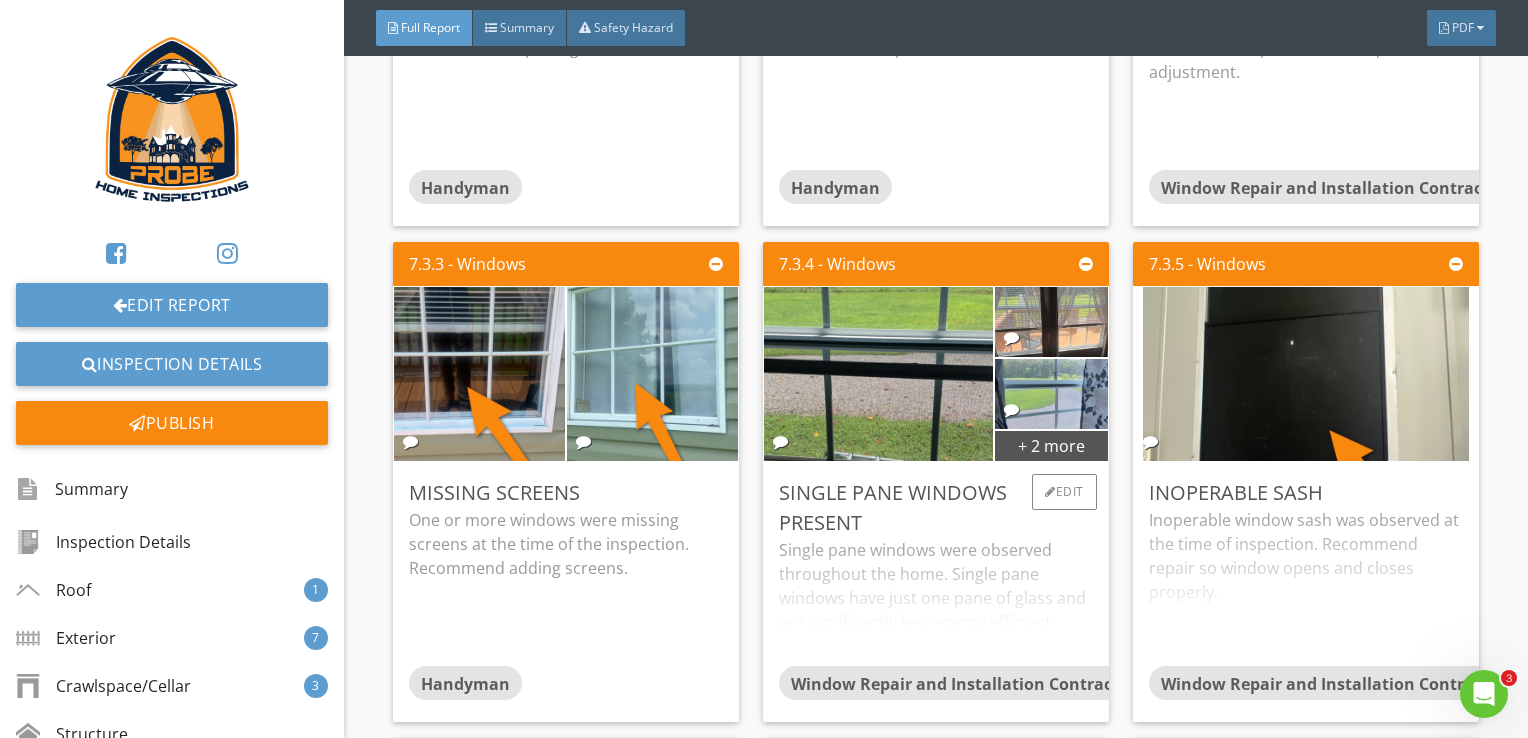 click on "Single pane windows were observed throughout the home. Single pane windows have just one pane of glass and are significantly less energy efficient compared to double or triple pane windows, leading to higher heating and cooling costs, and are generally considered a concern for a home's energy performance. Recommend upgrading single pane windows." at bounding box center (936, 602) 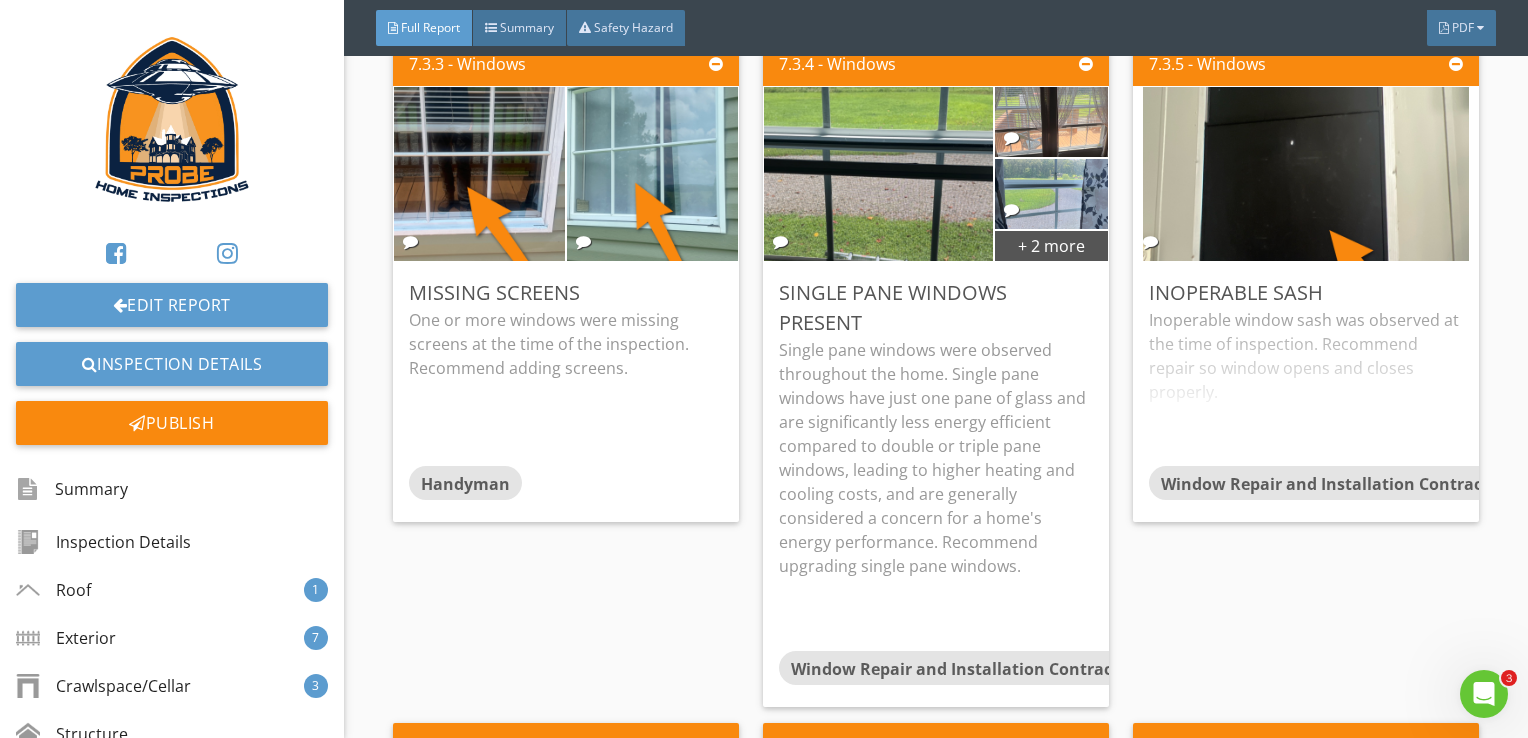 scroll, scrollTop: 6632, scrollLeft: 0, axis: vertical 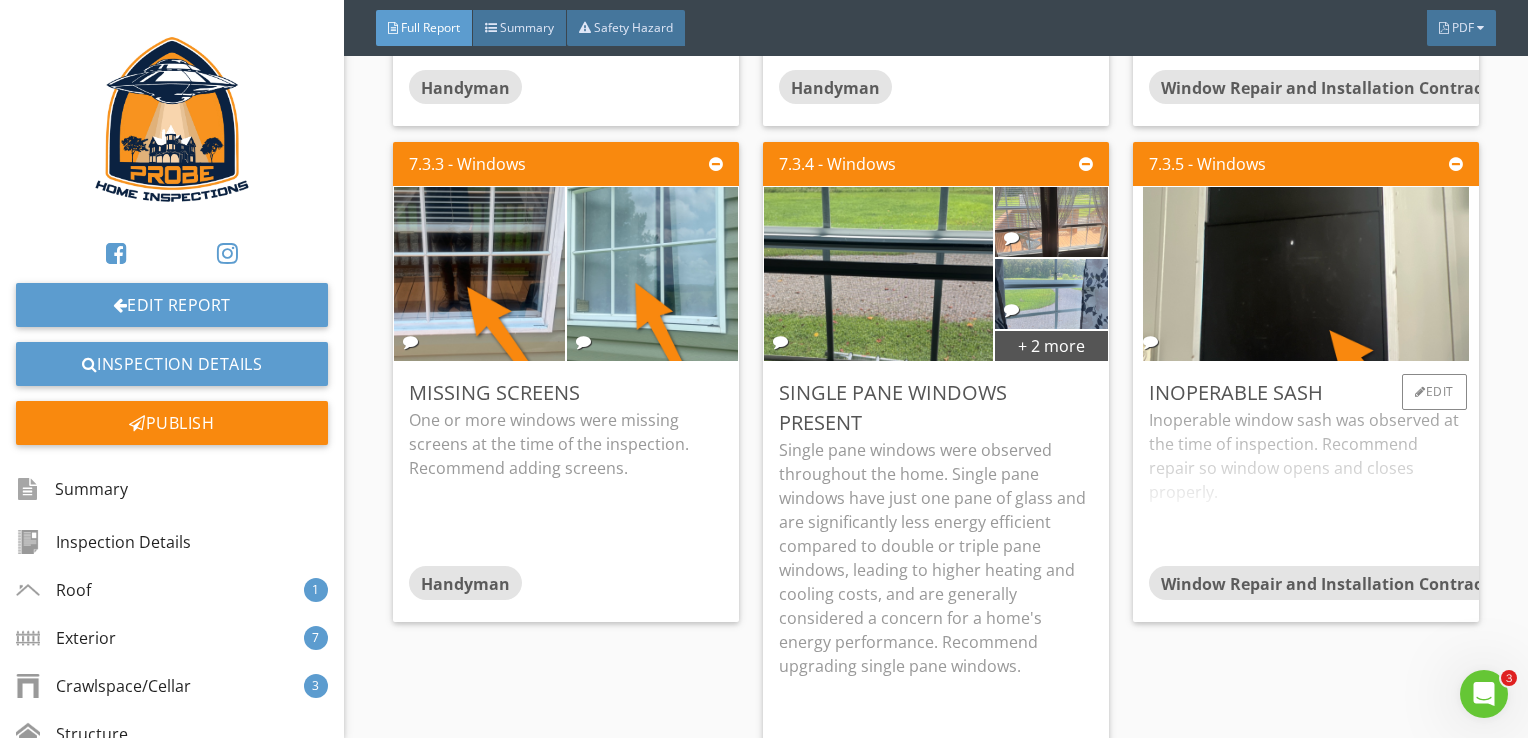 click on "Inoperable window sash was observed at the time of inspection. Recommend repair so window opens and closes properly." at bounding box center (1306, 487) 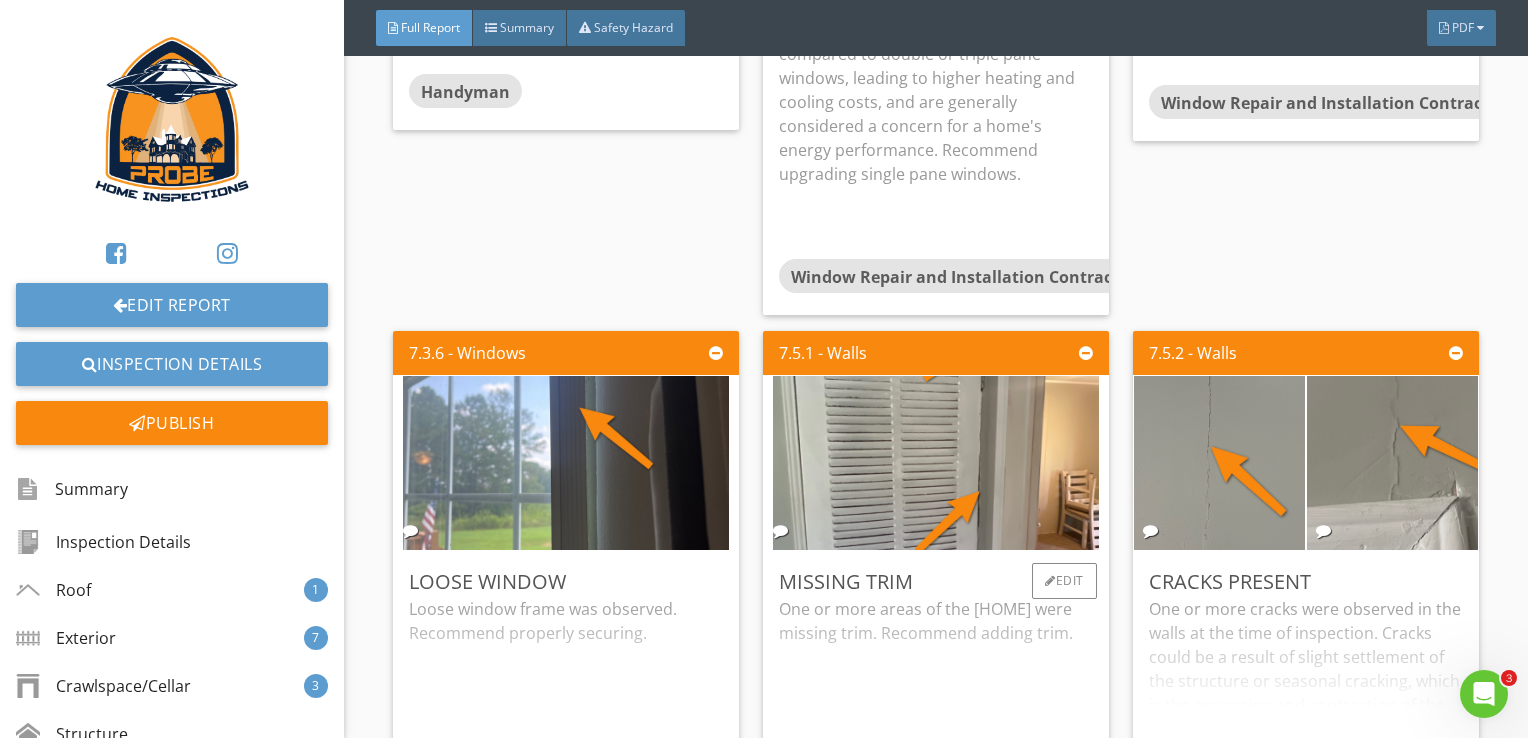 scroll, scrollTop: 7332, scrollLeft: 0, axis: vertical 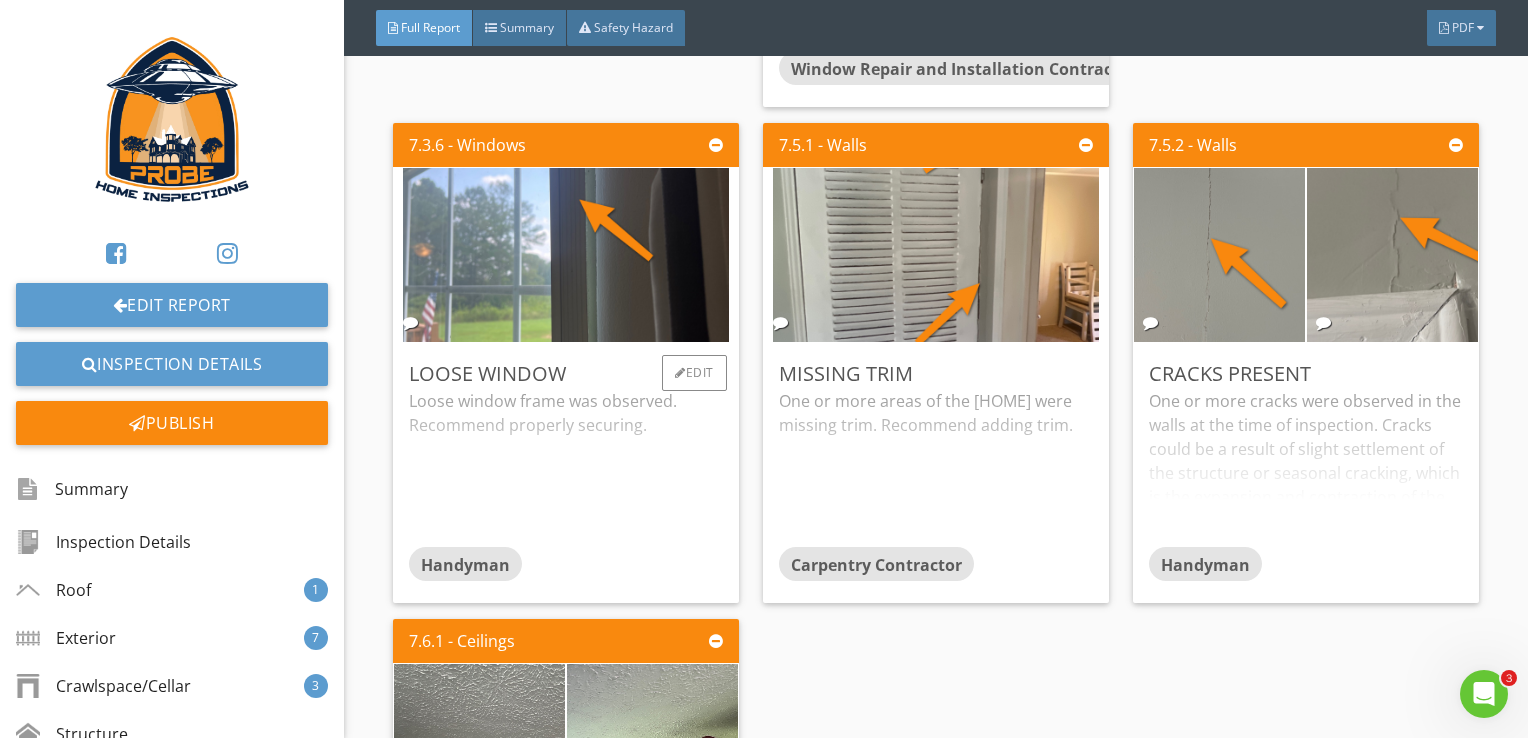 click on "Loose window frame was observed. Recommend properly securing." at bounding box center (566, 468) 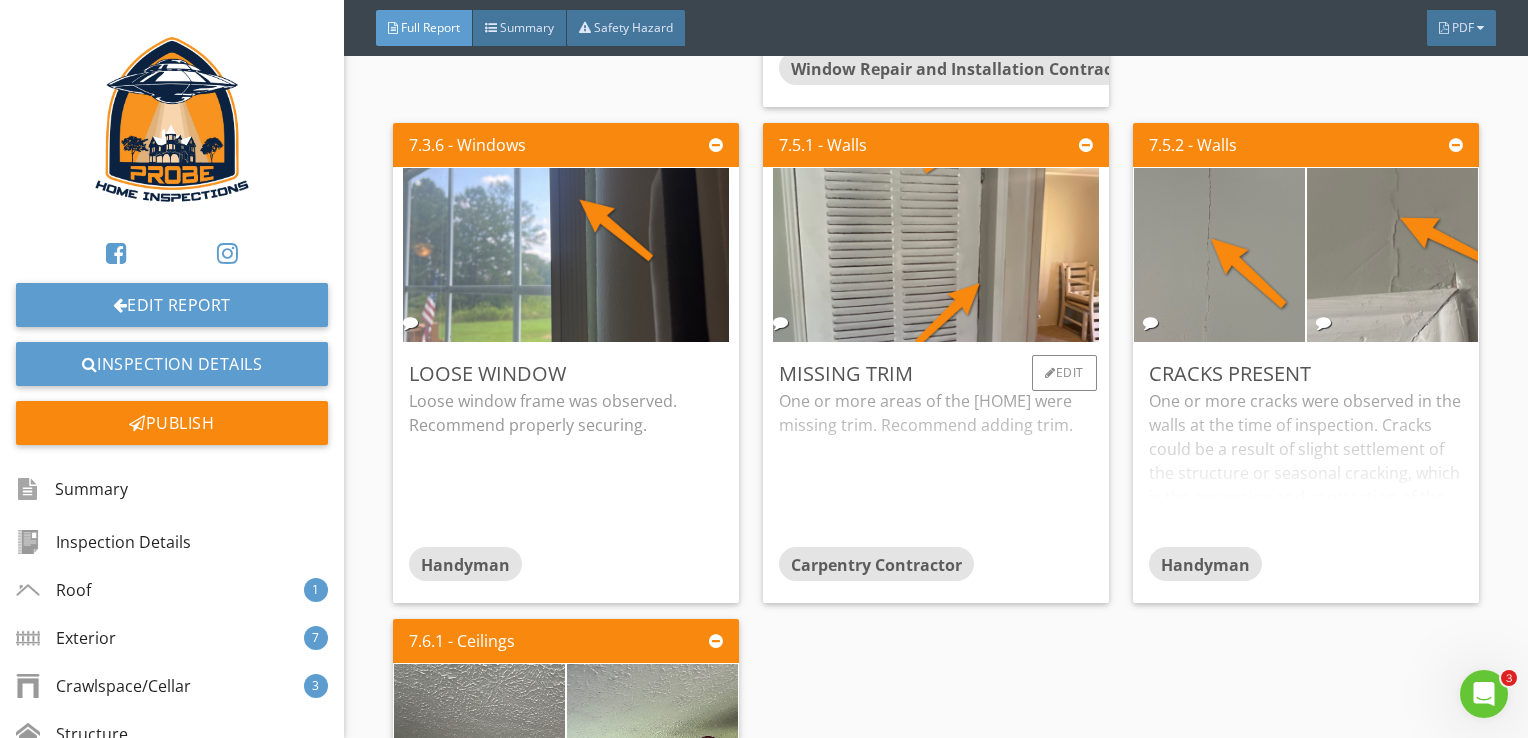 click on "One or more areas of the home were missing trim. Recommend adding trim." at bounding box center [936, 468] 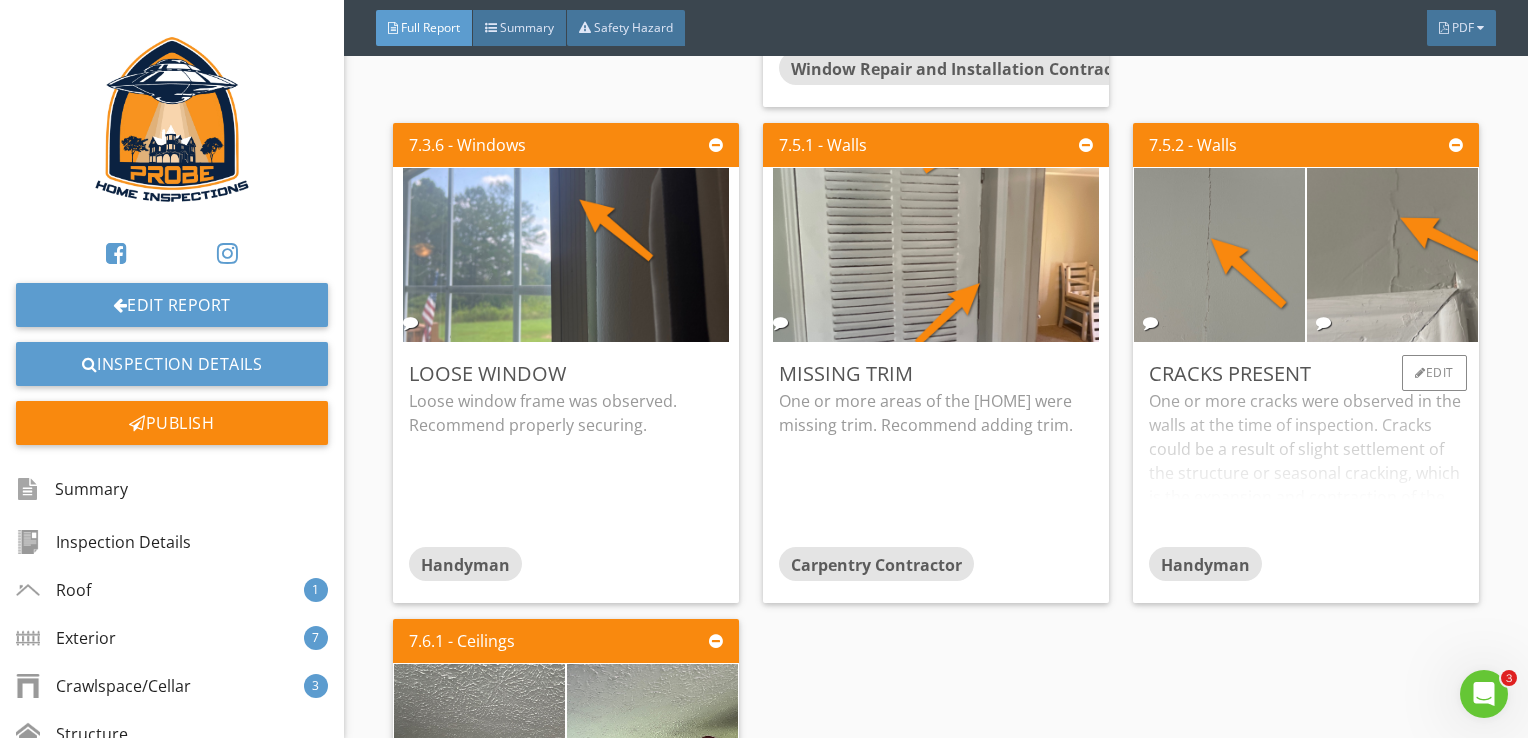 click on "One or more cracks were observed in the walls at the time of inspection. Cracks could be a result of slight settlement of the structure or seasonal cracking, which is the expansion and contraction of the underlying framing due to changes in humidity. The cracks did not indicate any significant structural movement. Recommend repairing cracks." at bounding box center (1306, 468) 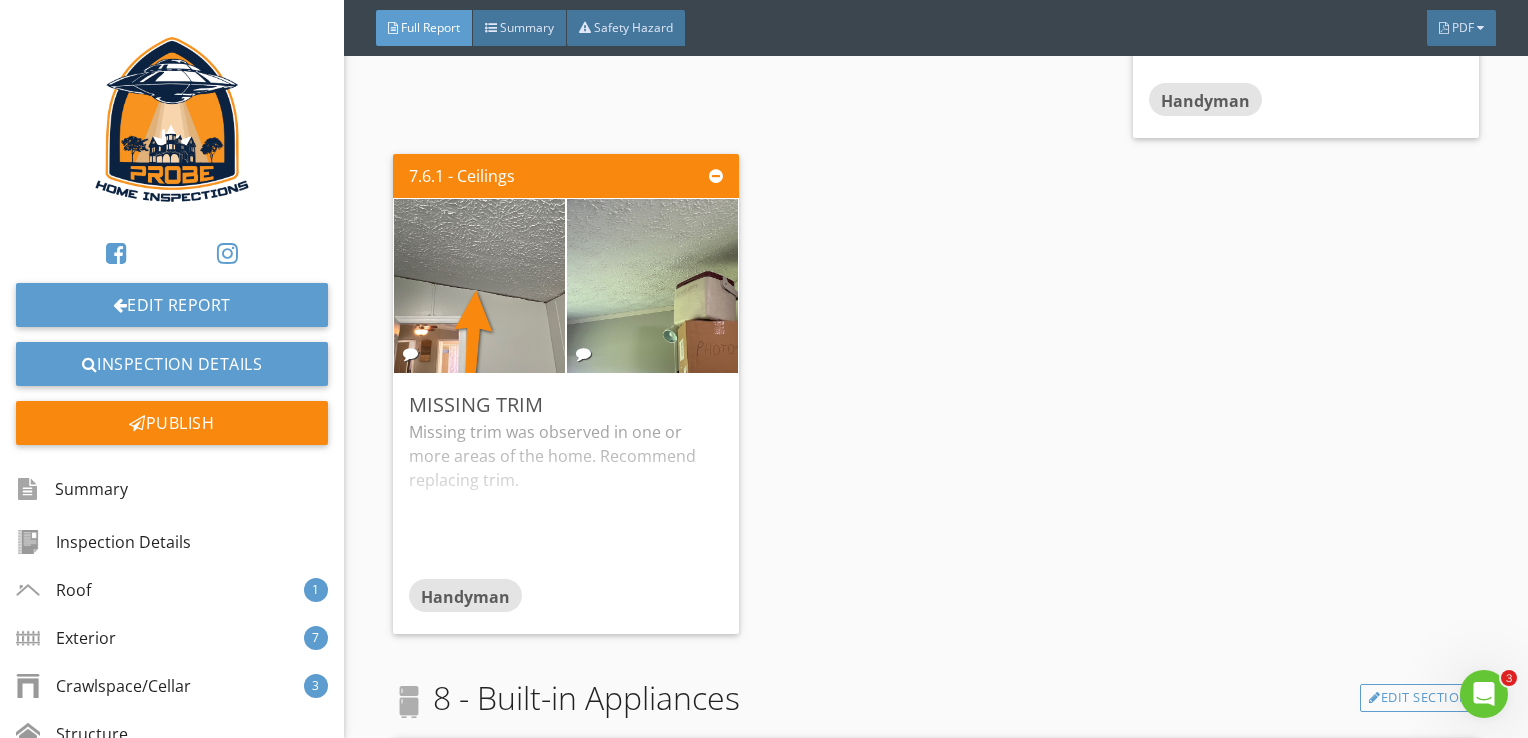 scroll, scrollTop: 7932, scrollLeft: 0, axis: vertical 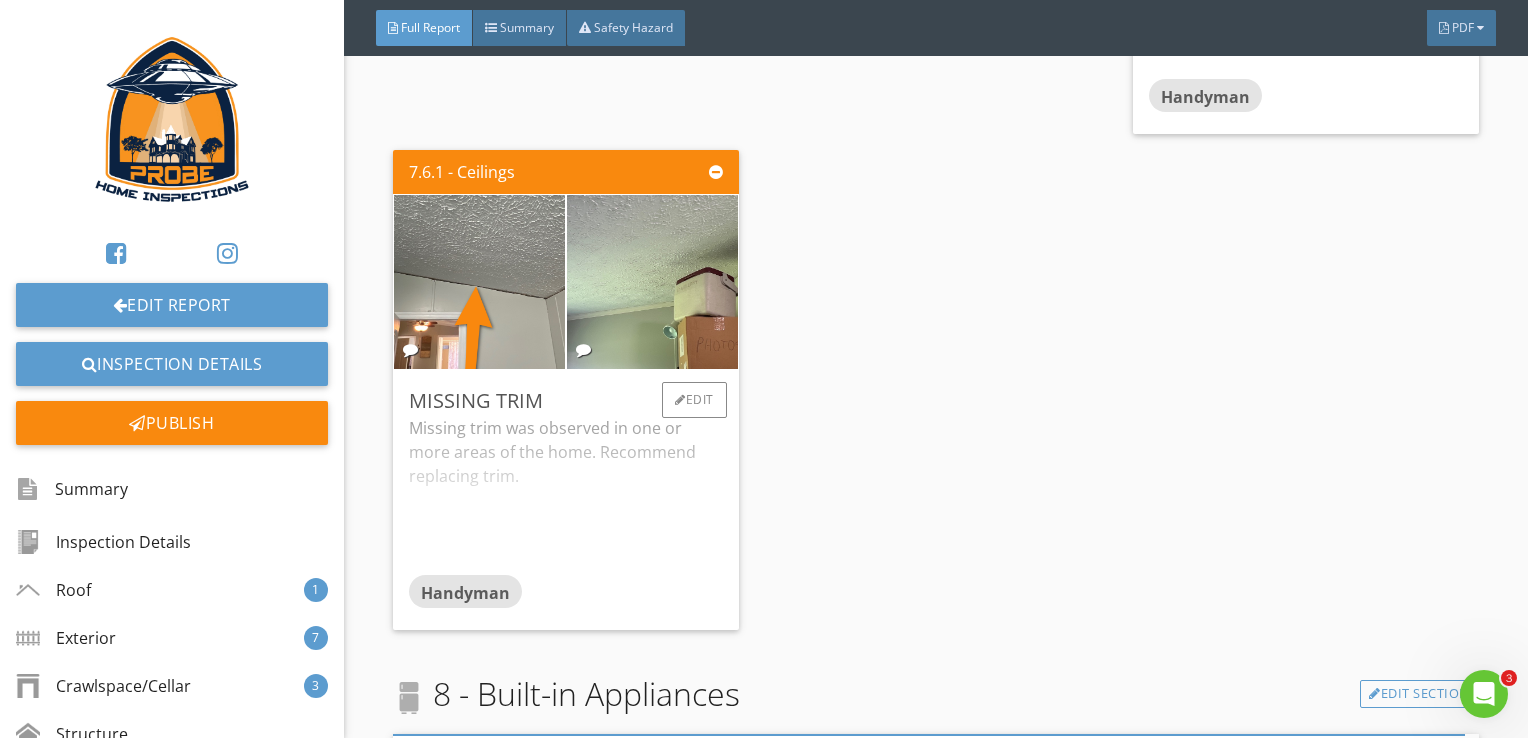 click on "Missing trim was observed in one or more areas of the home. Recommend replacing trim." at bounding box center (566, 495) 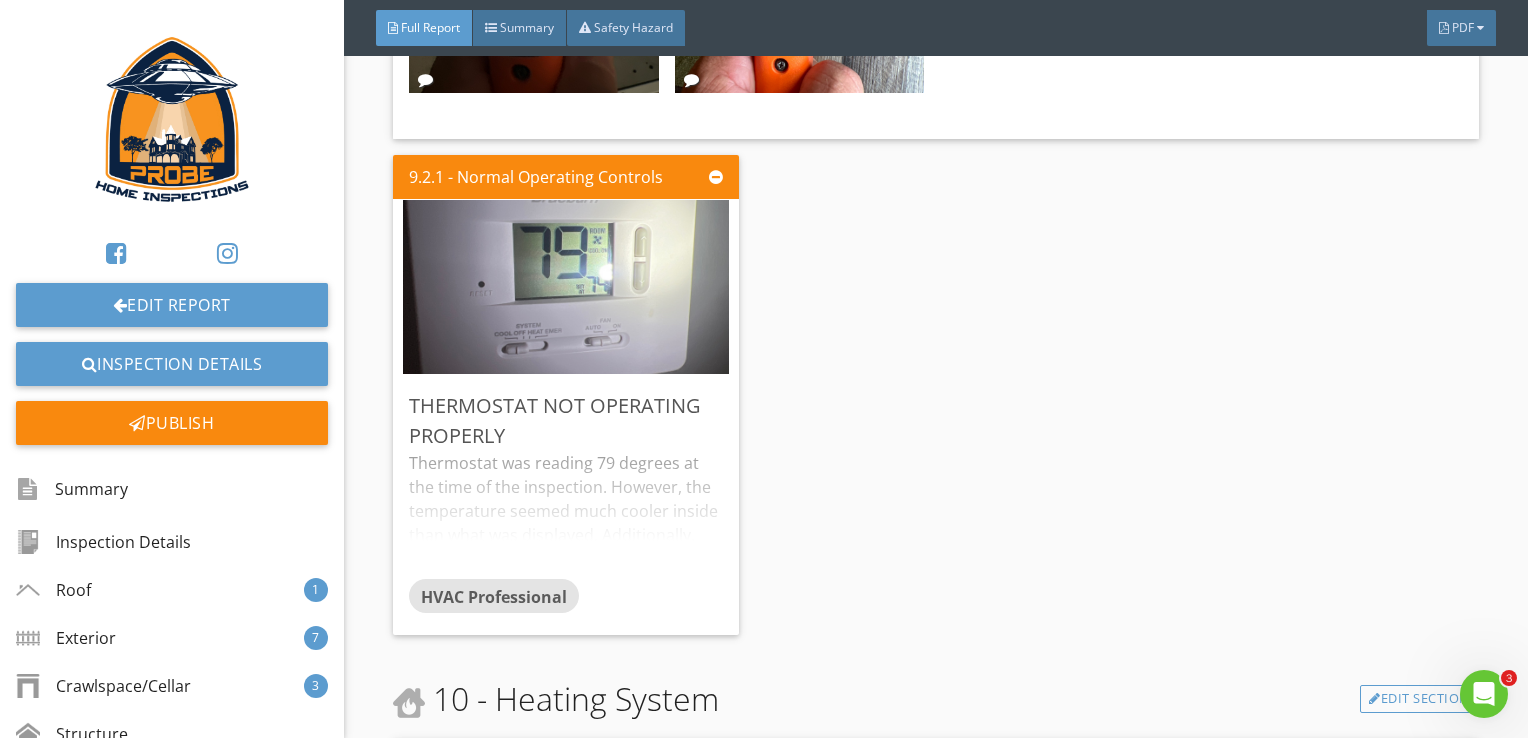 scroll, scrollTop: 10232, scrollLeft: 0, axis: vertical 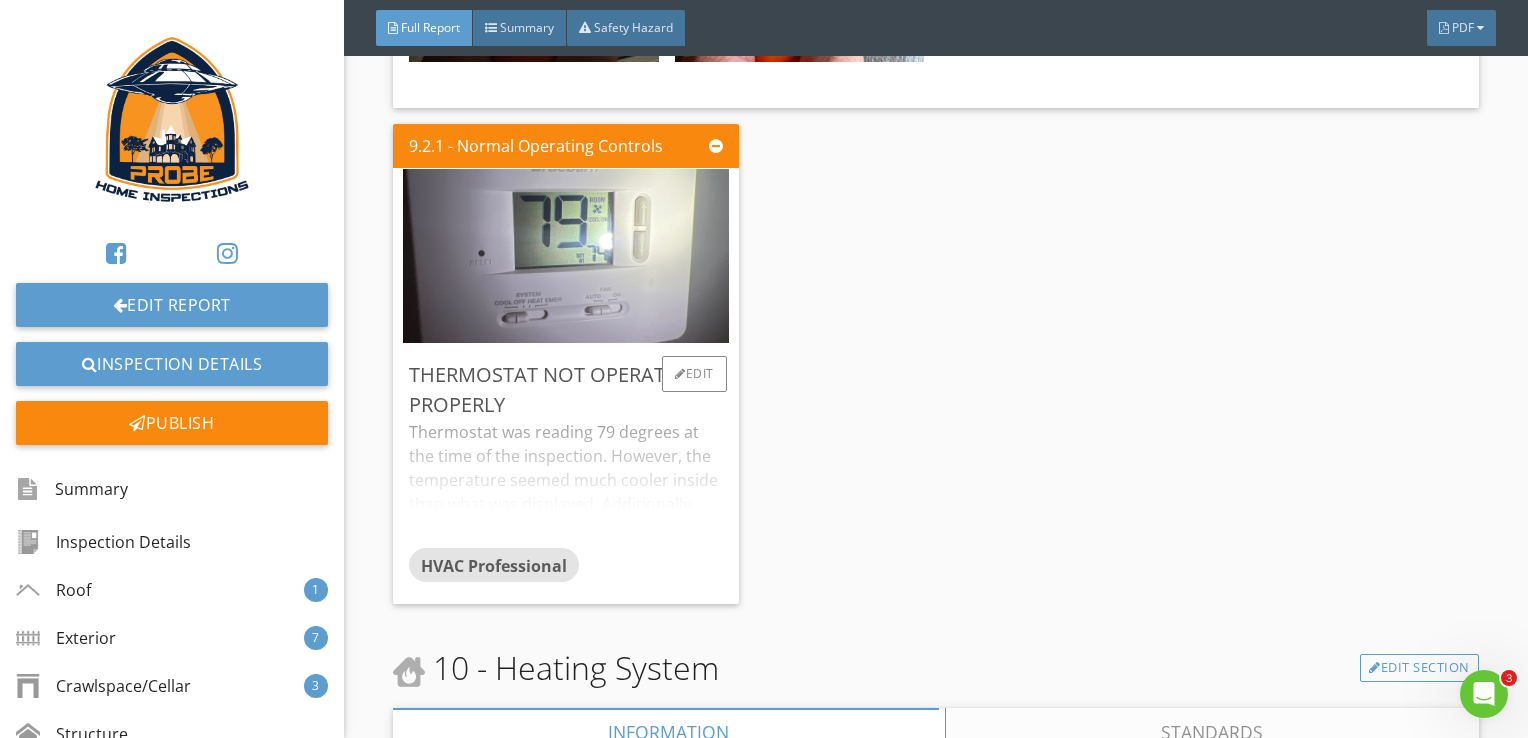 click on "Thermostat was reading 79 degrees at the time of the inspection. However, the temperature seemed much cooler inside than what was displayed. Additionally, the system  seemed to be cooling properly, indicated by sufficient Delta T measurements. Recommend further review by a qualified HVAC contractor." at bounding box center (566, 484) 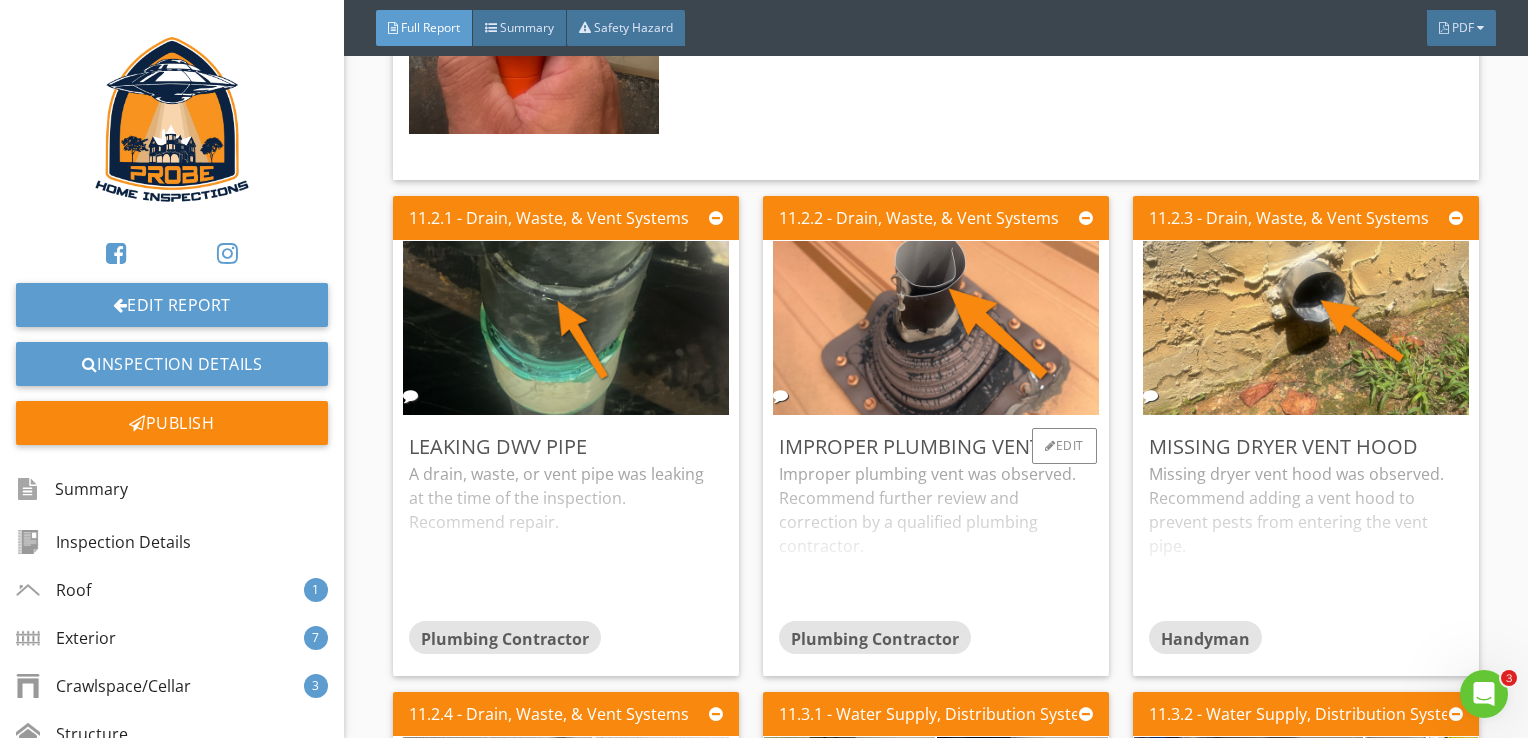 scroll, scrollTop: 13732, scrollLeft: 0, axis: vertical 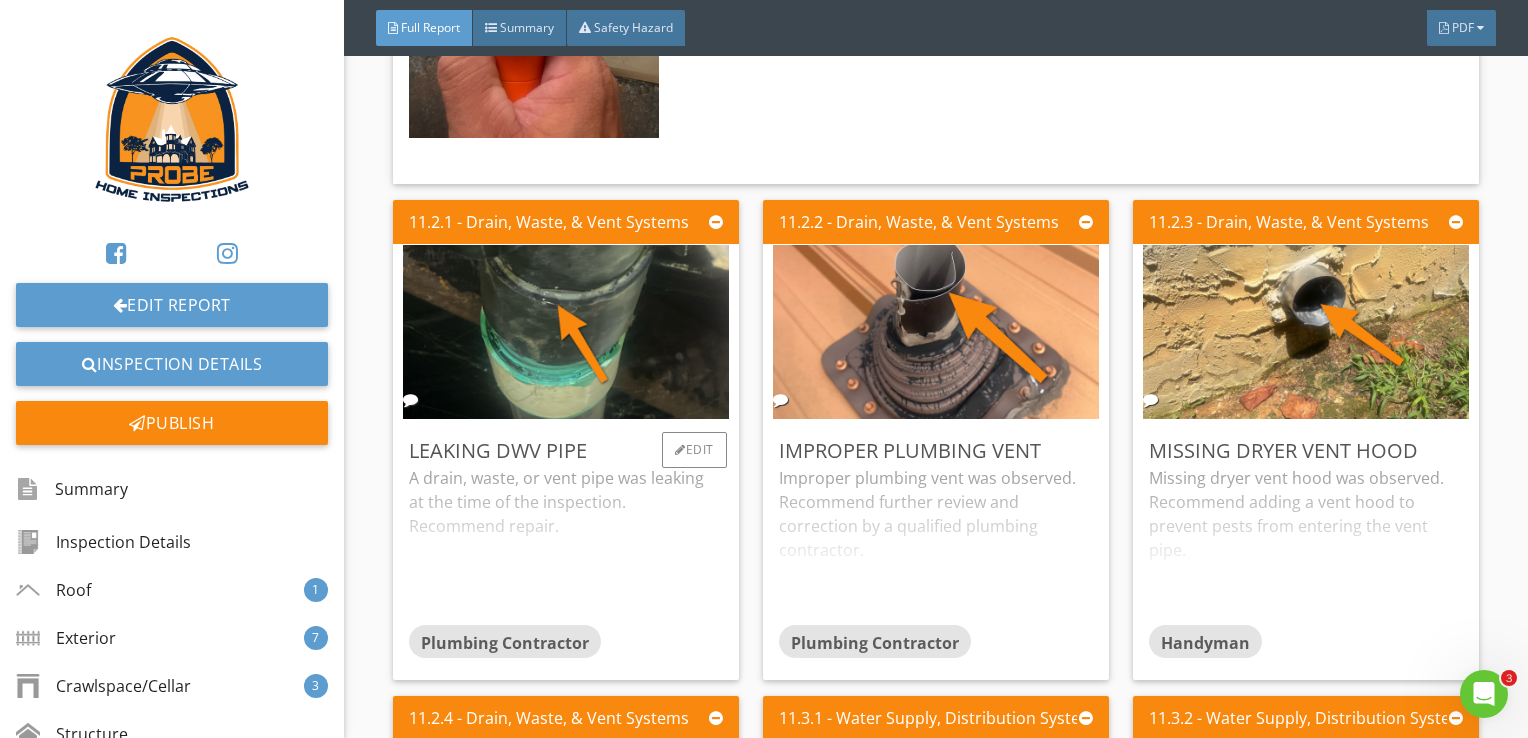 click on "A drain, waste, or vent pipe was leaking at the time of the inspection. Recommend repair." at bounding box center (566, 545) 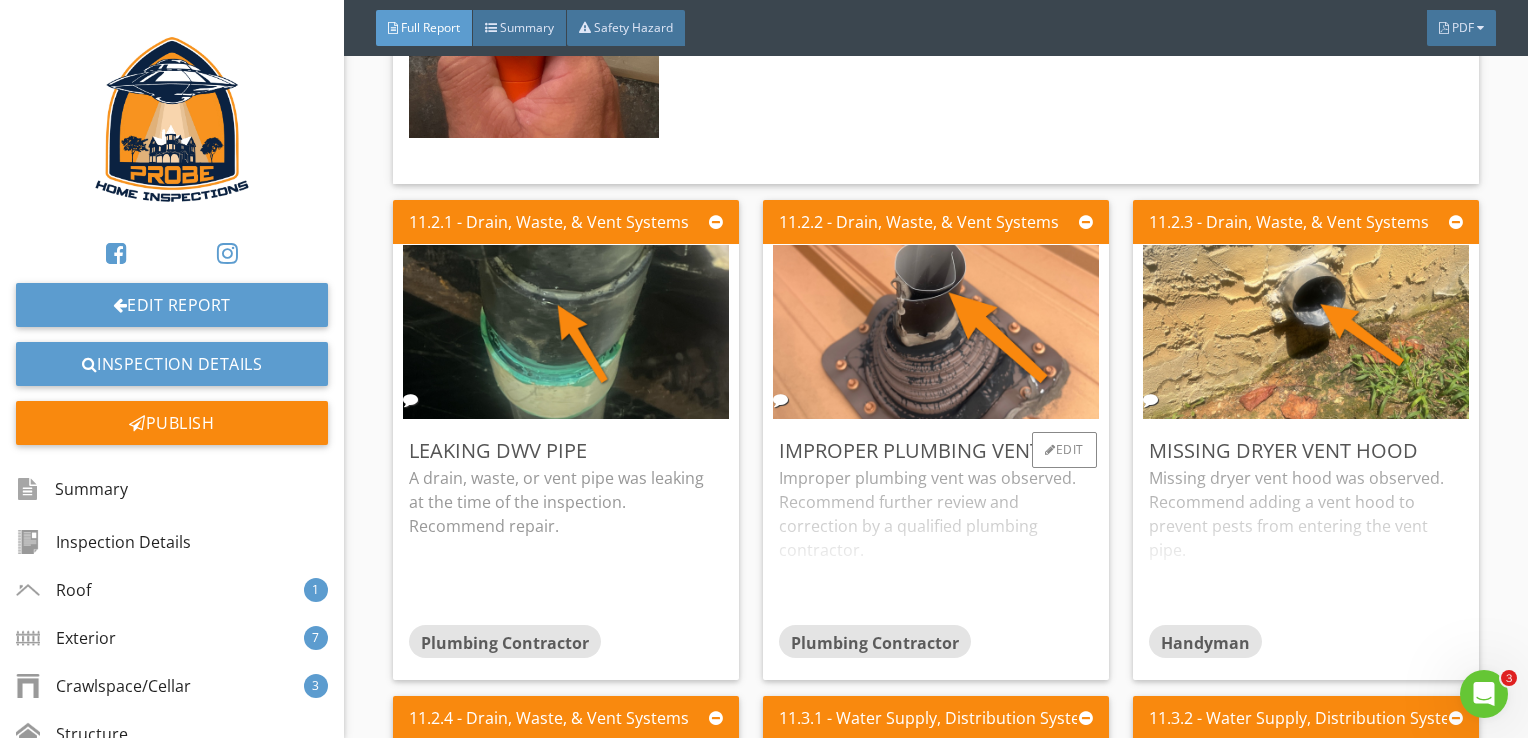 drag, startPoint x: 896, startPoint y: 544, endPoint x: 1010, endPoint y: 552, distance: 114.28036 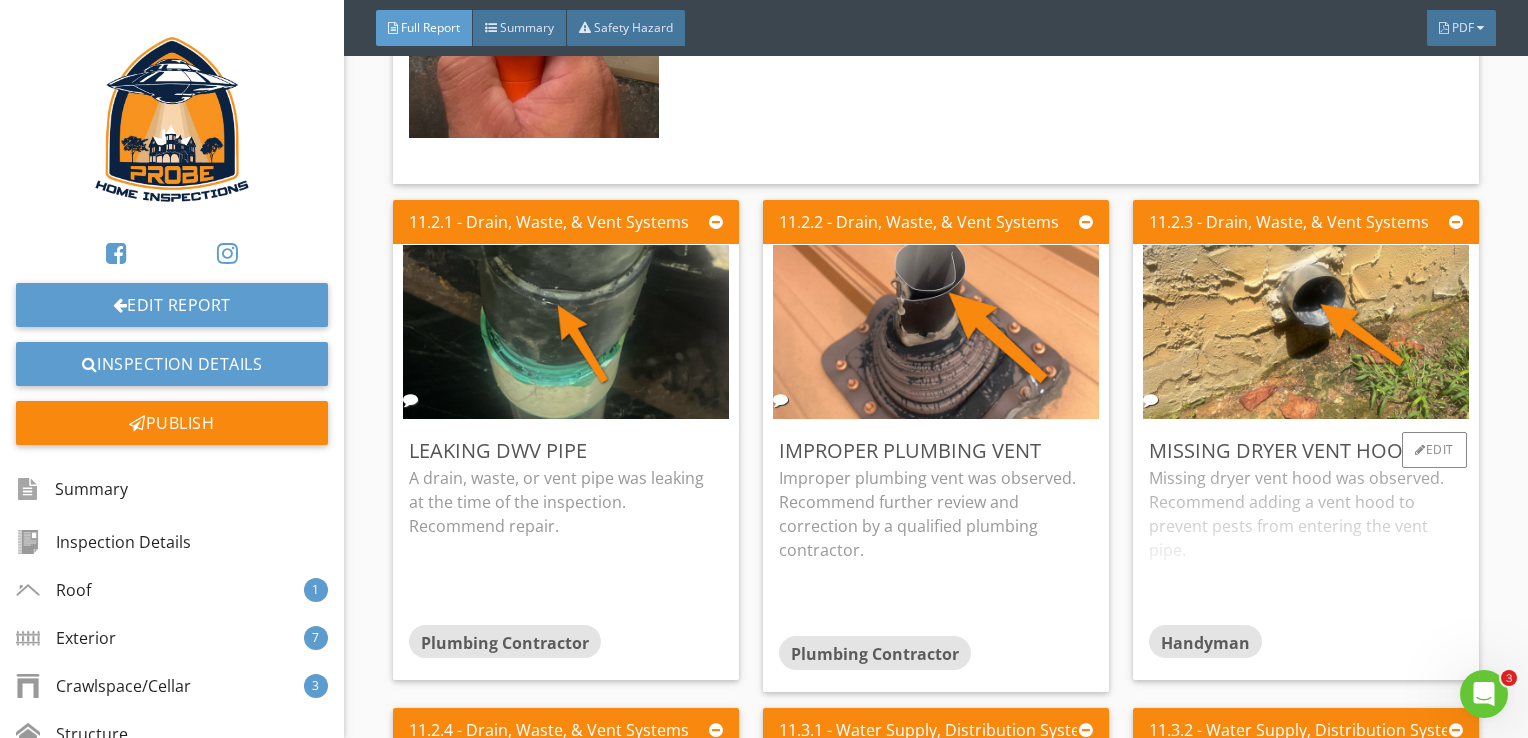 click on "Missing dryer vent hood was observed. Recommend adding a vent hood to prevent pests from entering the vent pipe." at bounding box center [1306, 545] 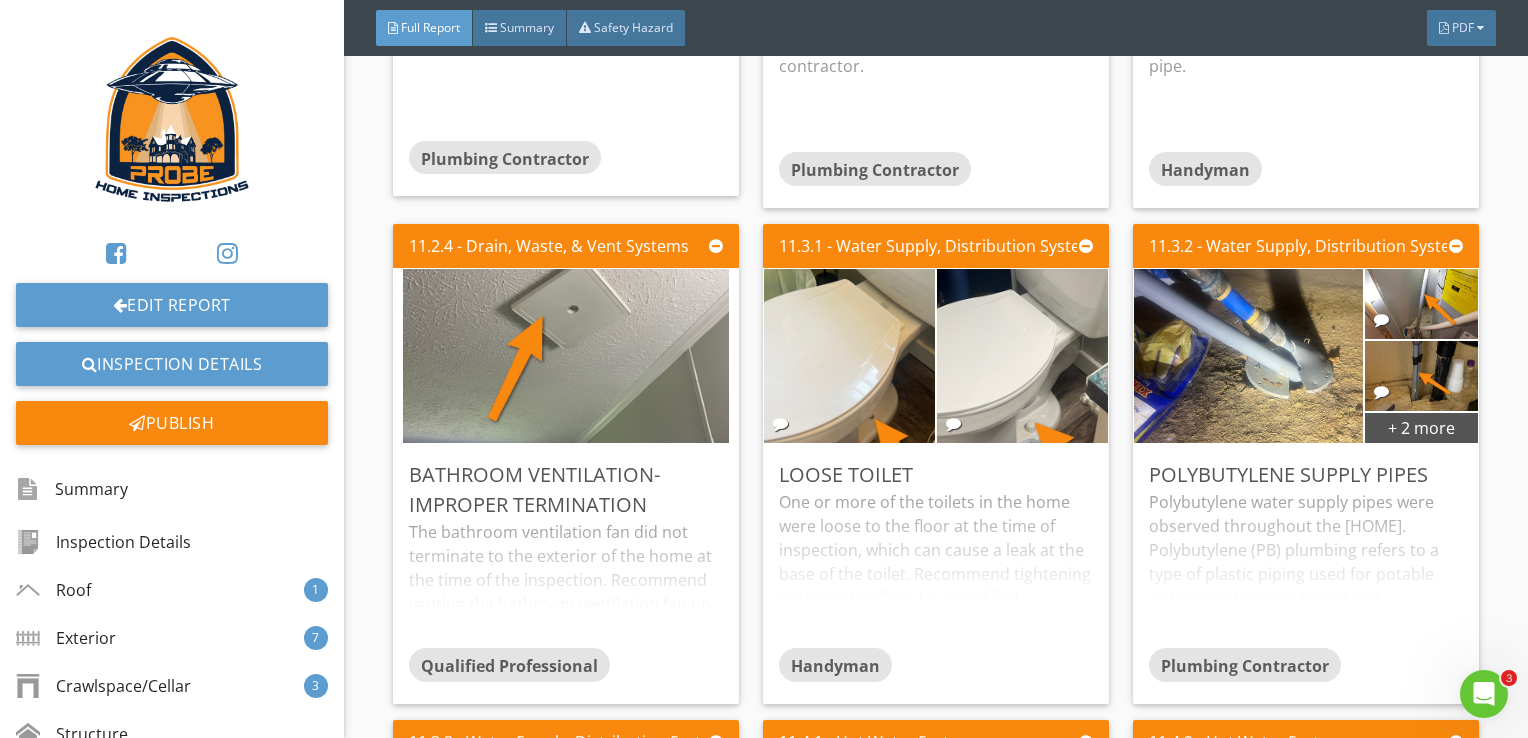 scroll, scrollTop: 14332, scrollLeft: 0, axis: vertical 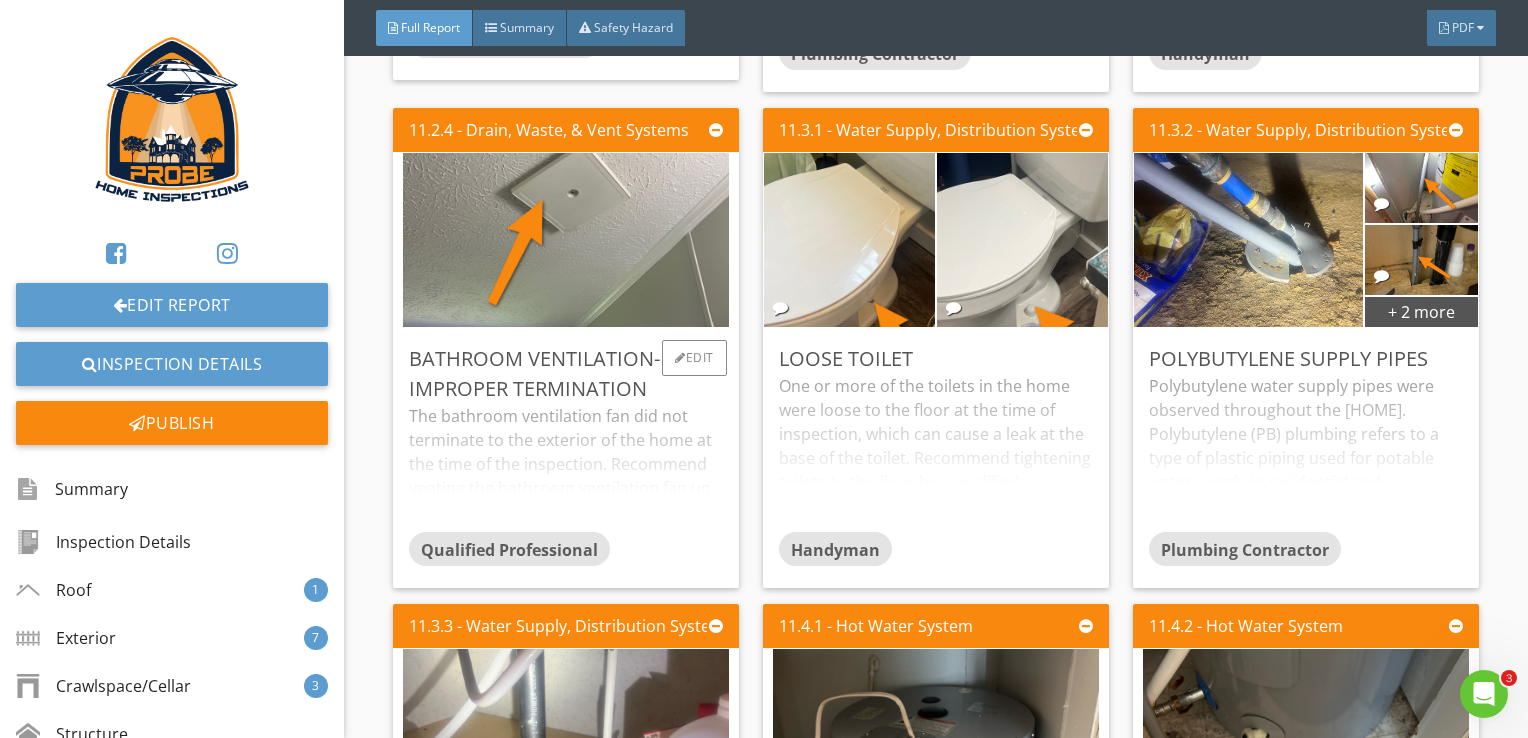 click on "The bathroom ventilation fan did not terminate to the exterior of the home at the time of the inspection. Recommend venting the bathroom ventilation fan up through the roof." at bounding box center [566, 468] 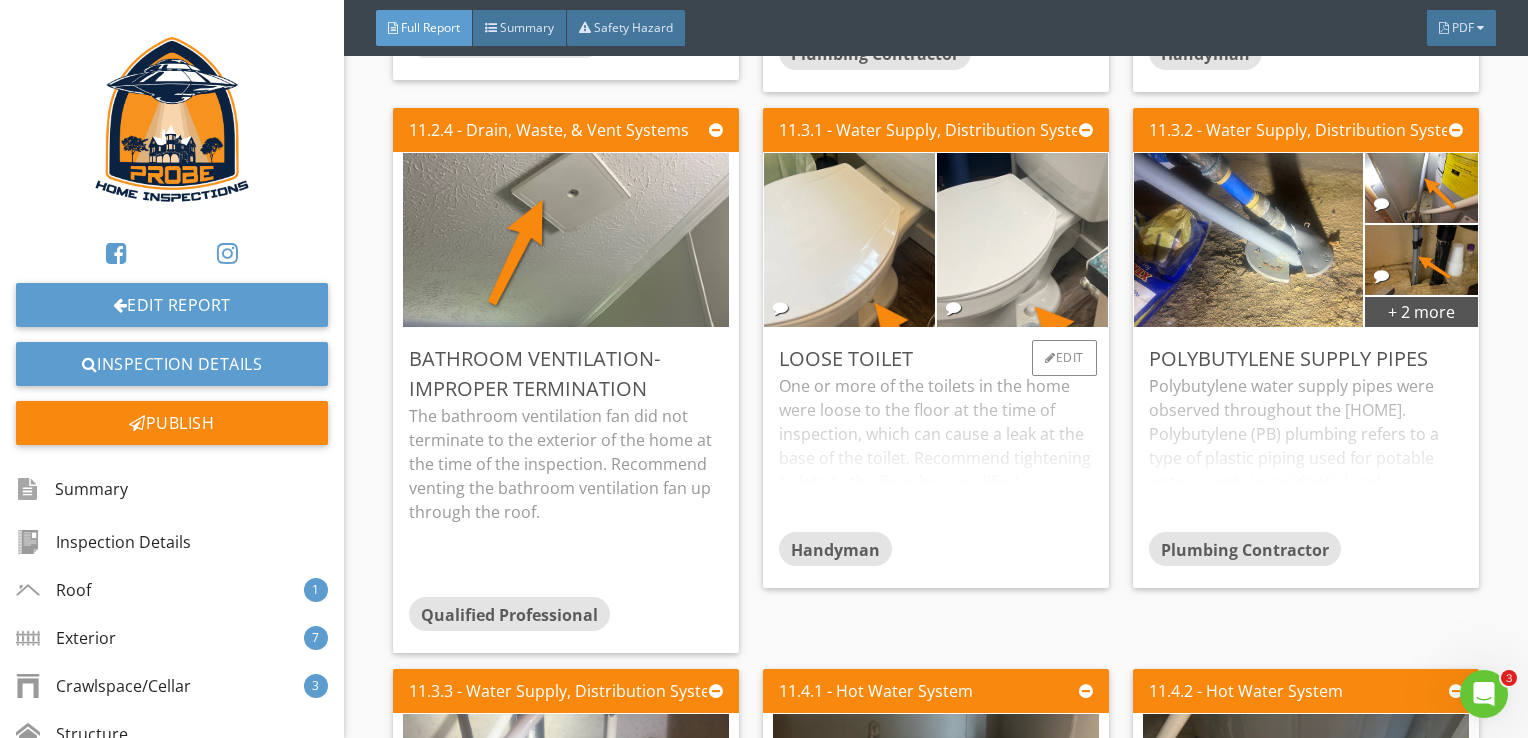 click on "One or more of the toilets in the home were loose to the floor at the time of inspection, which can cause a leak at the base of the toilet. Recommend tightening toilets to the floor by a qualified Handyman or plumber." at bounding box center [936, 453] 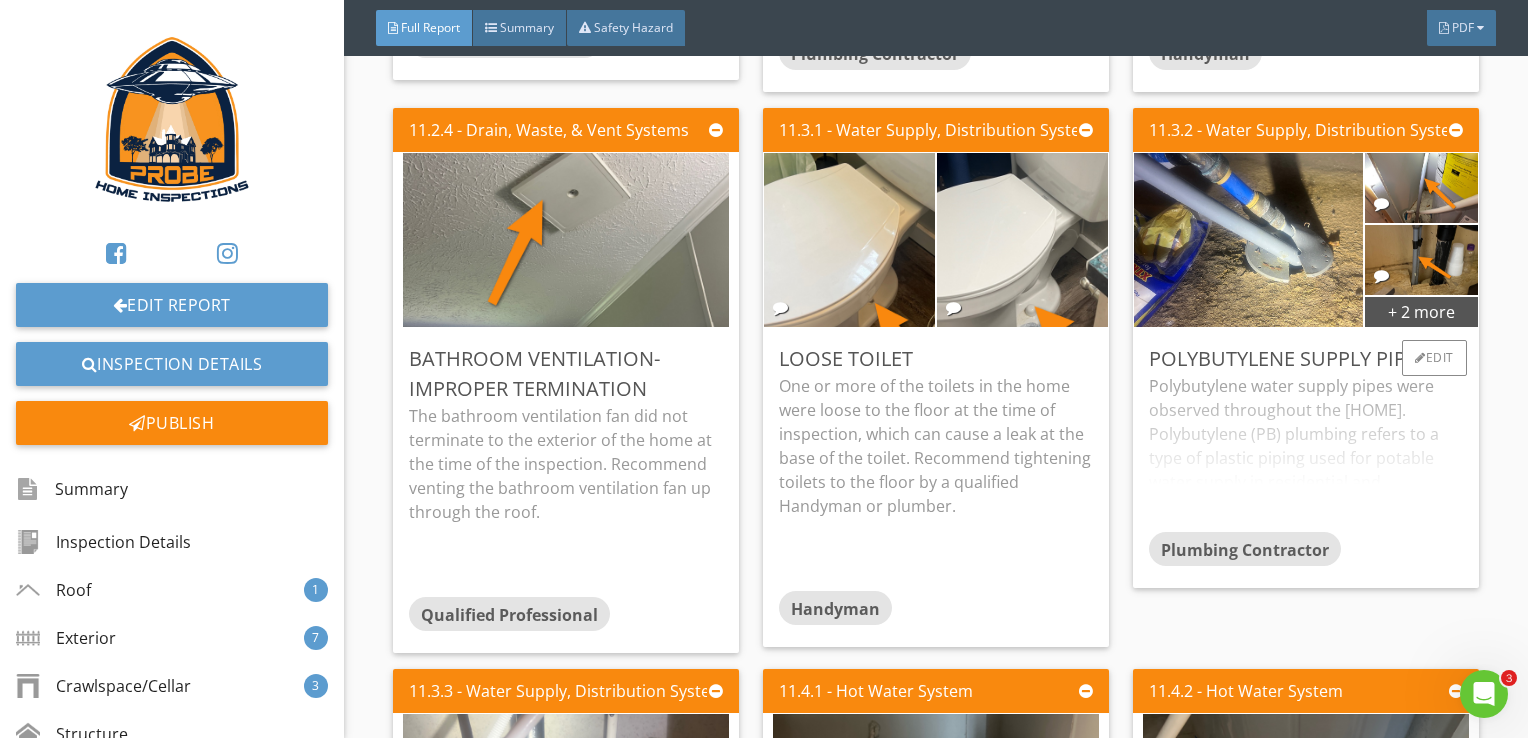 click on "Polybutylene water supply pipes were observed throughout the home. Polybutylene (PB) plumbing refers to a type of plastic piping used for potable water supply in residential and commercial buildings, primarily from the 1970s to the mid-1990s. It's known for being prone to leaks and is generally considered a problematic material due to its susceptibility to degradation and failure, especially when exposed to chlorine and other chemicals in the water supply. Many homes built during this era still have PB plumbing, and it's often recommended to replace it due to its reliability issues." at bounding box center [1306, 453] 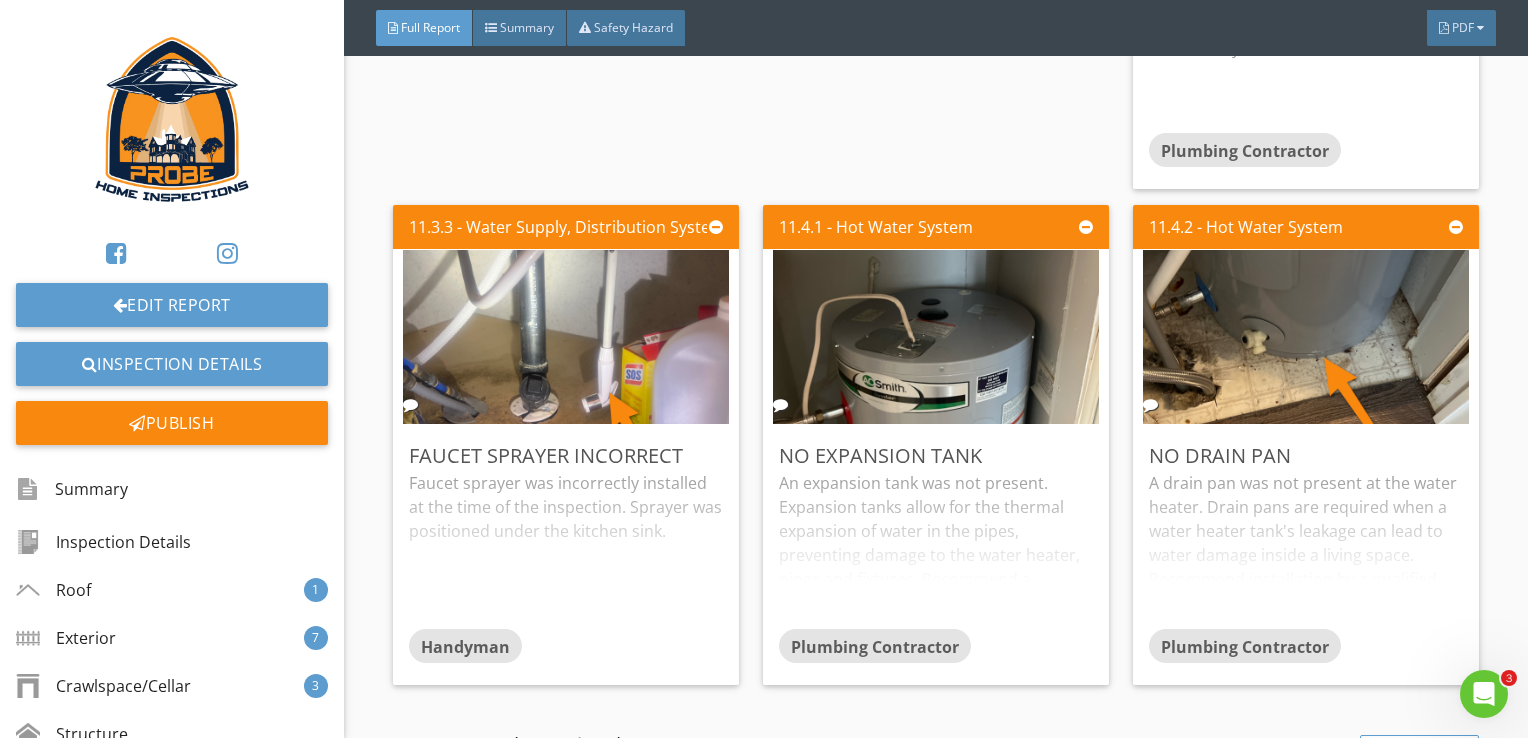 scroll, scrollTop: 15032, scrollLeft: 0, axis: vertical 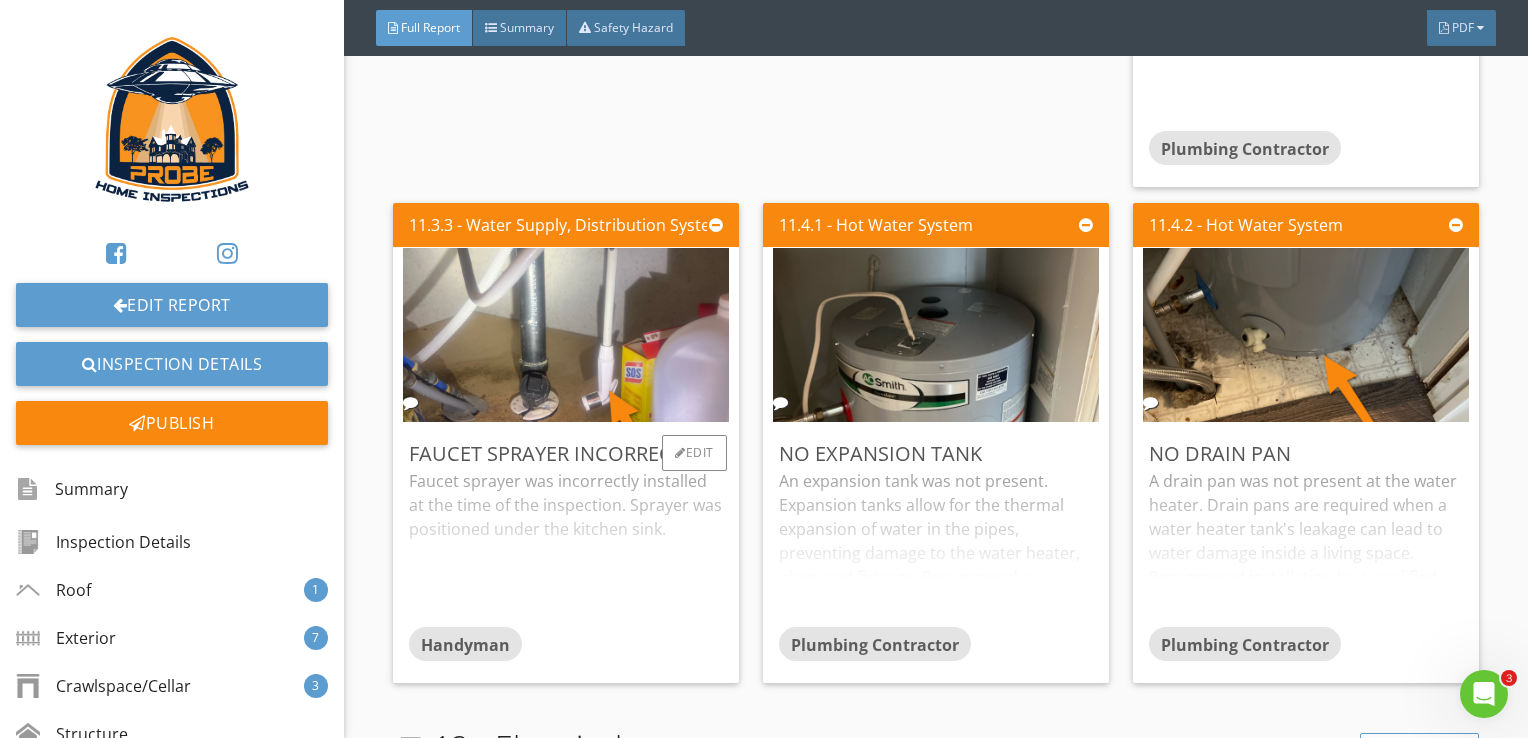 click on "Faucet sprayer was incorrectly installed at the time of the inspection. Sprayer was positioned under the kitchen sink." at bounding box center (566, 548) 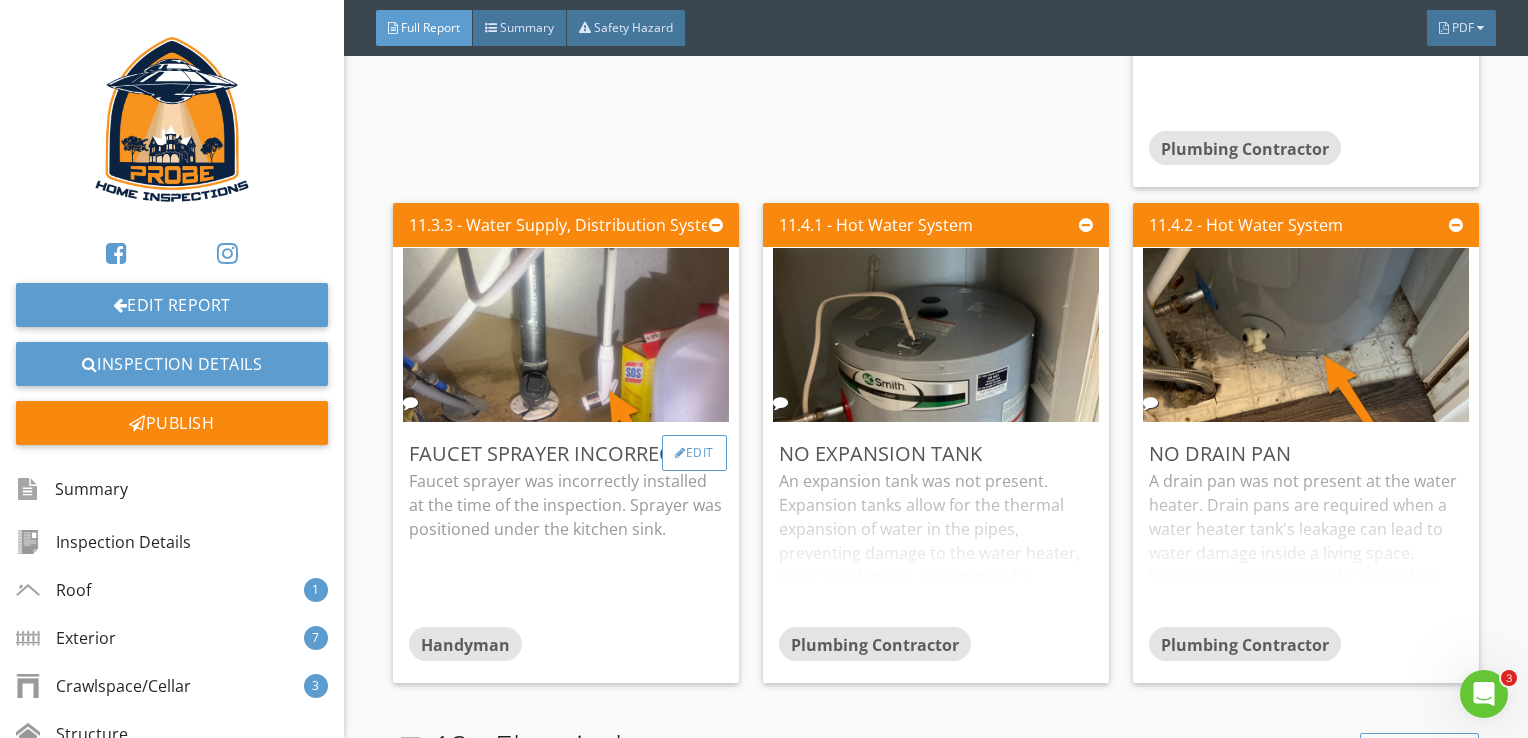 click on "Edit" at bounding box center (694, 453) 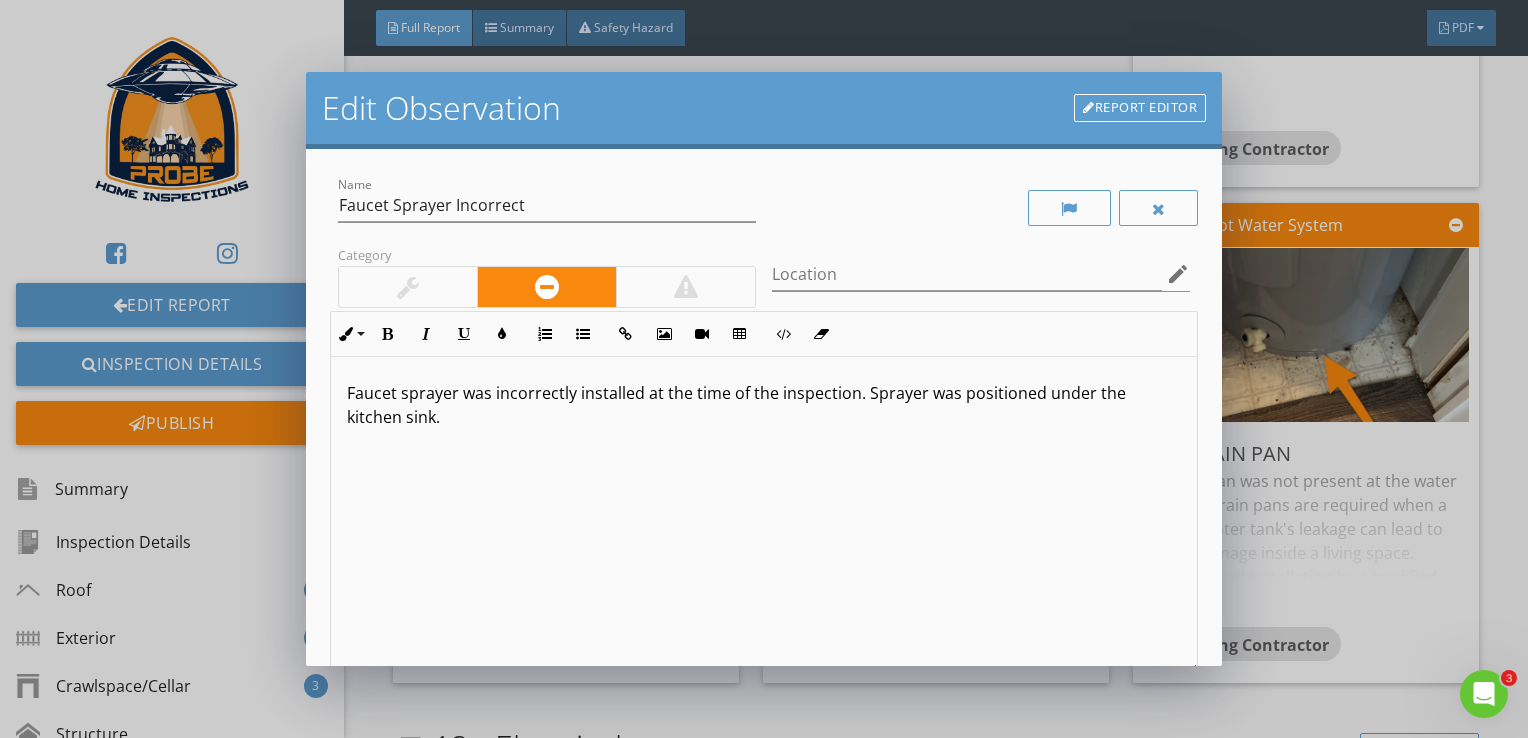 click on "Faucet sprayer was incorrectly installed at the time of the inspection. Sprayer was positioned under the kitchen sink." at bounding box center (764, 405) 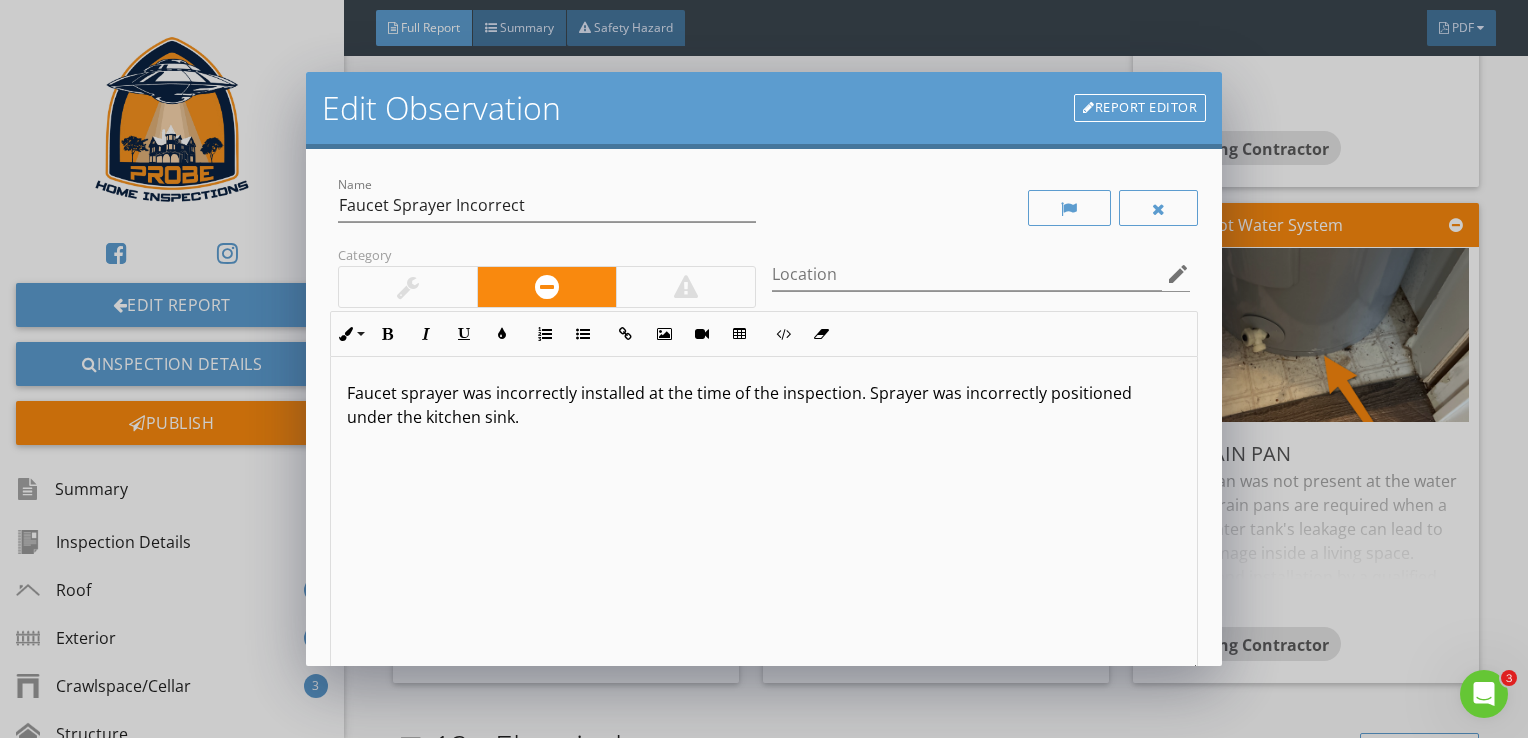 scroll, scrollTop: 0, scrollLeft: 0, axis: both 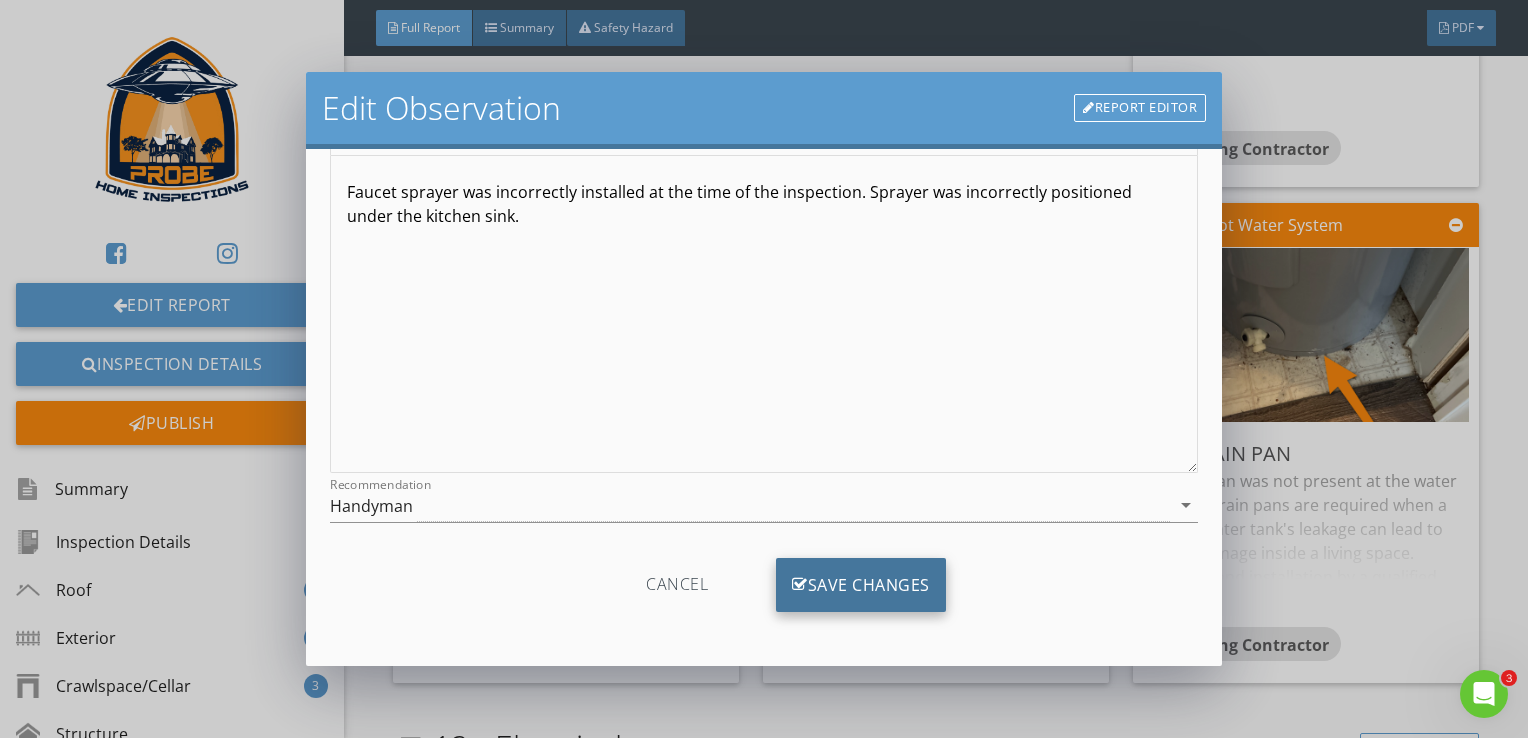 click on "Save Changes" at bounding box center (861, 585) 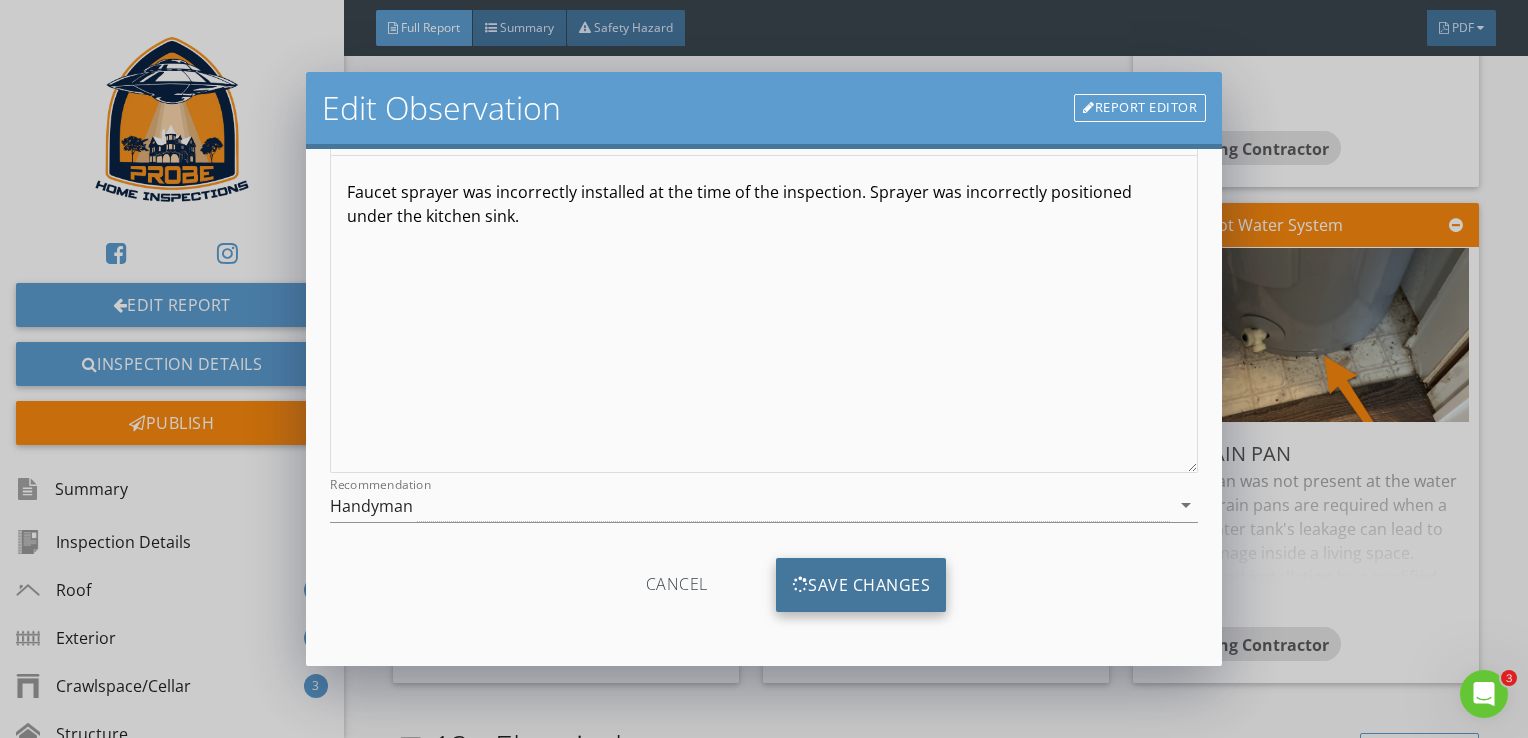 scroll, scrollTop: 0, scrollLeft: 0, axis: both 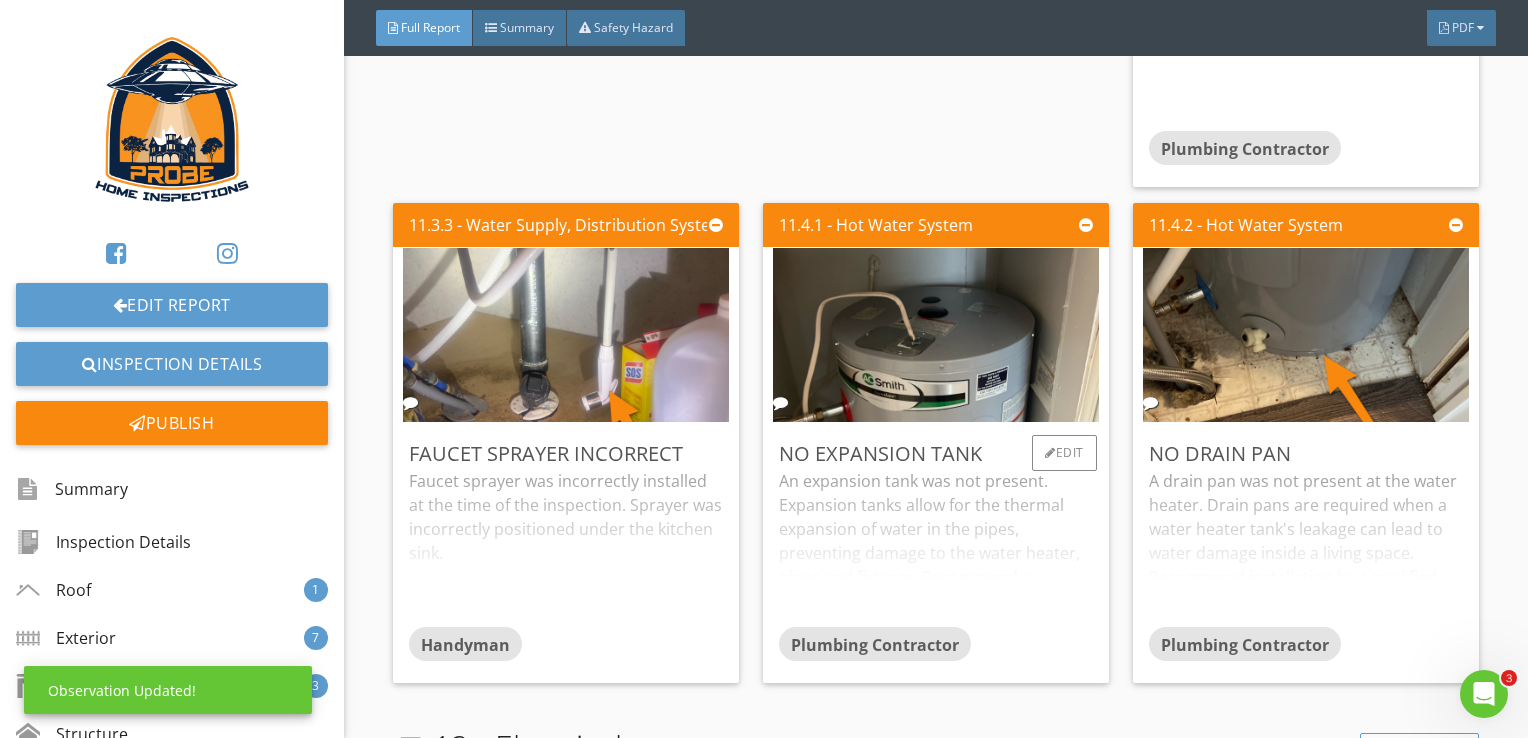 click on "An expansion tank was not present. Expansion tanks allow for the thermal expansion of water in the pipes, preventing damage to the water heater, pipes and fixtures. Recommend a qualified plumber install." at bounding box center (936, 548) 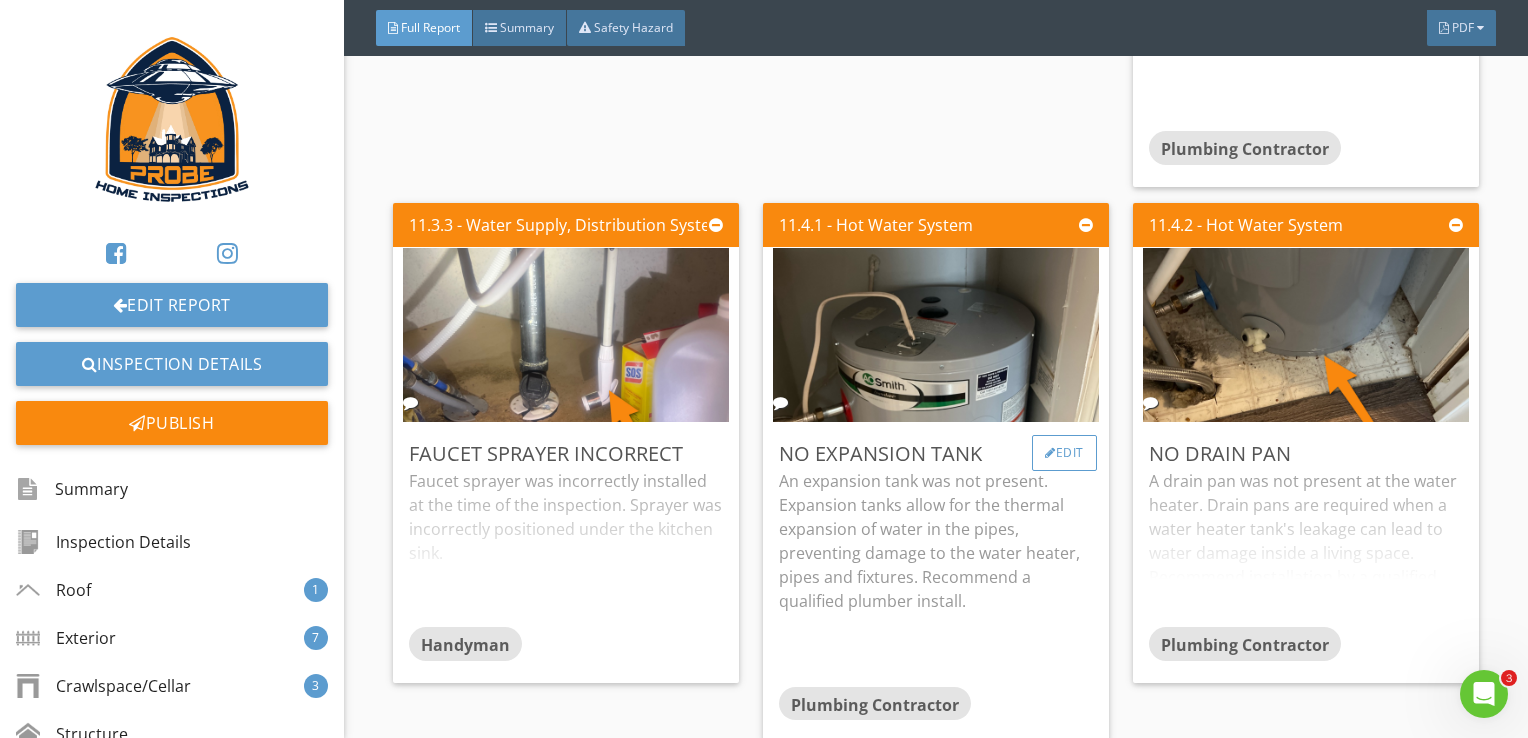 click on "Edit" at bounding box center (1064, 453) 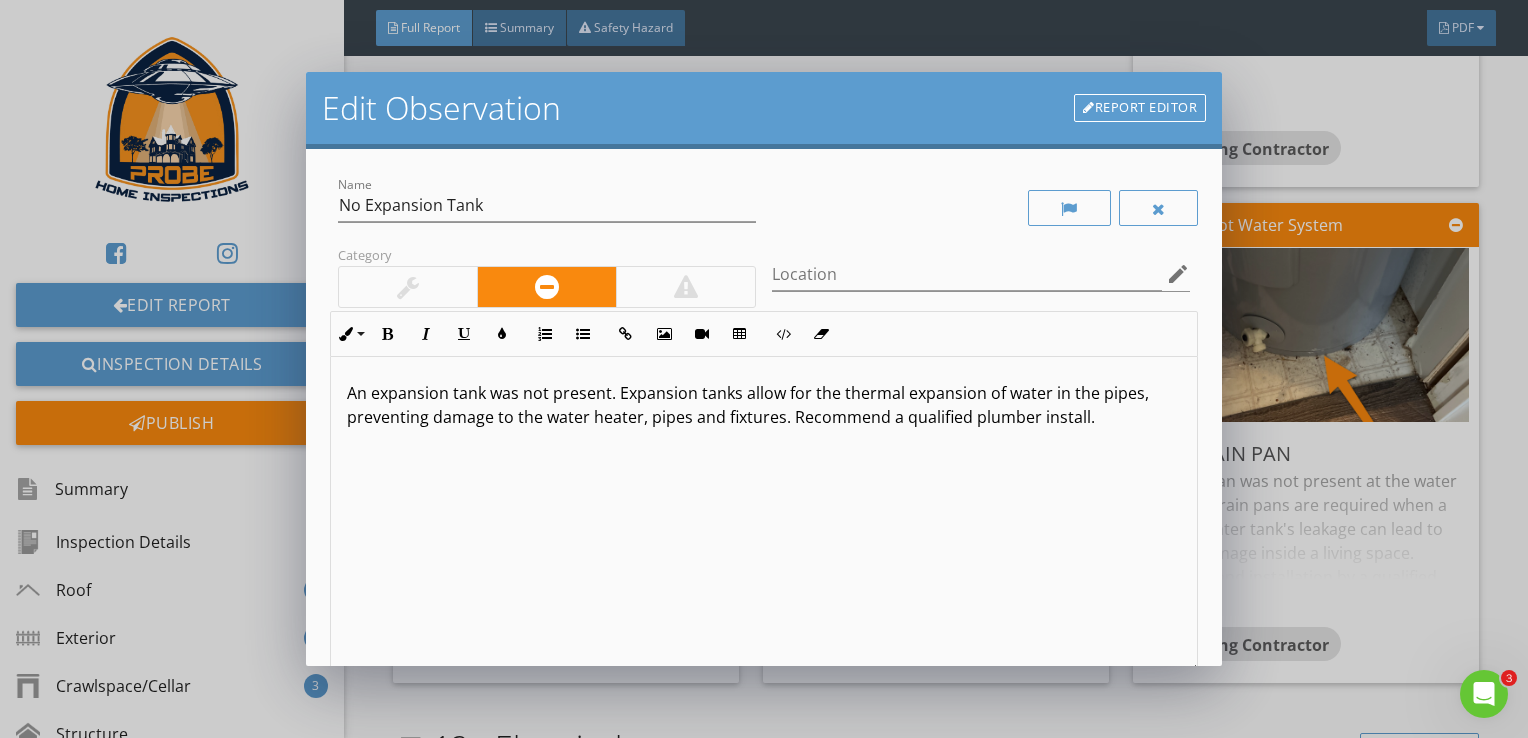 click on "An expansion tank was not present. Expansion tanks allow for the thermal expansion of water in the pipes, preventing damage to the water heater, pipes and fixtures. Recommend a qualified plumber install." at bounding box center [764, 405] 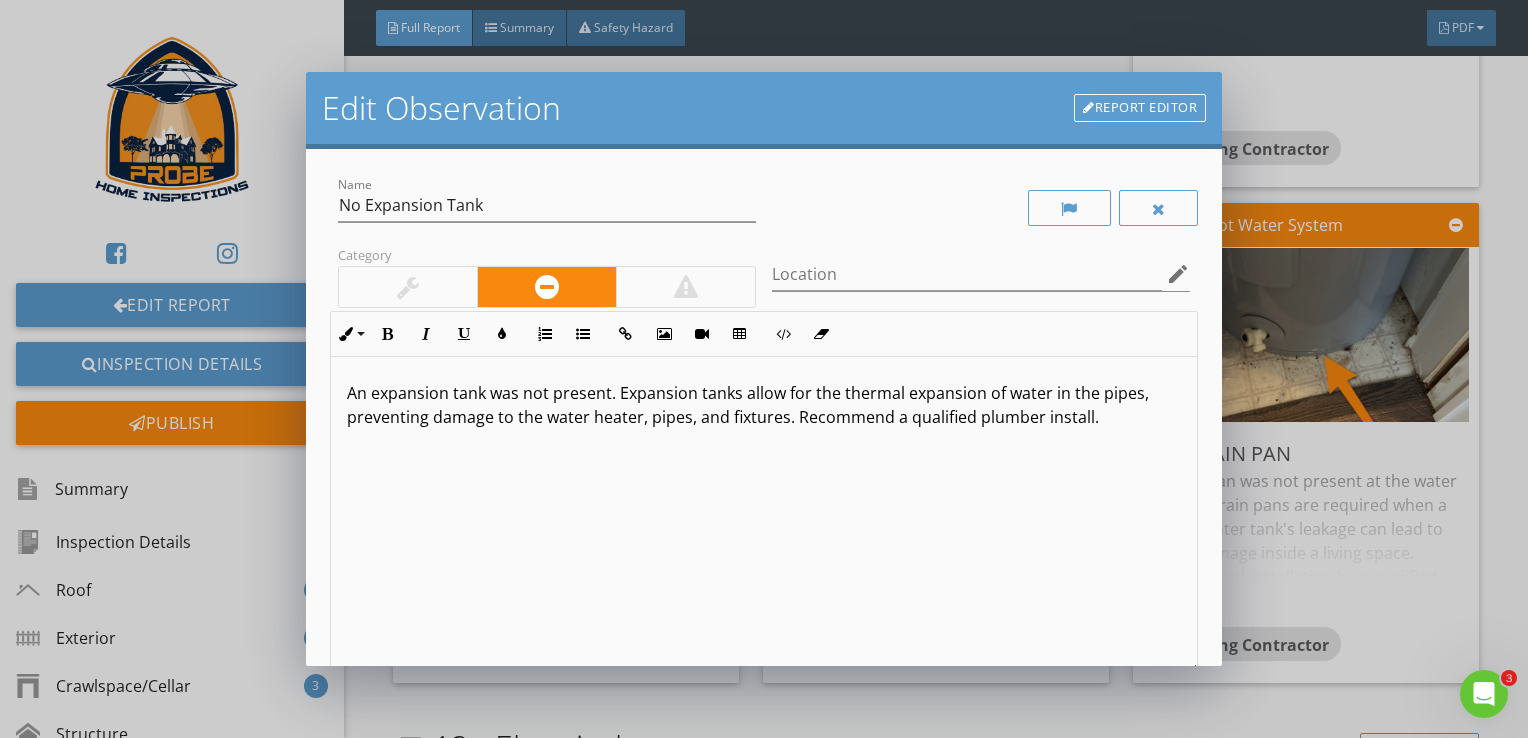 scroll, scrollTop: 0, scrollLeft: 0, axis: both 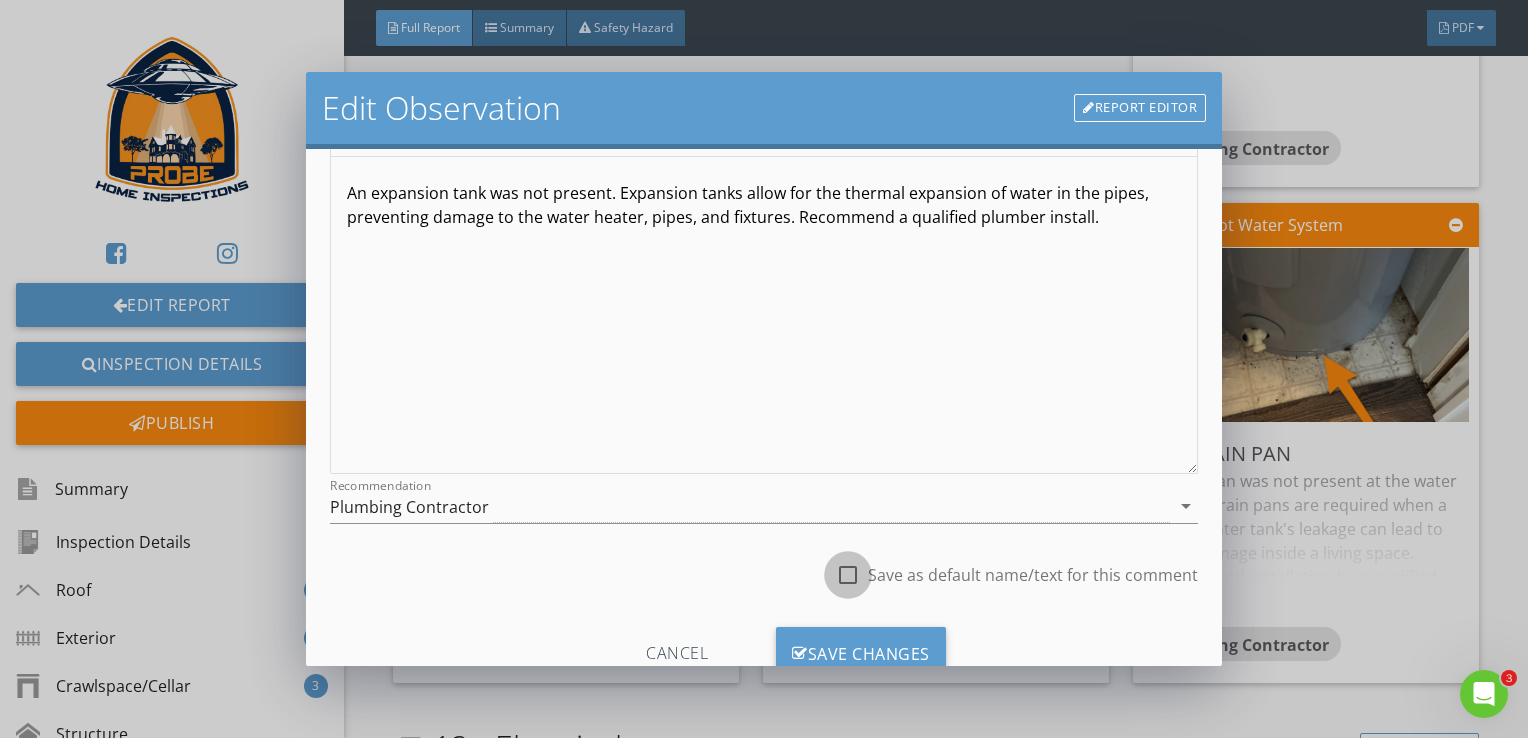 click at bounding box center (848, 575) 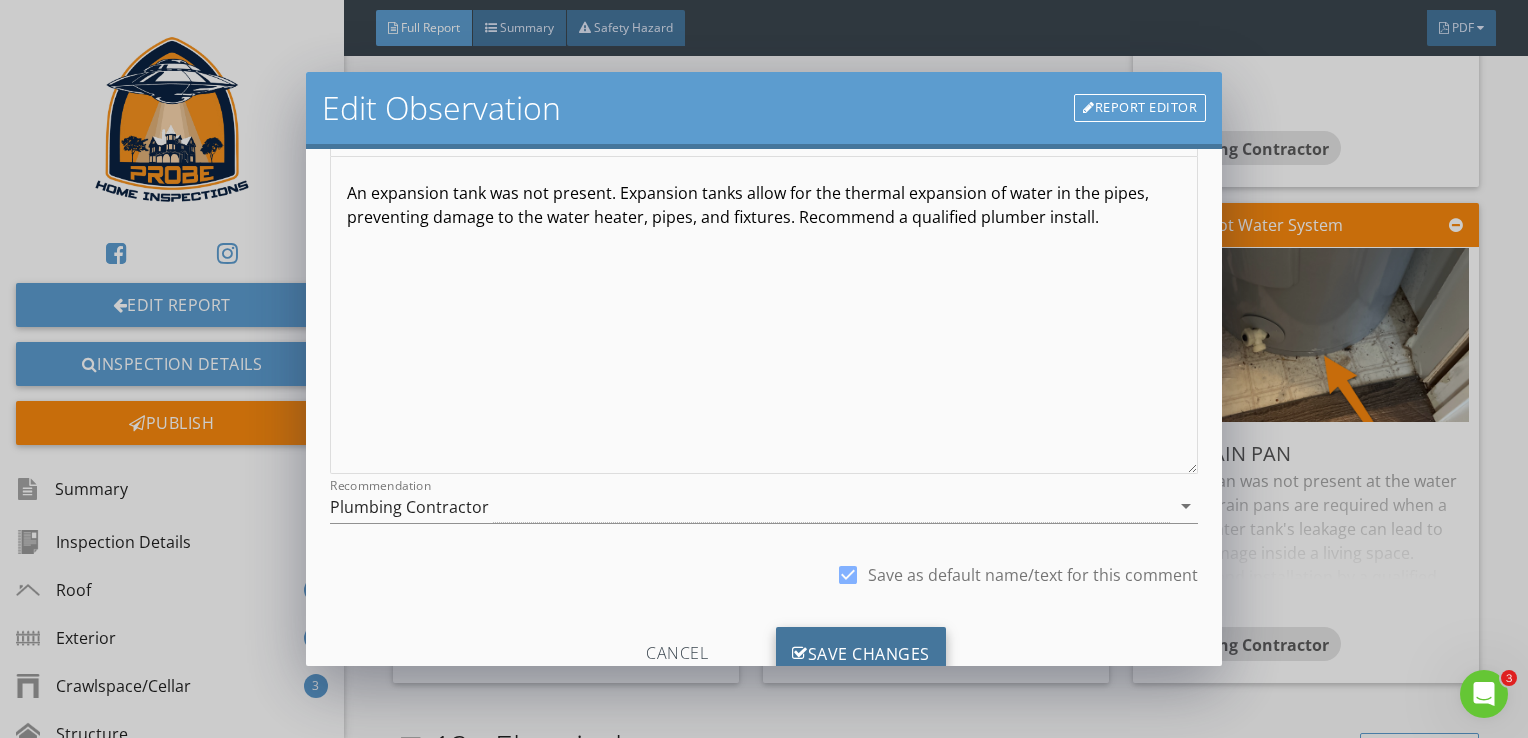 click on "Save Changes" at bounding box center (861, 654) 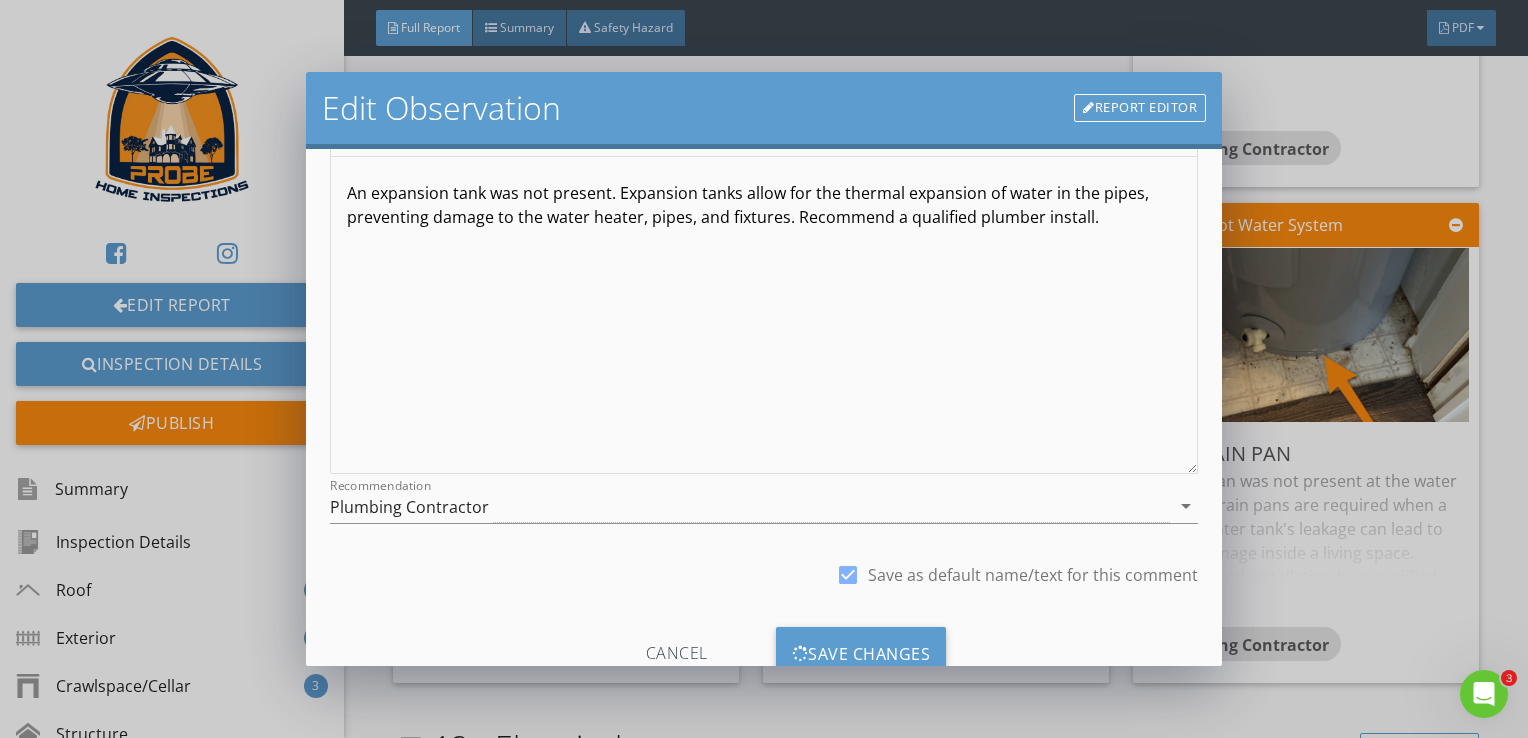 scroll, scrollTop: 32, scrollLeft: 0, axis: vertical 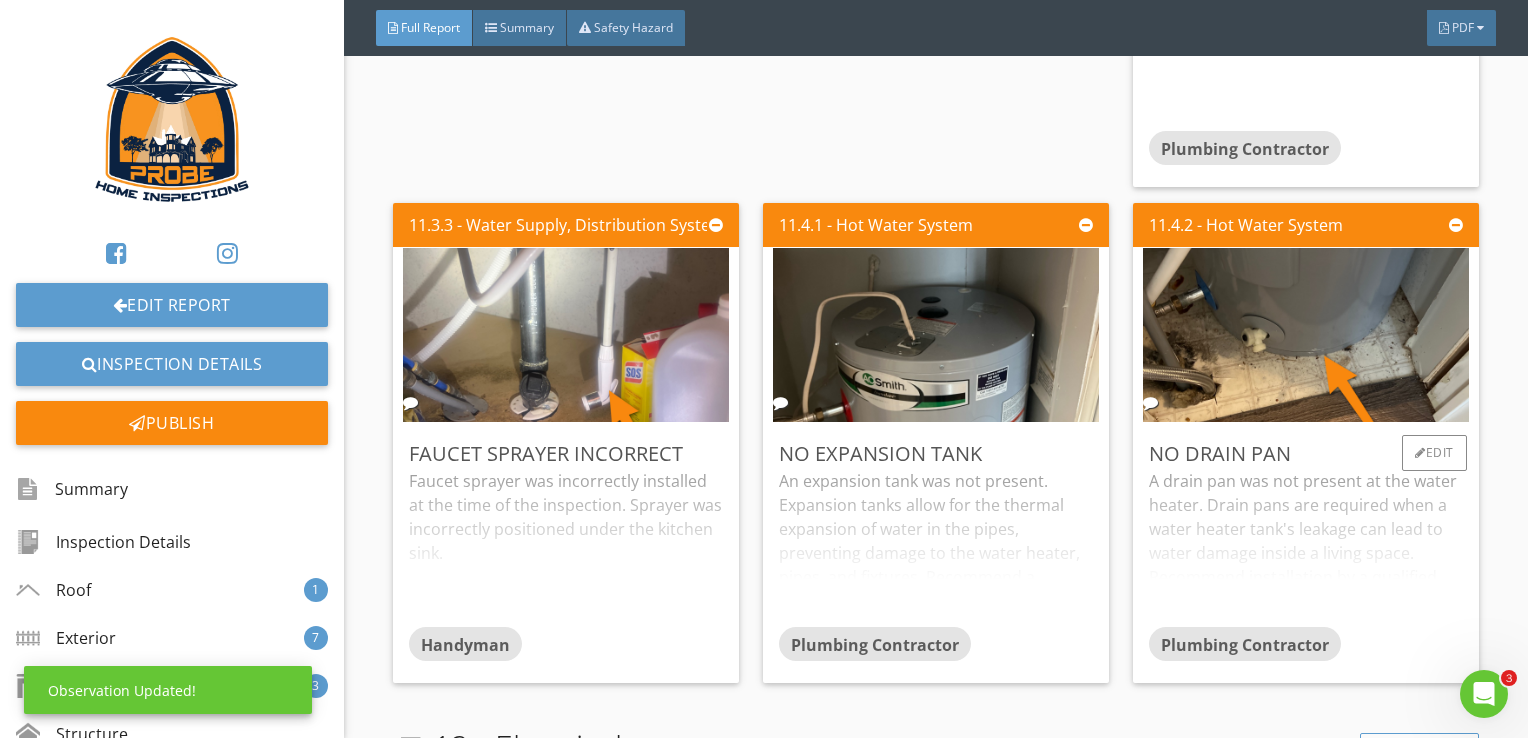 click on "A drain pan was not present at the water heater. Drain pans are required when a water heater tank's leakage can lead to water damage inside a living space. Recommend installation by a qualified plumber." at bounding box center [1306, 548] 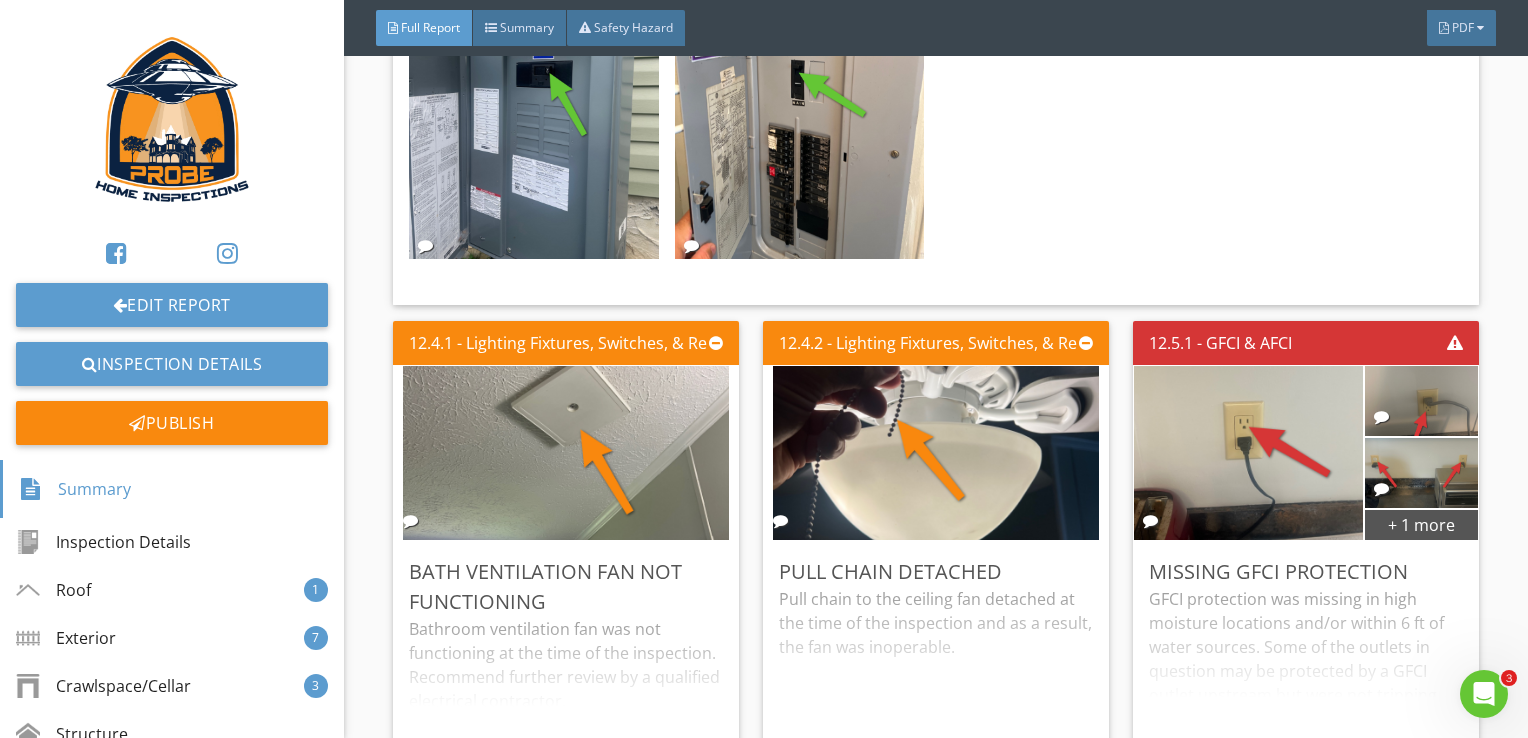 scroll, scrollTop: 17132, scrollLeft: 0, axis: vertical 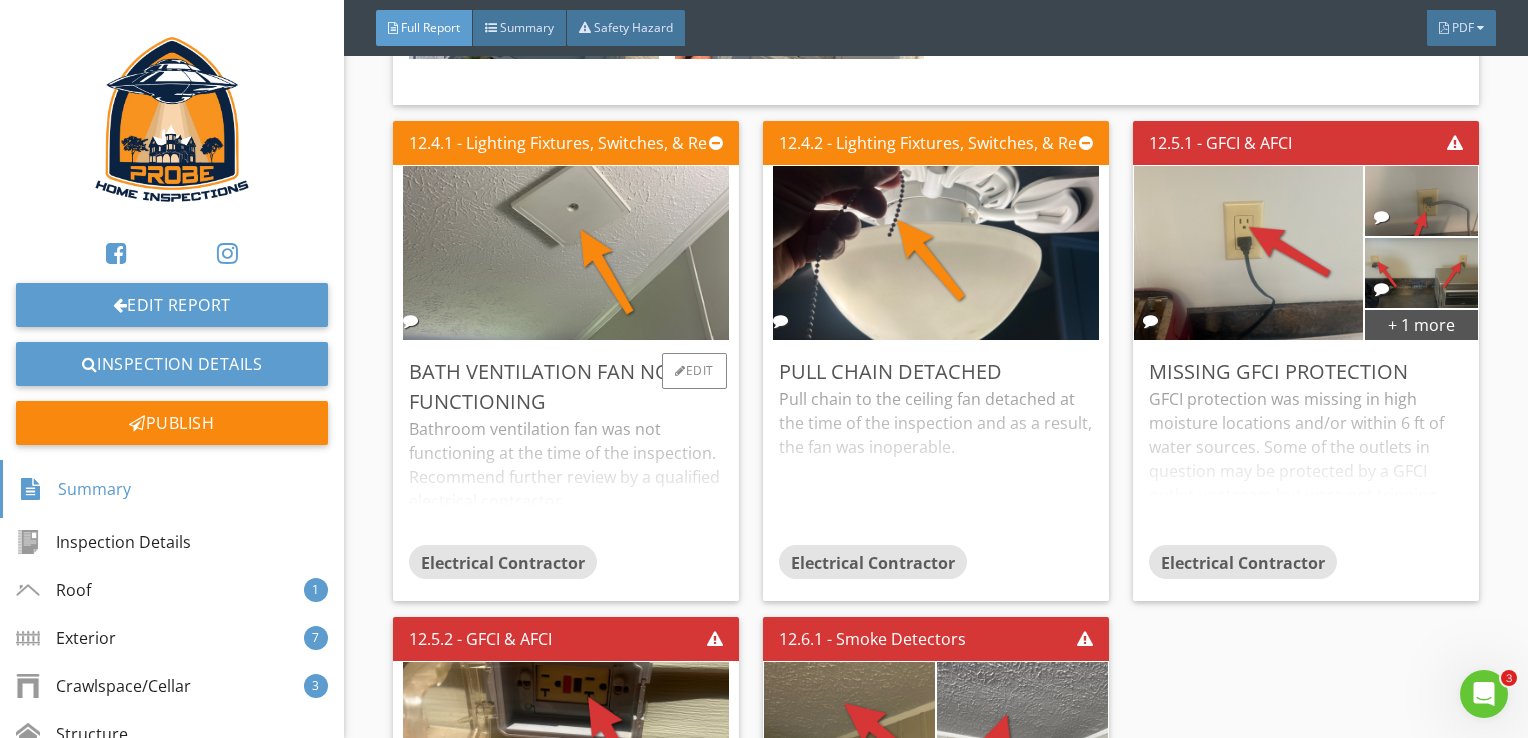click on "Bathroom ventilation fan was not functioning at the time of the inspection. Recommend further review by a qualified electrical contractor." at bounding box center (566, 481) 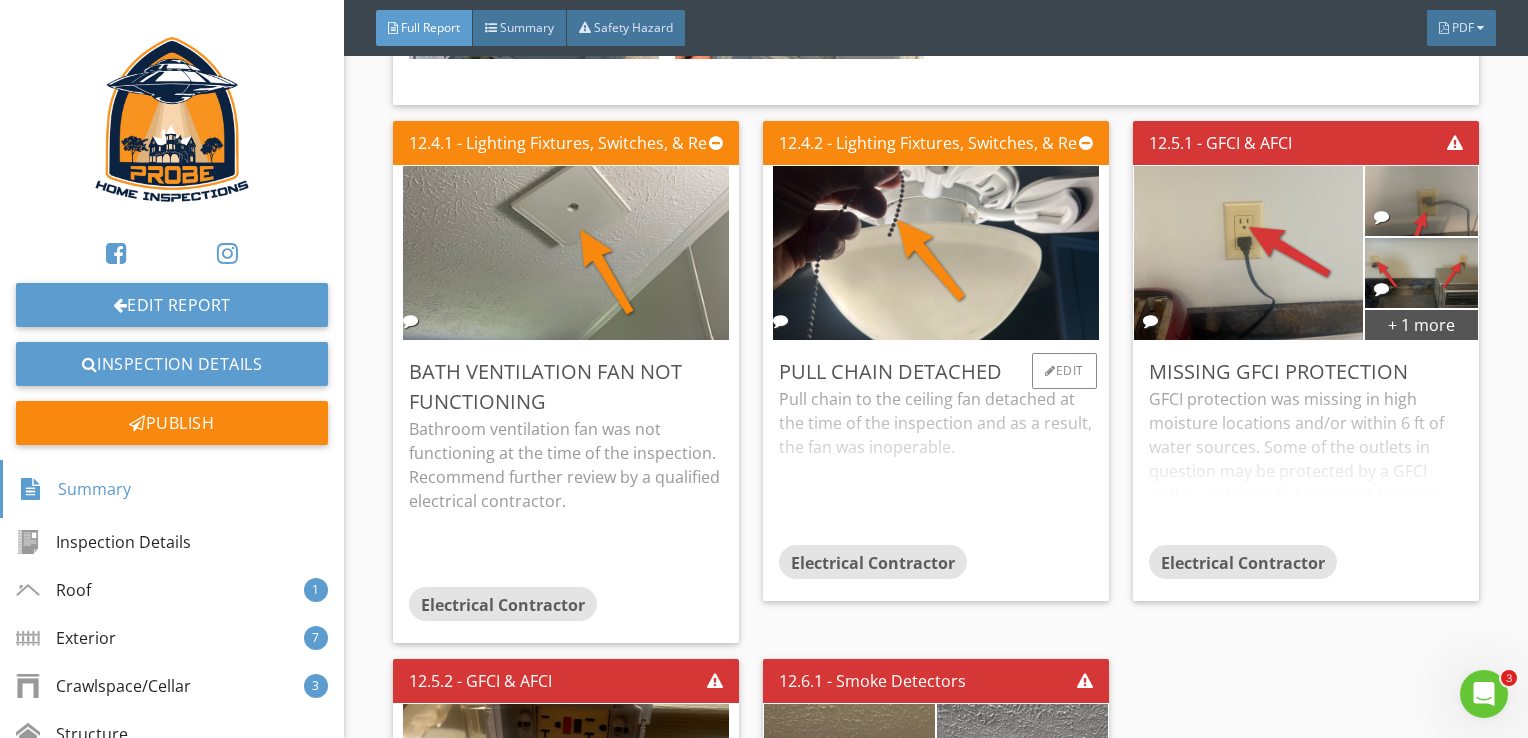 click on "Pull chain to the ceiling fan detached at the time of the inspection and as a result, the fan was inoperable." at bounding box center [936, 466] 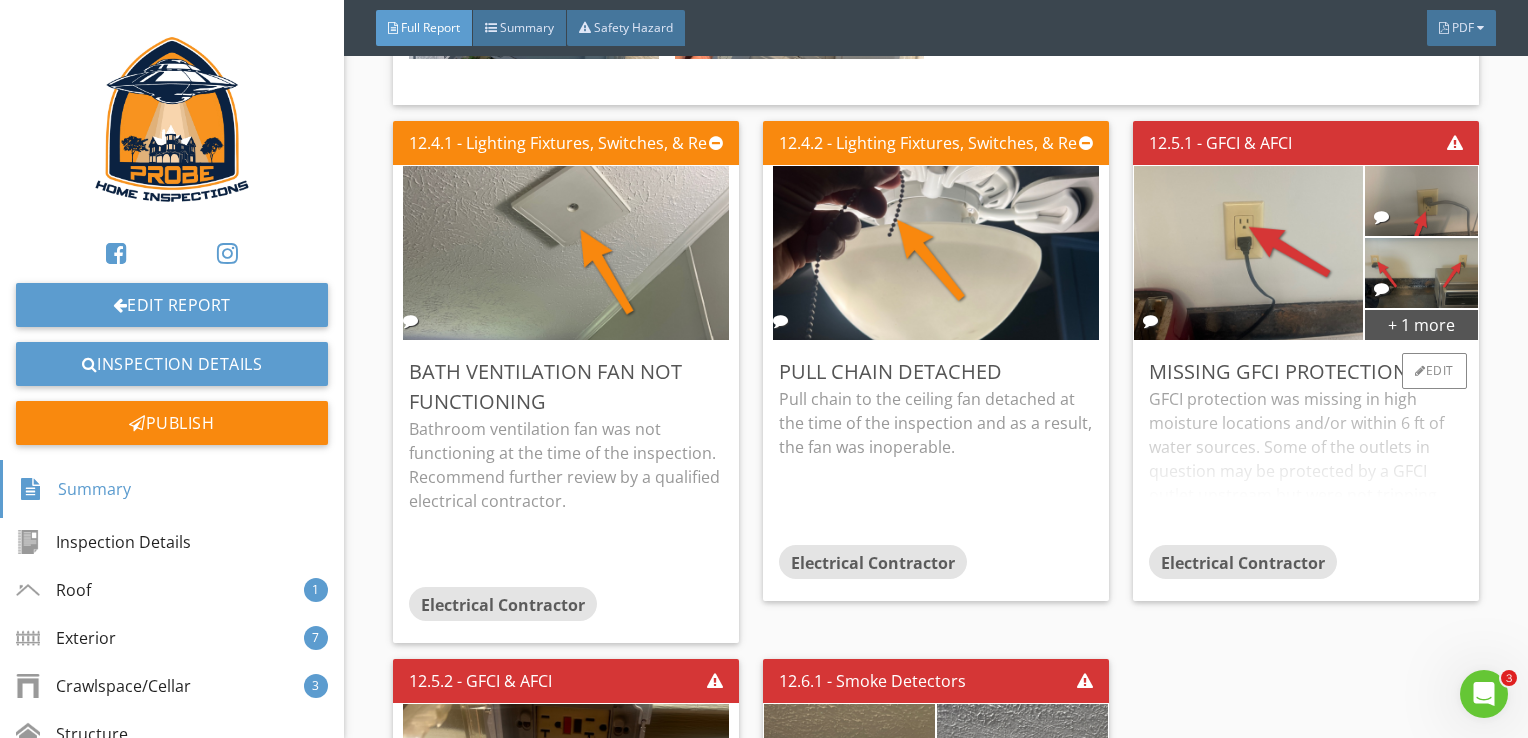 click on "GFCI protection was missing in high moisture locations and/or within 6 ft of water sources. Some of the outlets in question may be protected by a GFCI outlet upstream but were not tripping using the trip tester function on the GFCI tester. Recommend further review by a qualified electrical contractor.  Here is a link  to read about how GFCI receptacles keep you safe." at bounding box center [1306, 466] 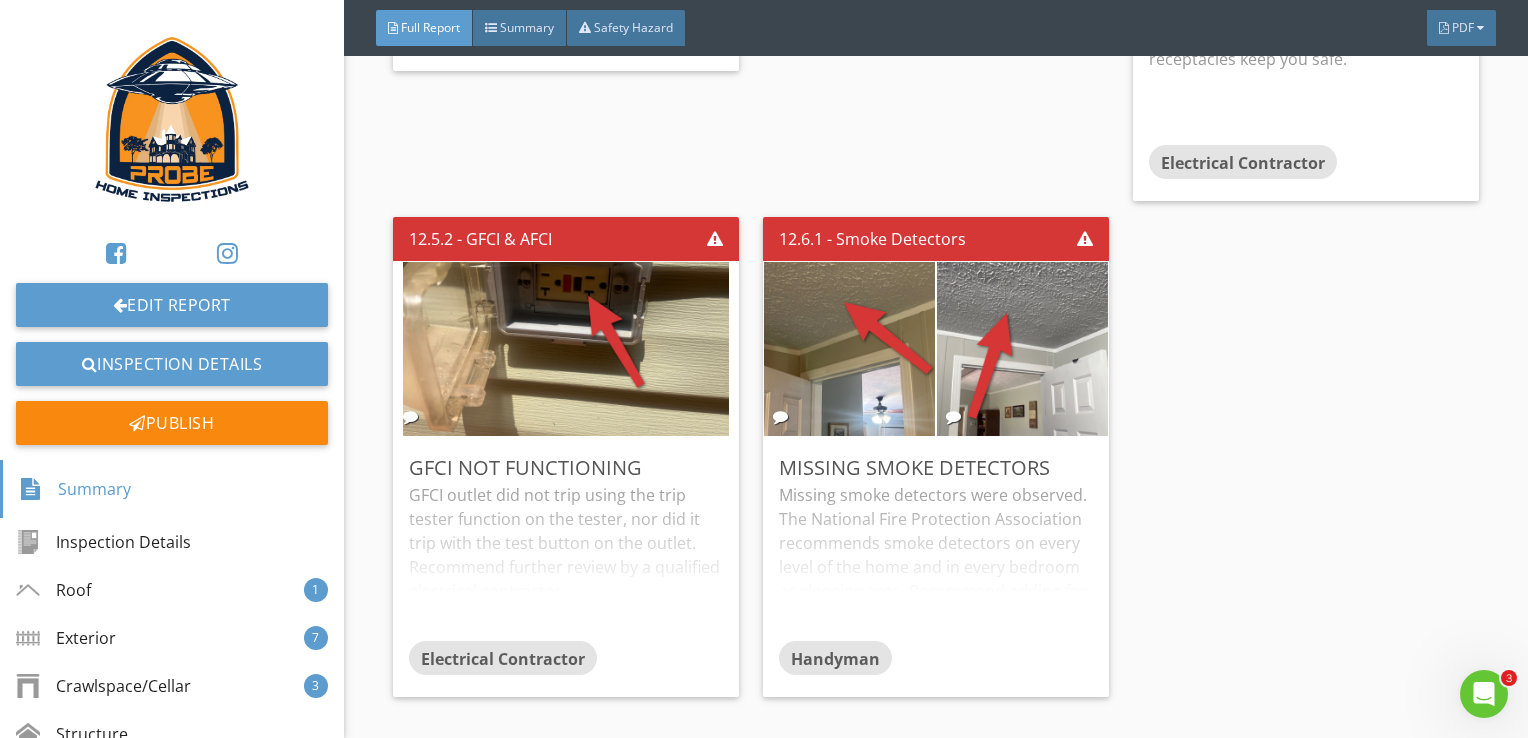 scroll, scrollTop: 17832, scrollLeft: 0, axis: vertical 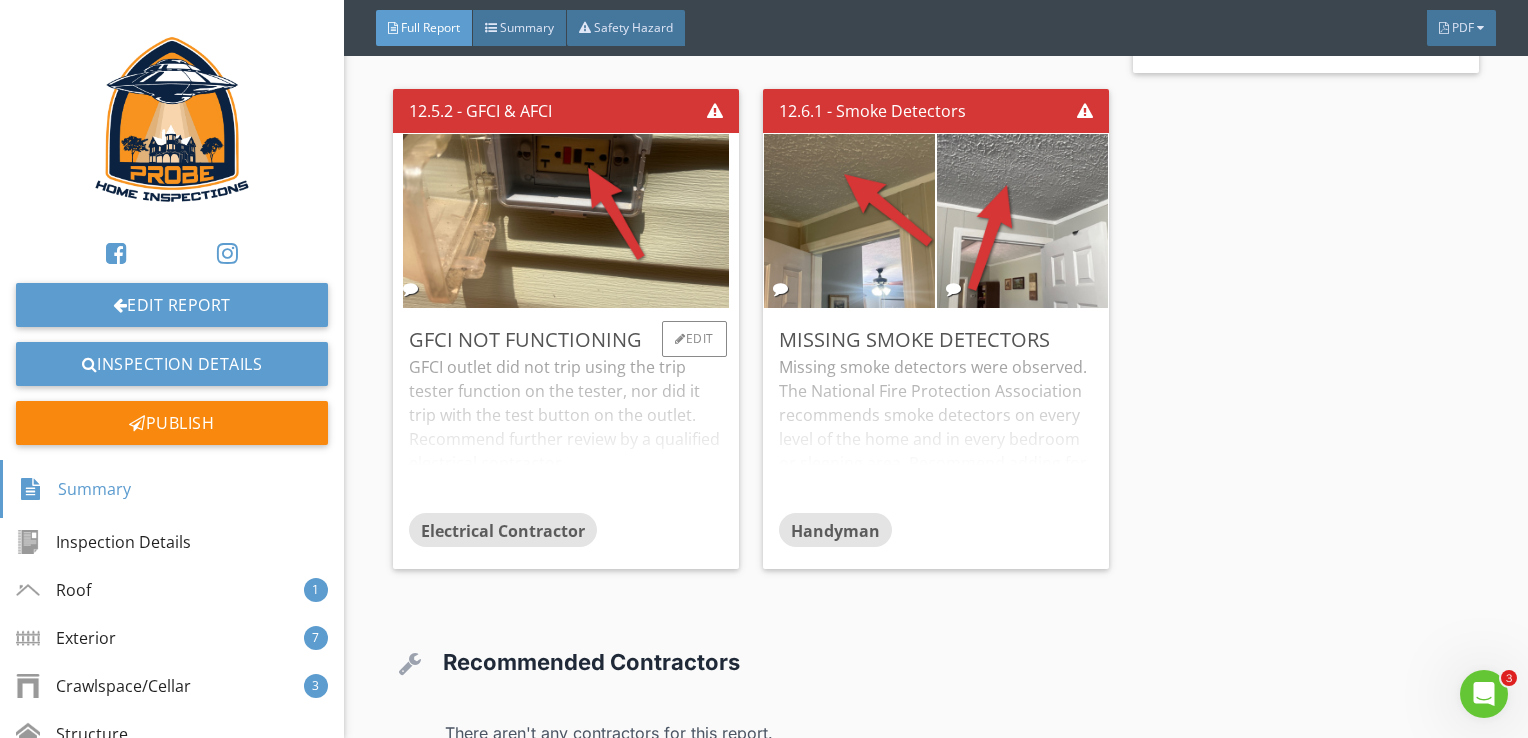 click on "GFCI outlet did not trip using the trip tester function on the tester, nor did it trip with the test button on the outlet. Recommend further review by a qualified electrical contractor." at bounding box center (566, 434) 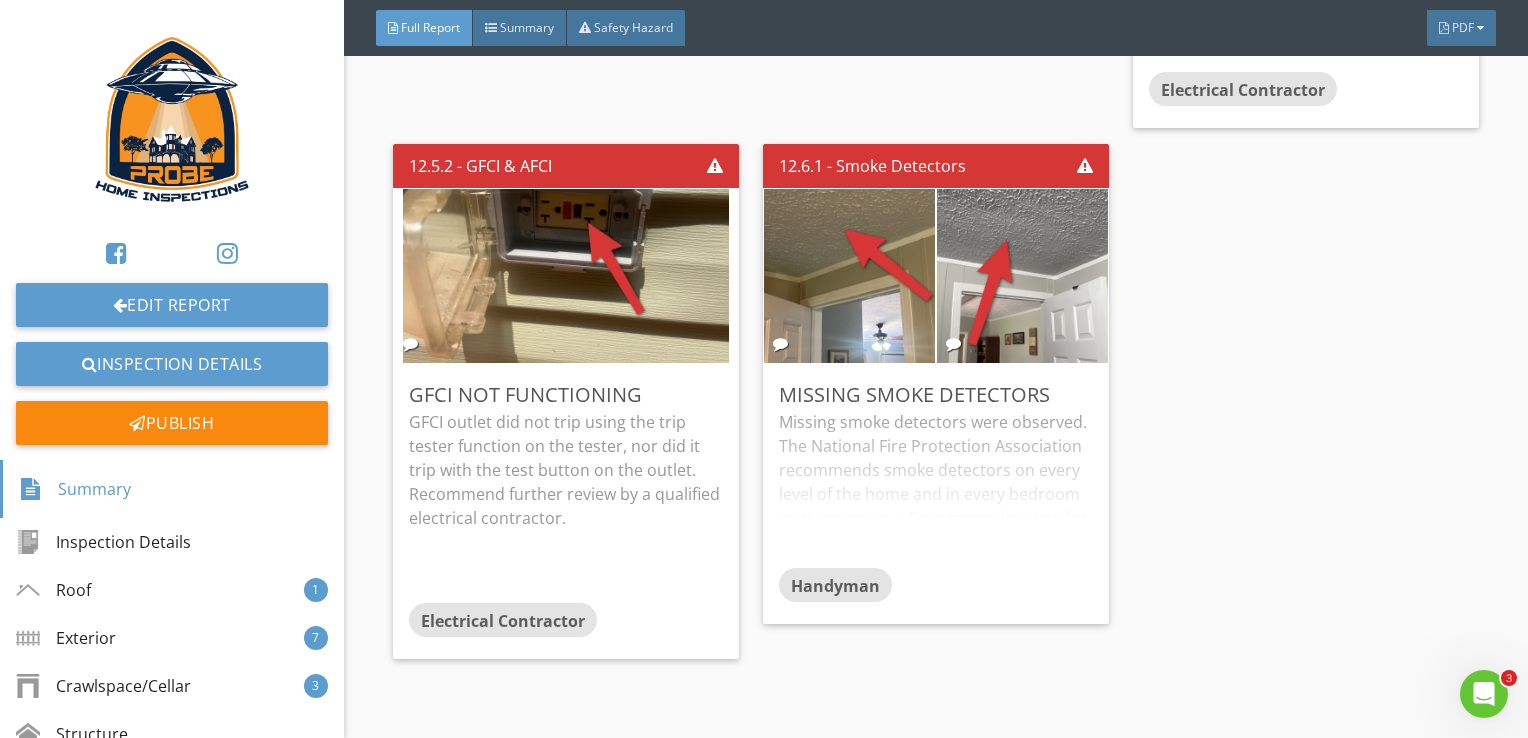 scroll, scrollTop: 17732, scrollLeft: 0, axis: vertical 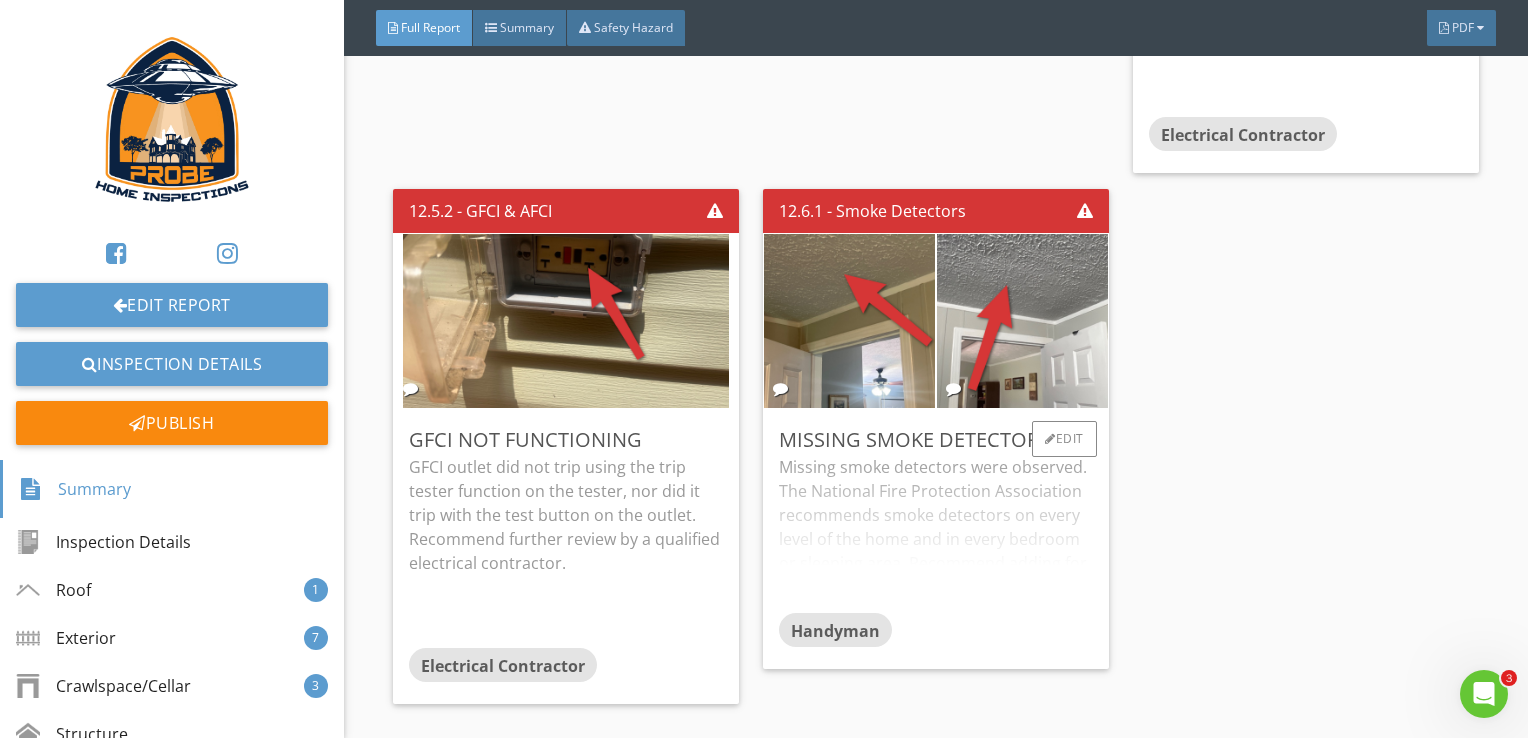 click on "Missing smoke detectors were observed. The National Fire Protection Association recommends smoke detectors on every level of the home and in every bedroom or sleeping area. Recommend adding for safety." at bounding box center [936, 534] 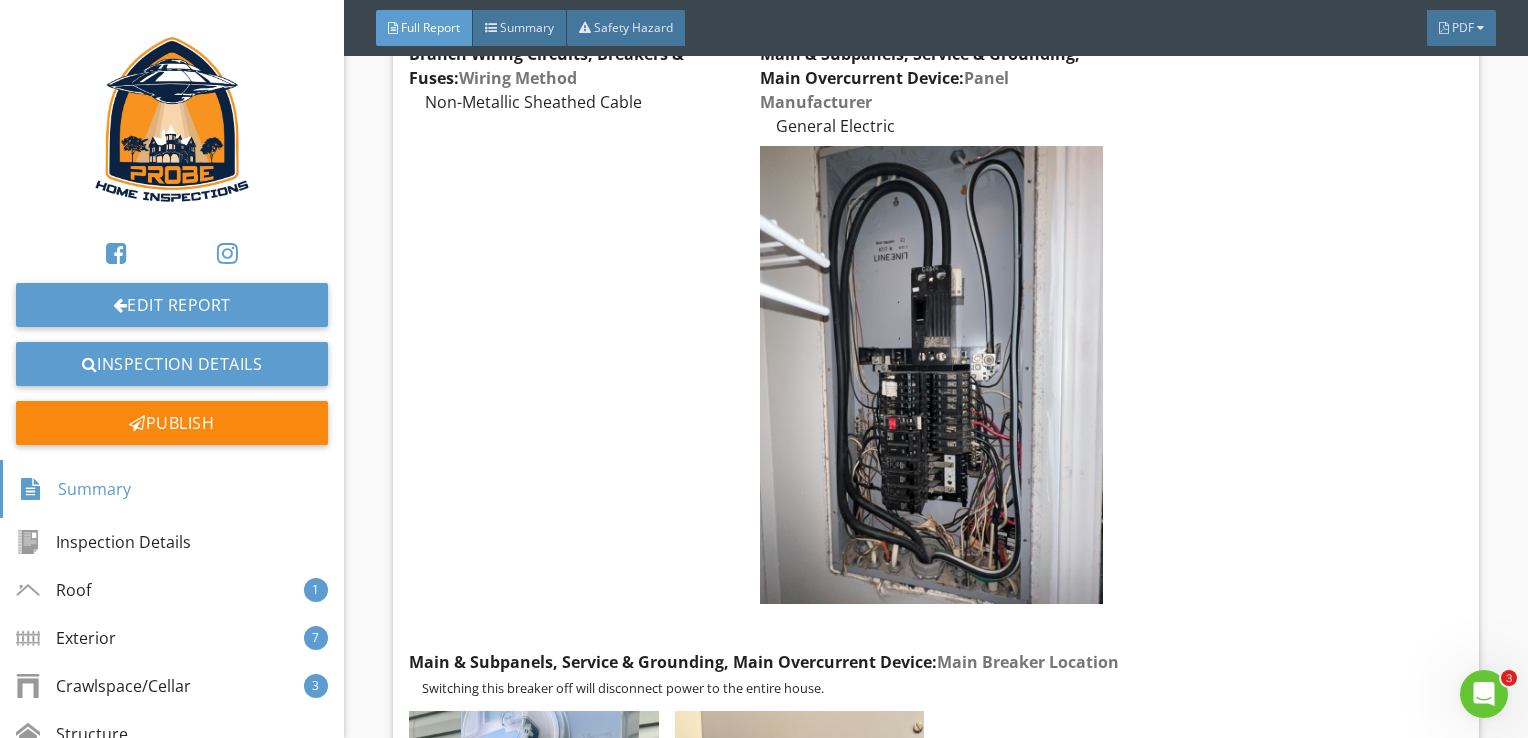 scroll, scrollTop: 15648, scrollLeft: 0, axis: vertical 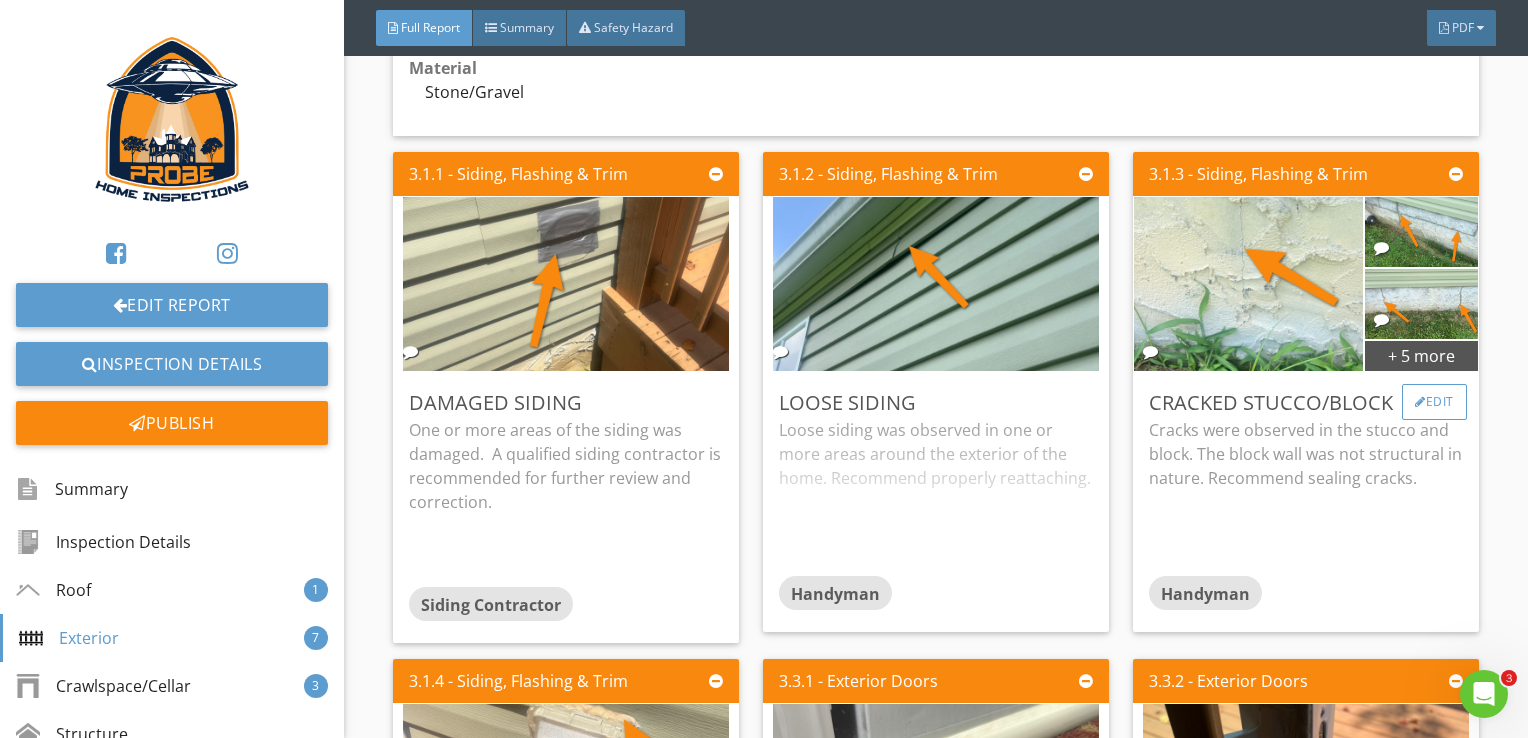 click on "Edit" at bounding box center [1434, 402] 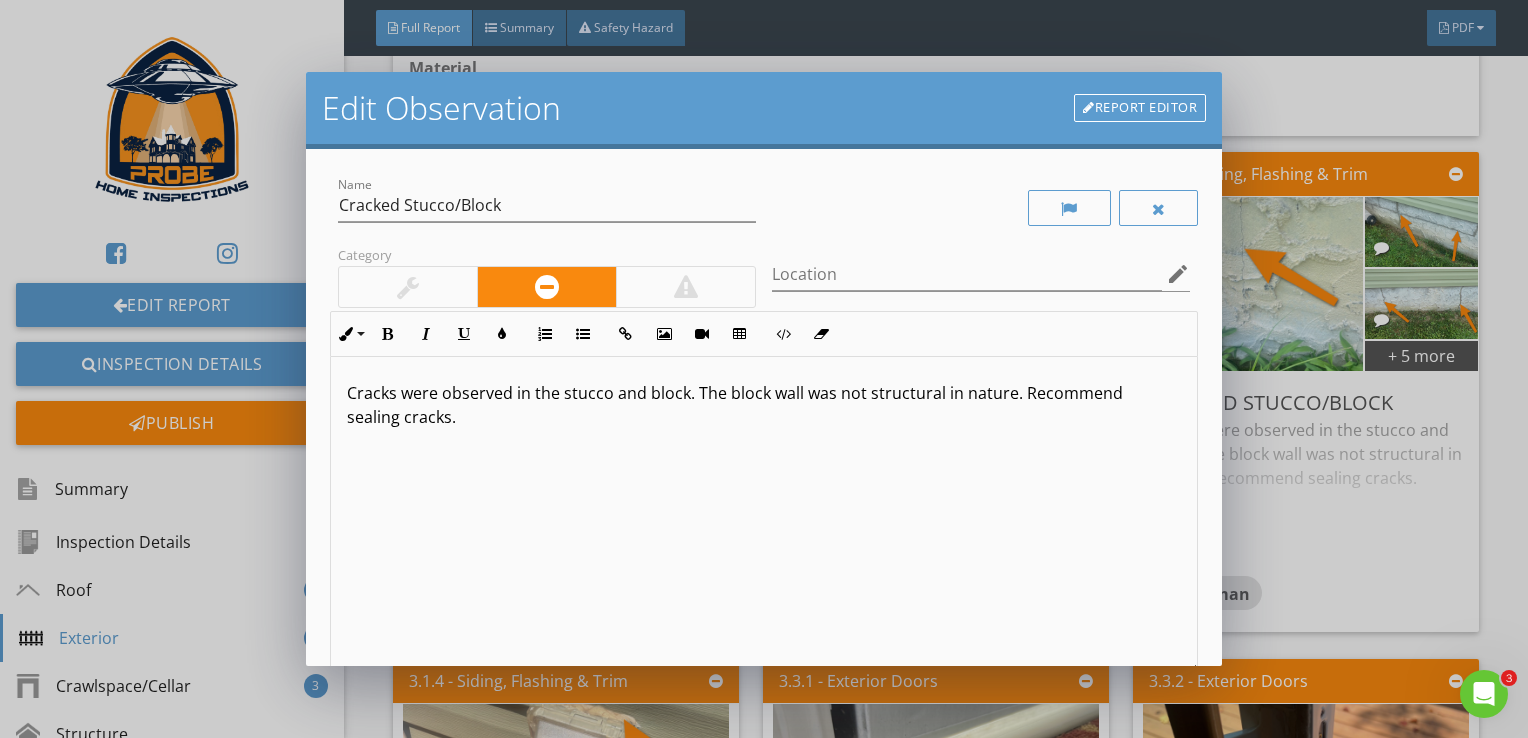 click on "Cracks were observed in the stucco and block. The block wall was not structural in nature. Recommend sealing cracks." at bounding box center (764, 405) 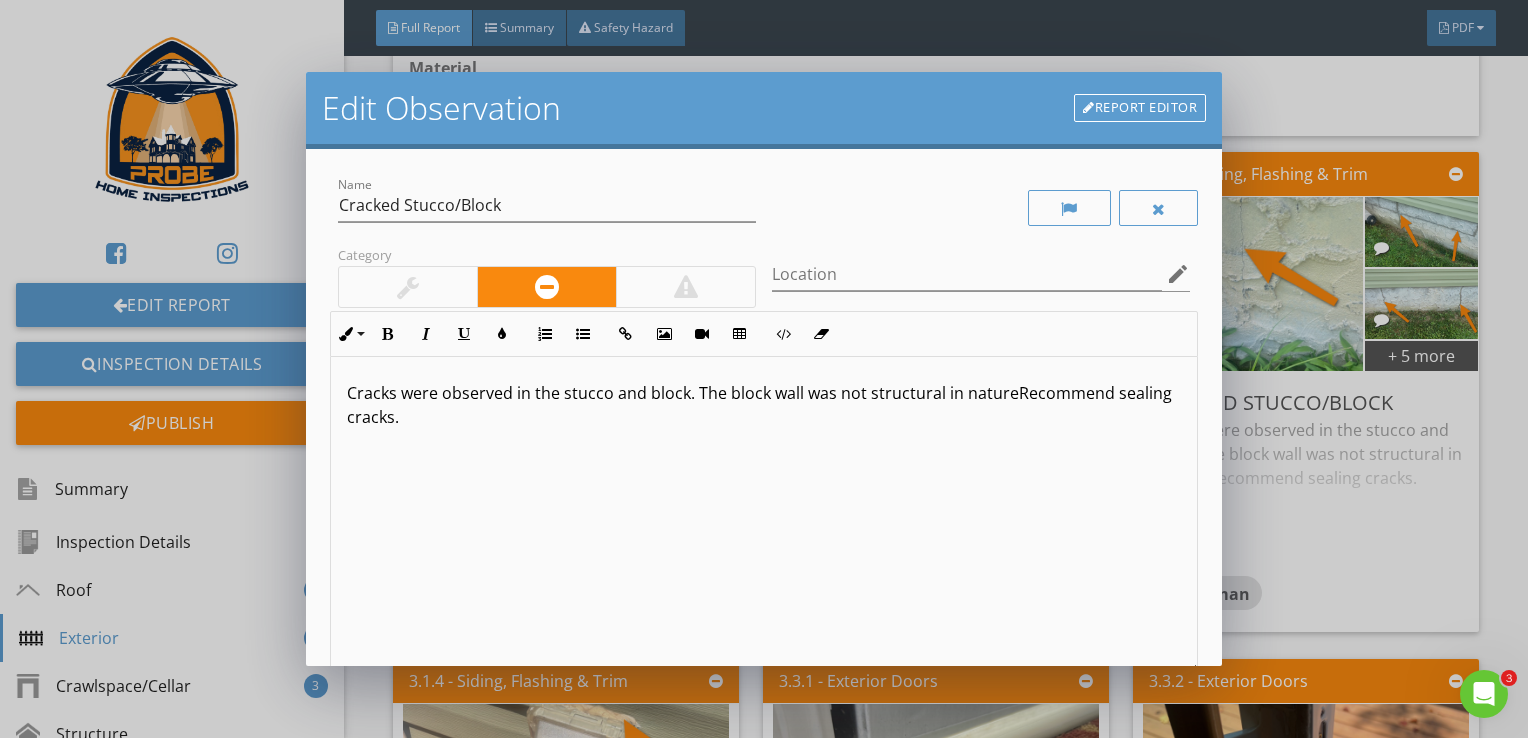 type 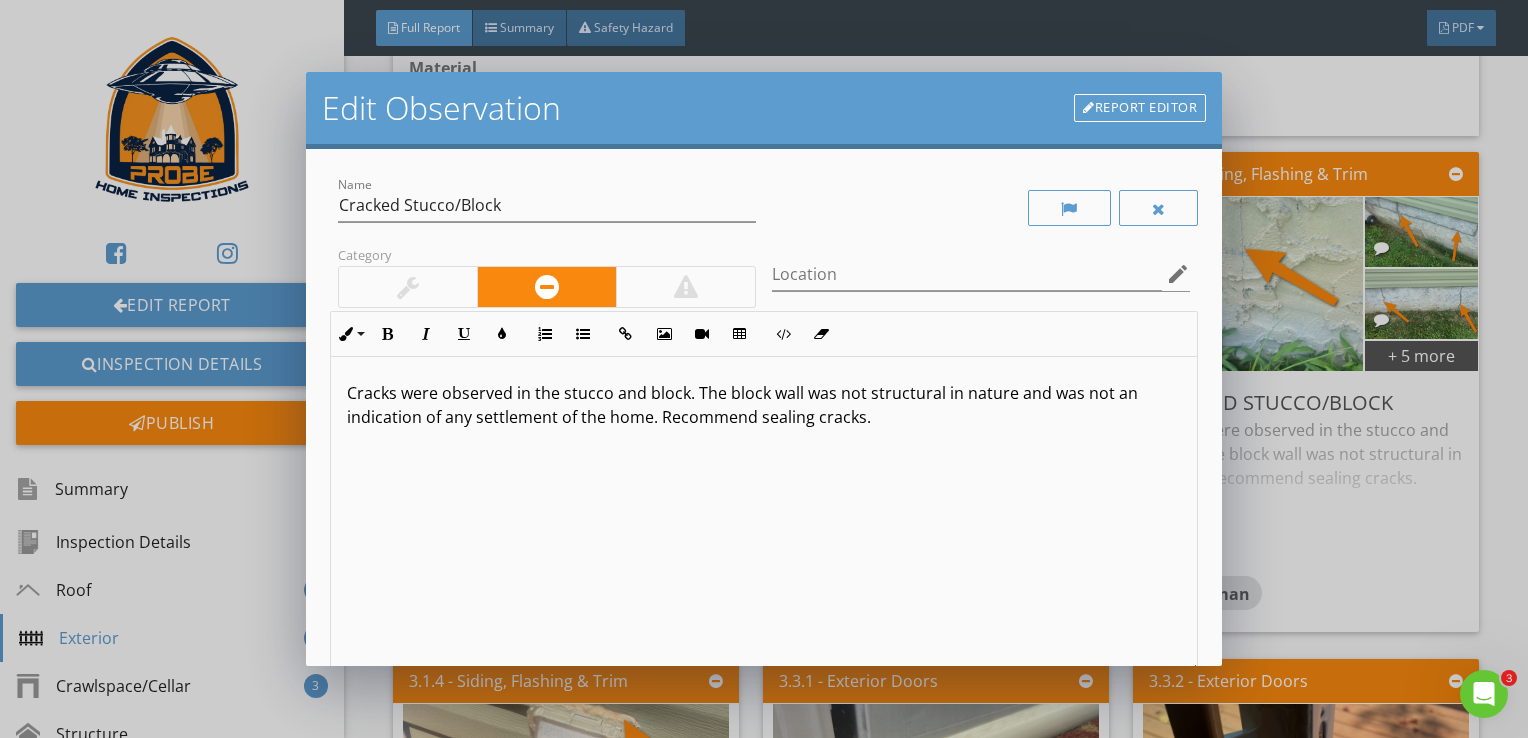 click on "Cracks were observed in the stucco and block. The block wall was not structural in nature and was not an indication of any settlement of the home. Recommend sealing cracks." at bounding box center [764, 405] 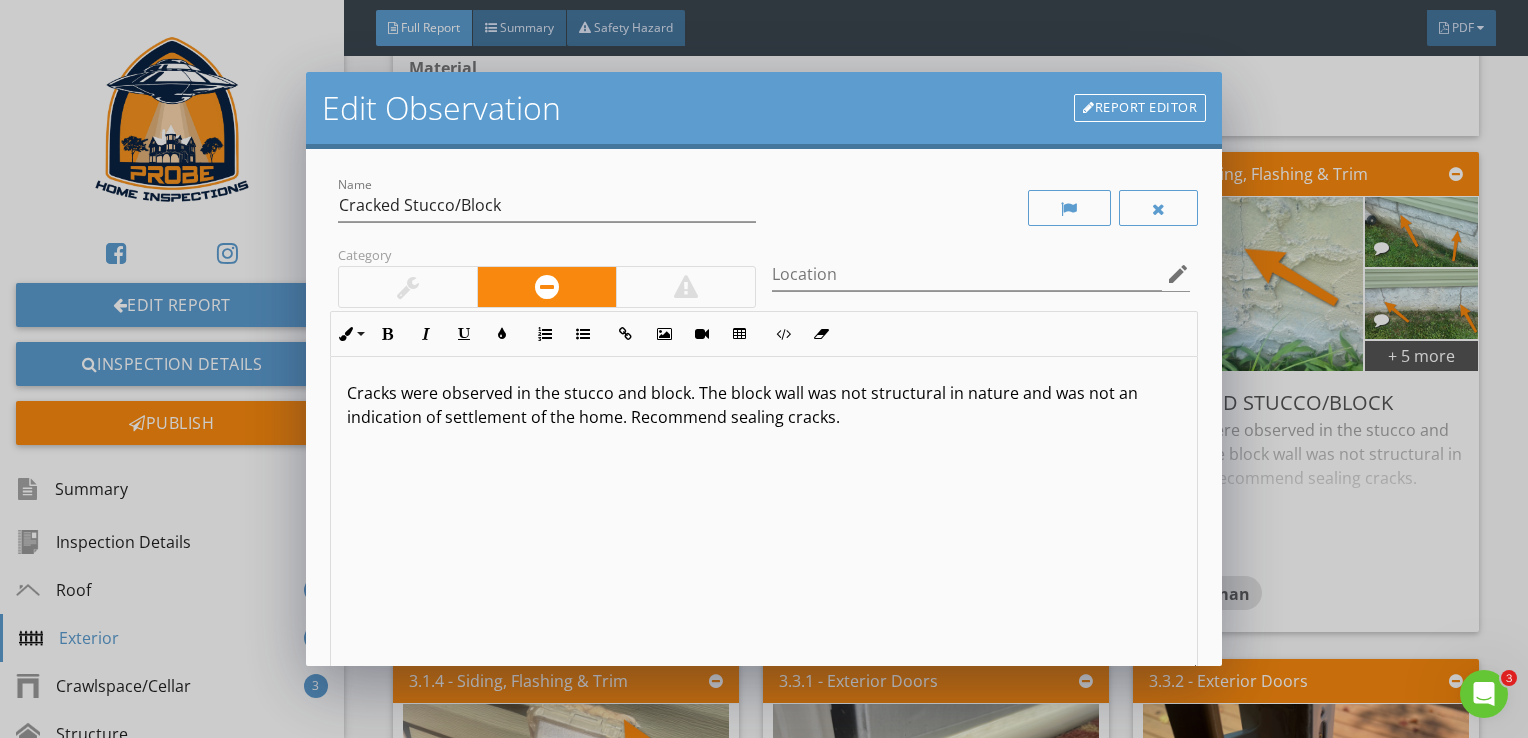 scroll, scrollTop: 0, scrollLeft: 0, axis: both 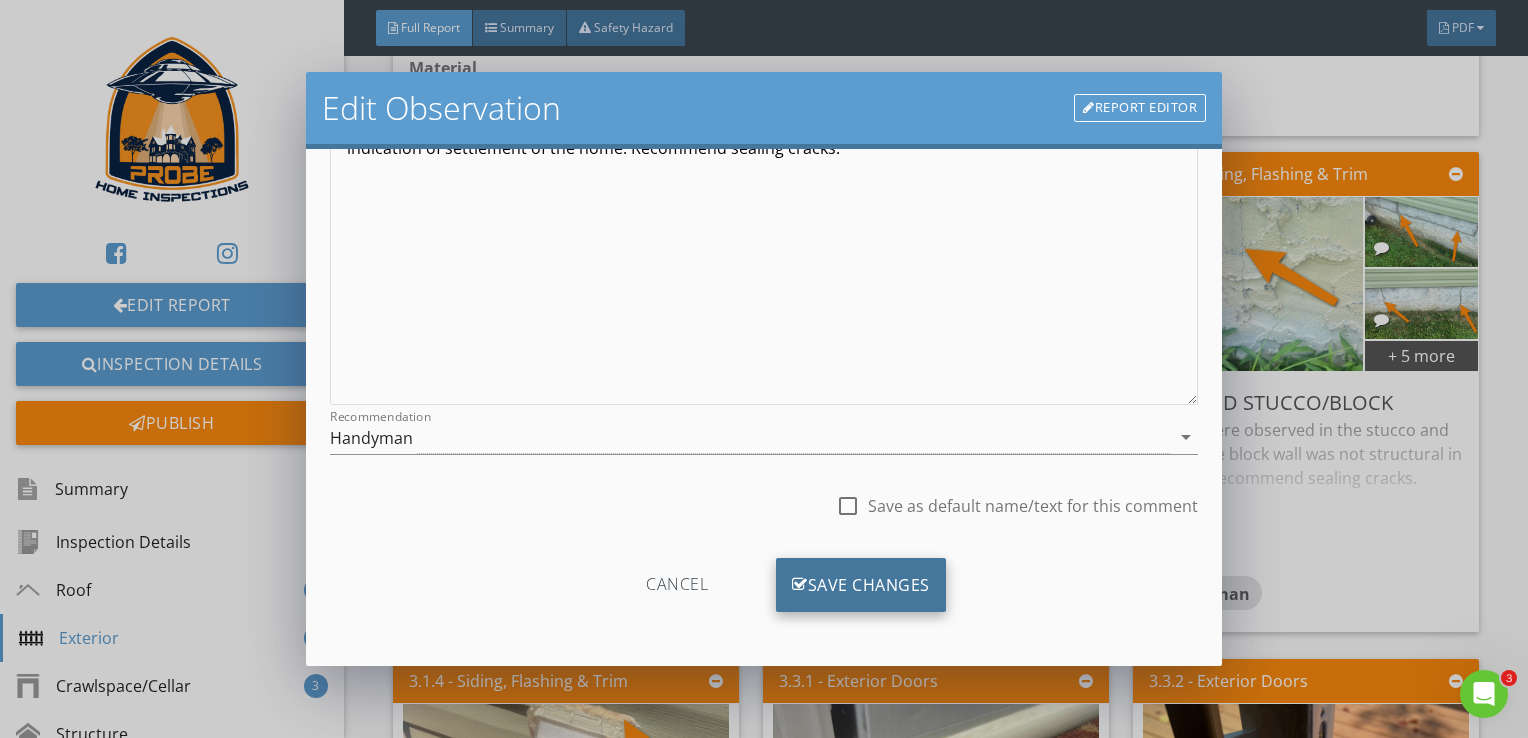 click on "Save Changes" at bounding box center (861, 585) 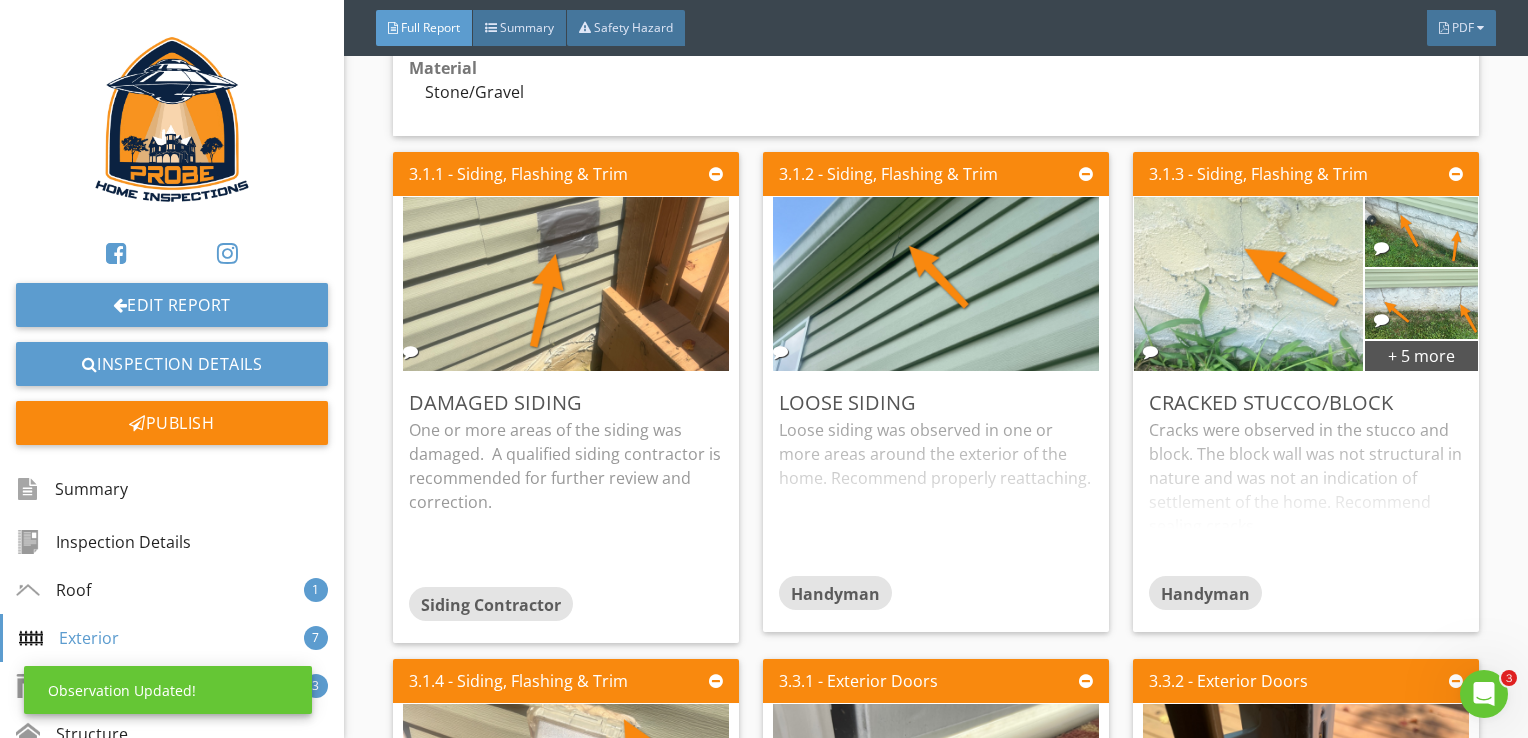 scroll, scrollTop: 32, scrollLeft: 0, axis: vertical 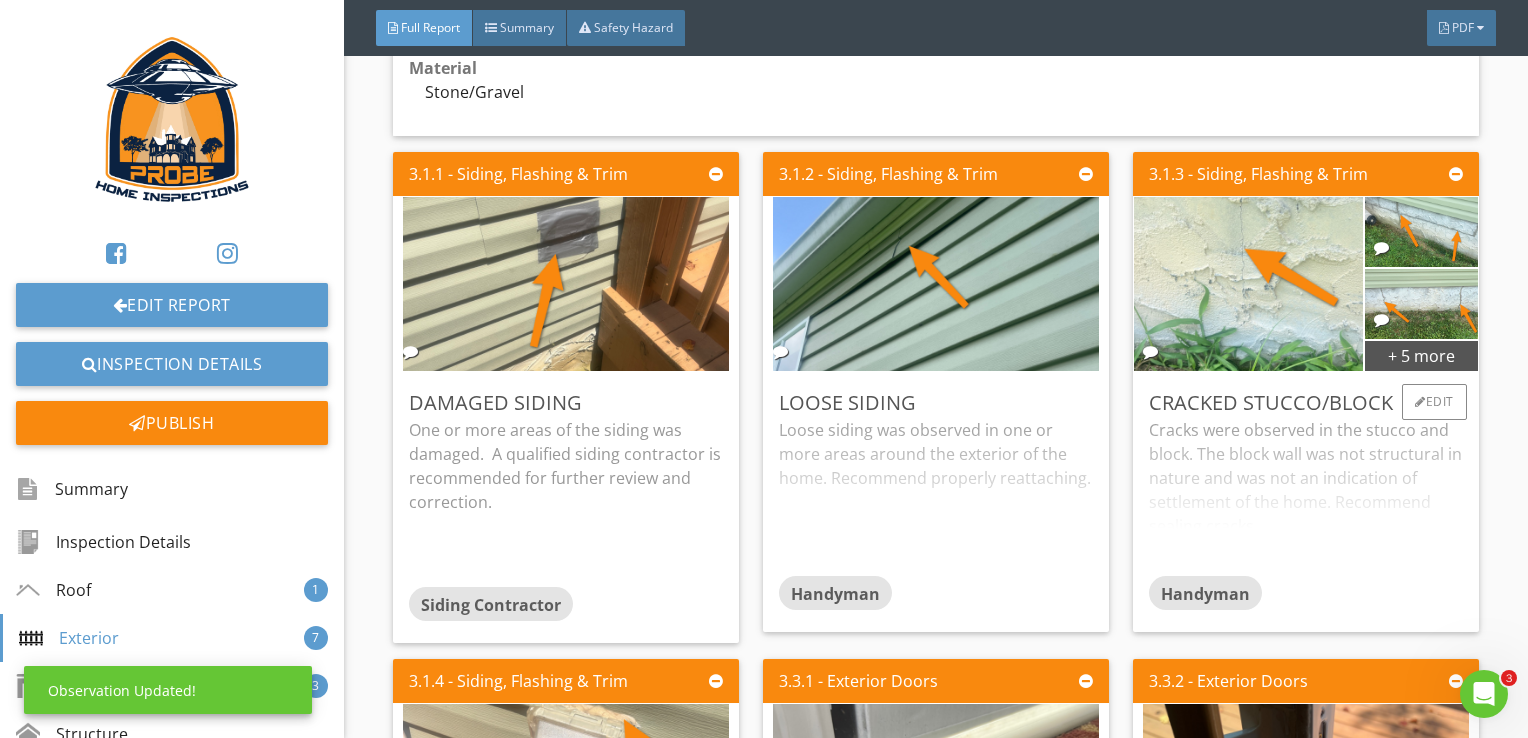 click on "Cracks were observed in the stucco and block. The block wall was not structural in nature and was not an indication of settlement of the home. Recommend sealing cracks." at bounding box center (1306, 497) 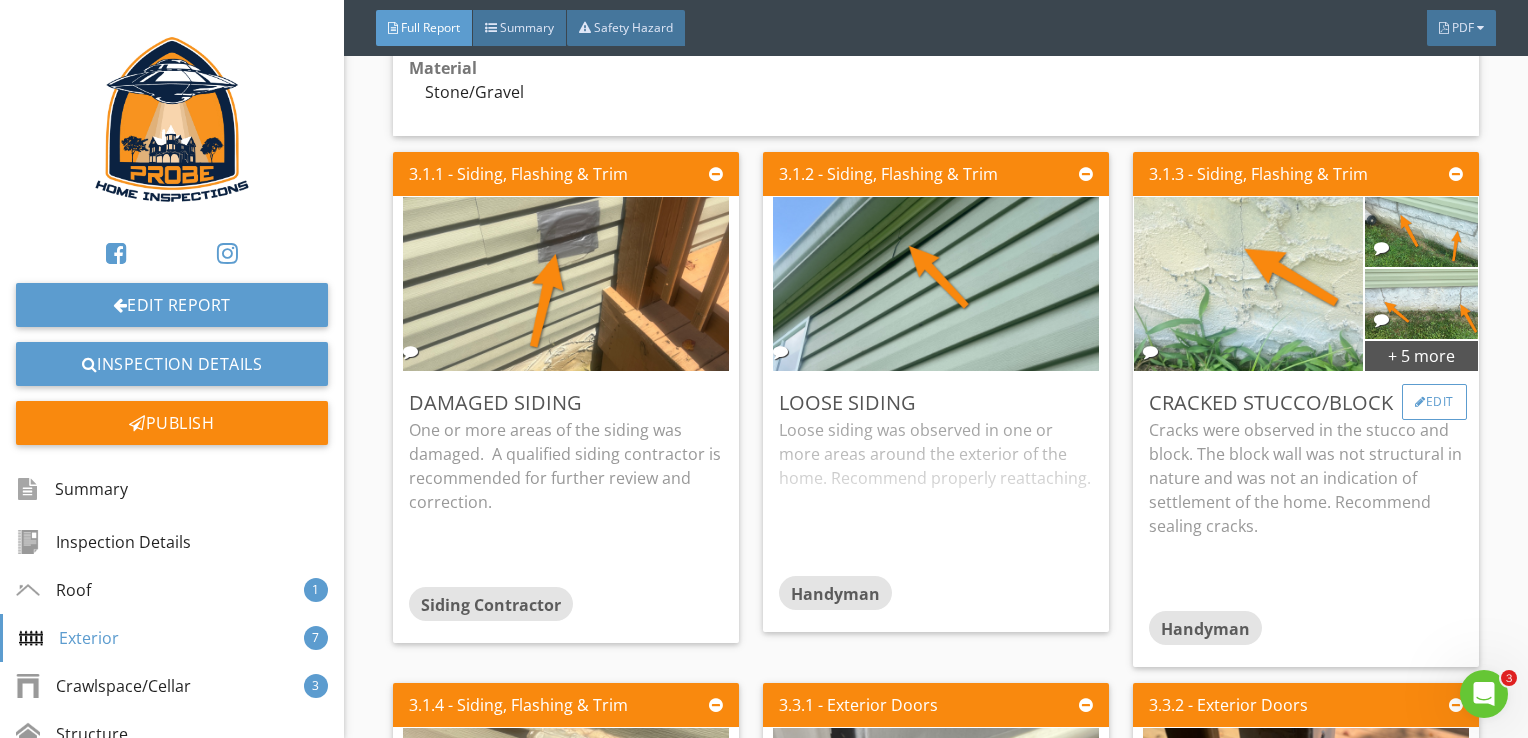 click on "Edit" at bounding box center [1434, 402] 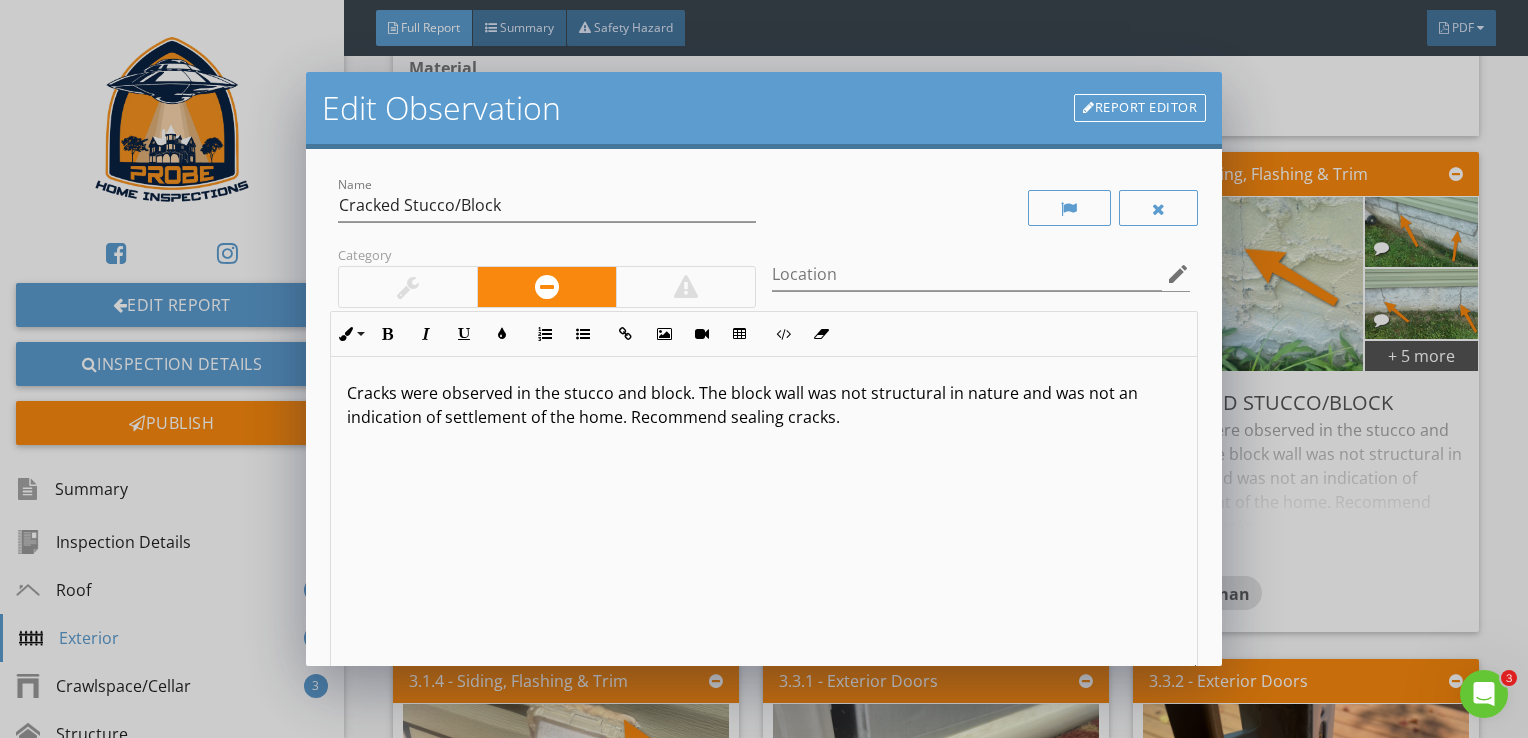 click on "Cracks were observed in the stucco and block. The block wall was not structural in nature and was not an indication of settlement of the home. Recommend sealing cracks." at bounding box center [764, 405] 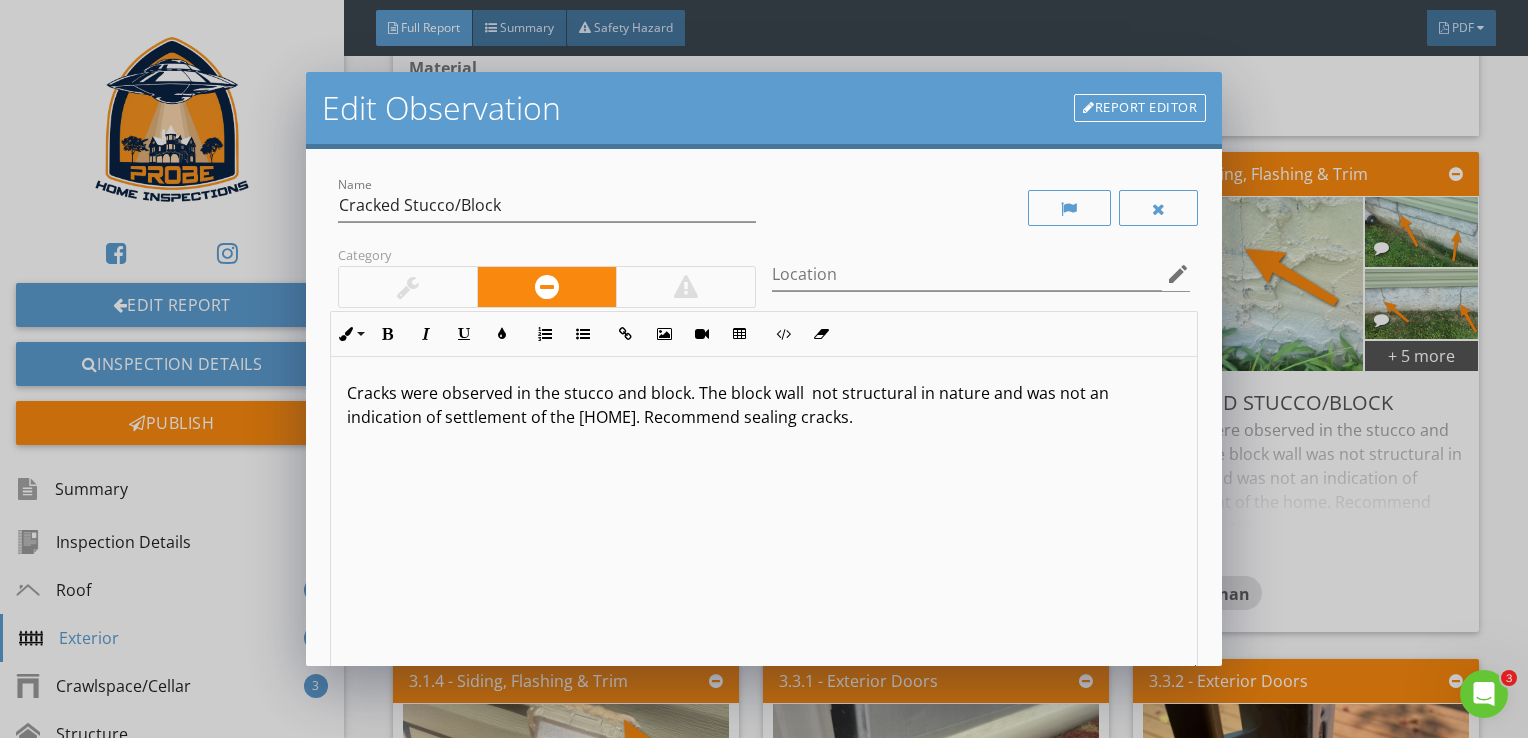 type 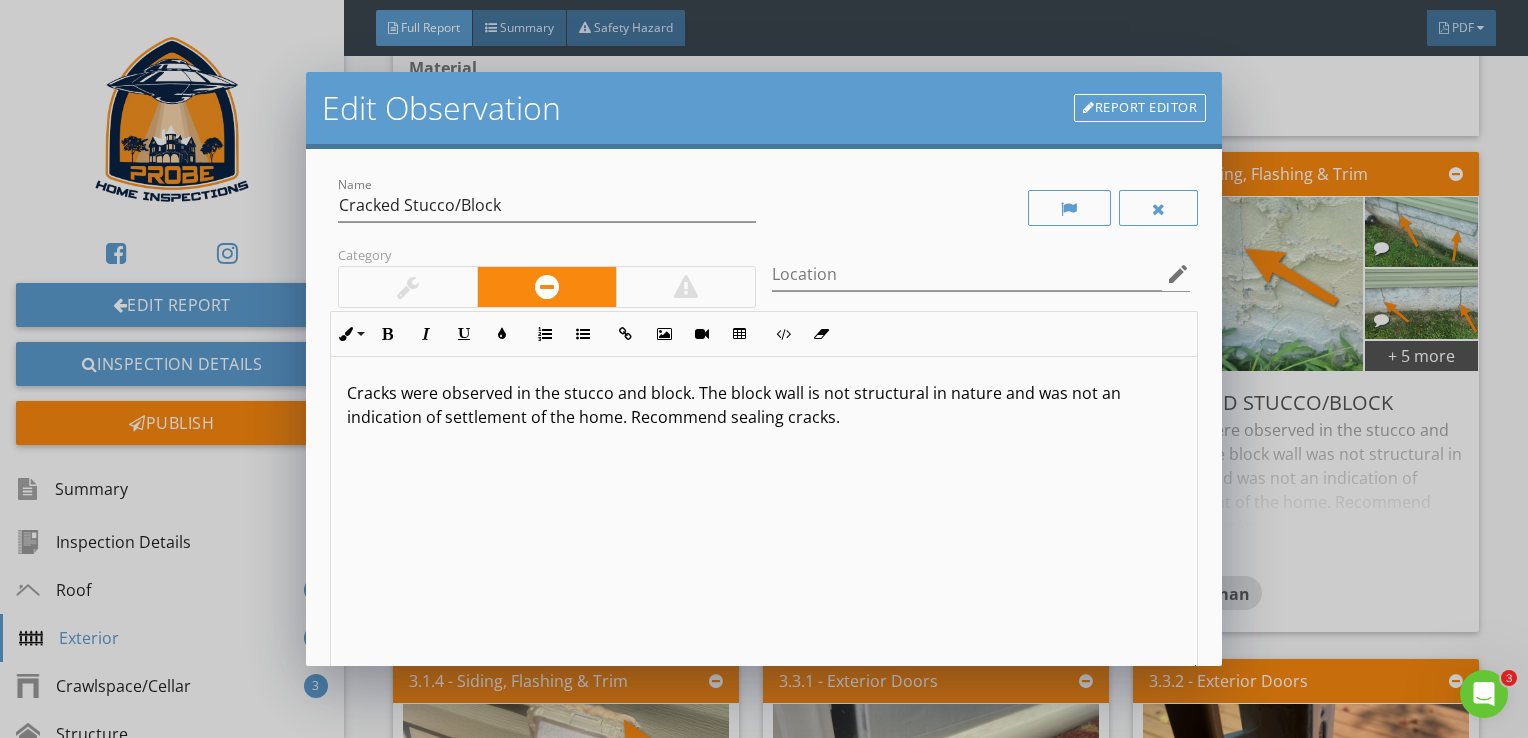 click on "Cracks were observed in the stucco and block. The block wall is not structural in nature and was not an indication of settlement of the home. Recommend sealing cracks." at bounding box center [764, 405] 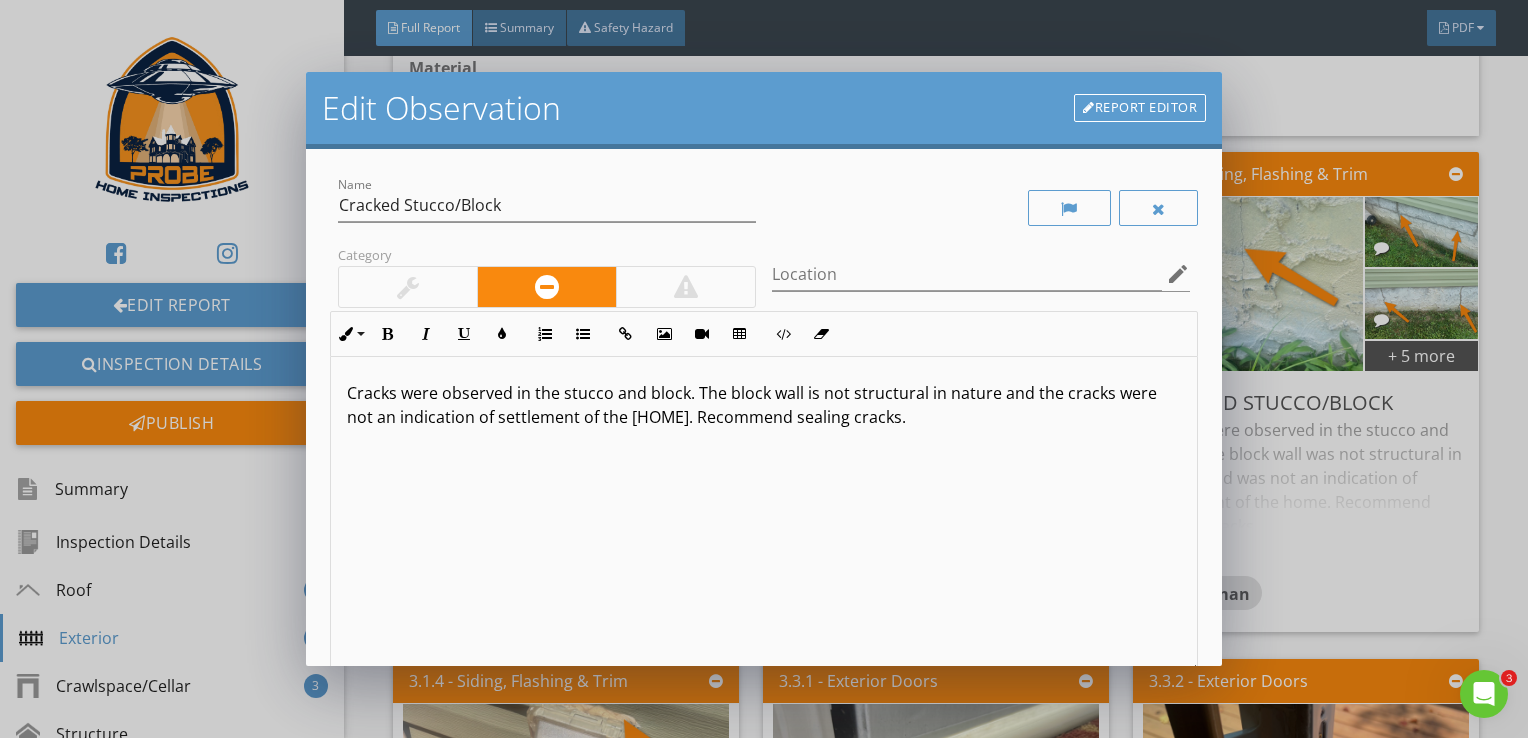 scroll, scrollTop: 0, scrollLeft: 0, axis: both 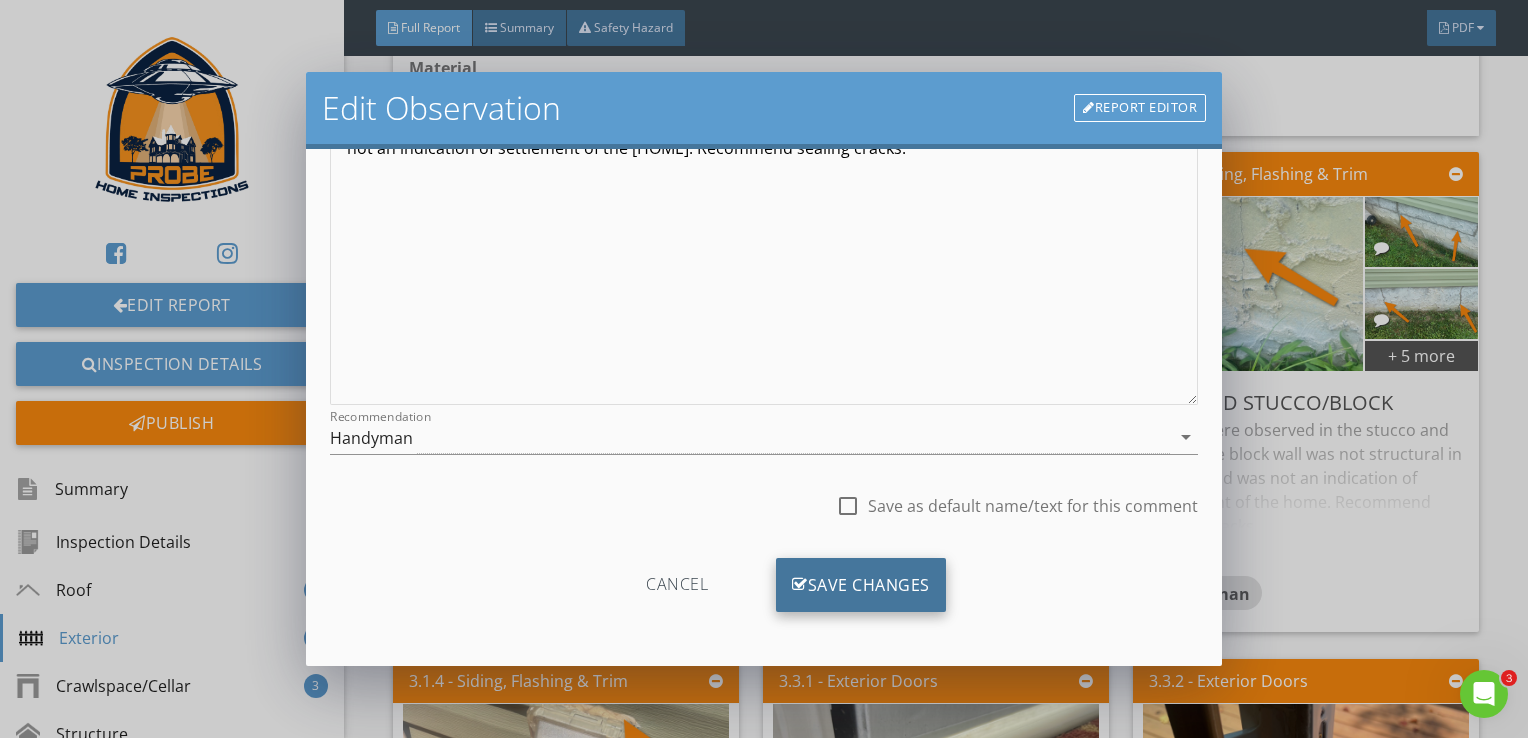 click on "Save Changes" at bounding box center (861, 585) 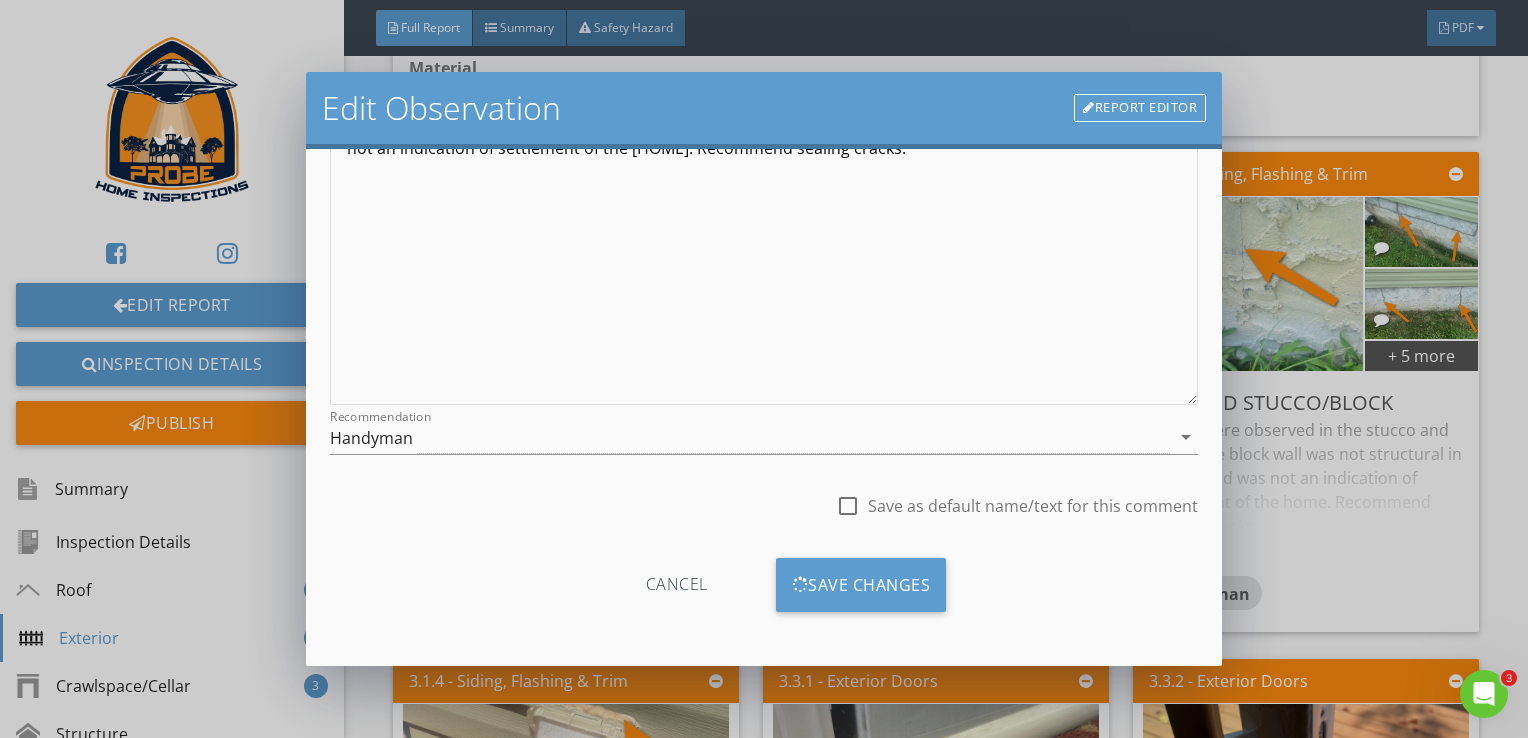 scroll, scrollTop: 32, scrollLeft: 0, axis: vertical 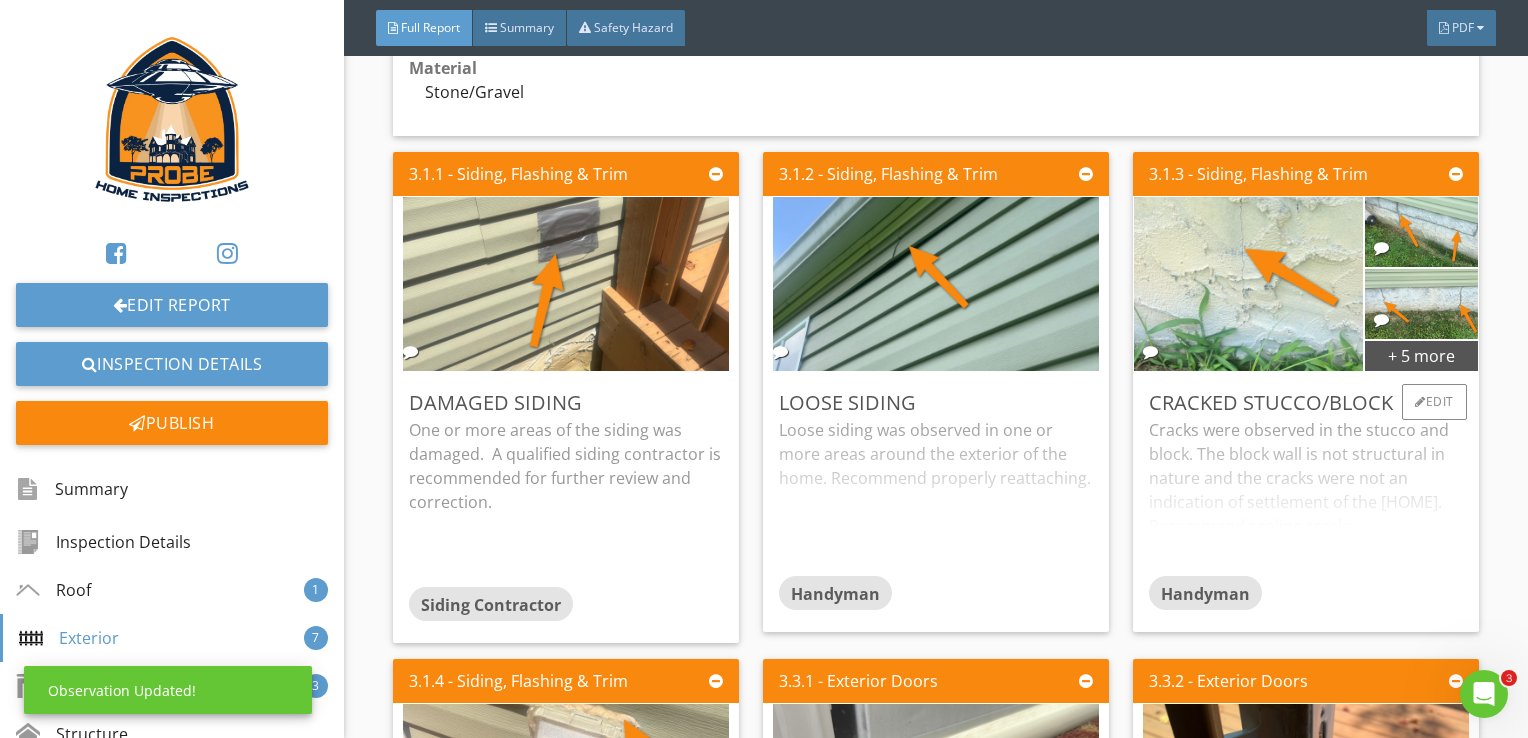 click on "Cracks were observed in the stucco and block. The block wall is not structural in nature and the cracks were not an indication of settlement of the home. Recommend sealing cracks." at bounding box center [1306, 497] 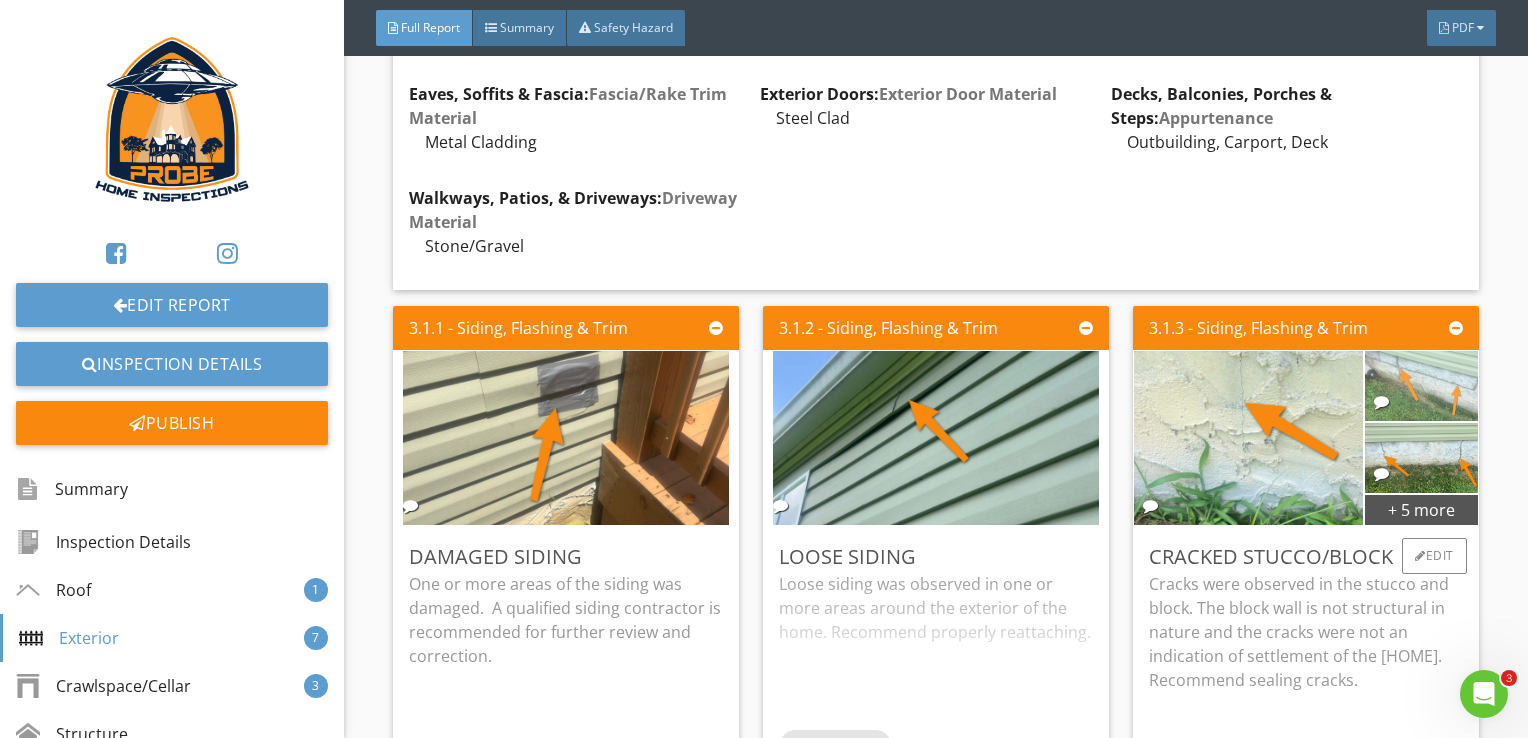 scroll, scrollTop: 2320, scrollLeft: 0, axis: vertical 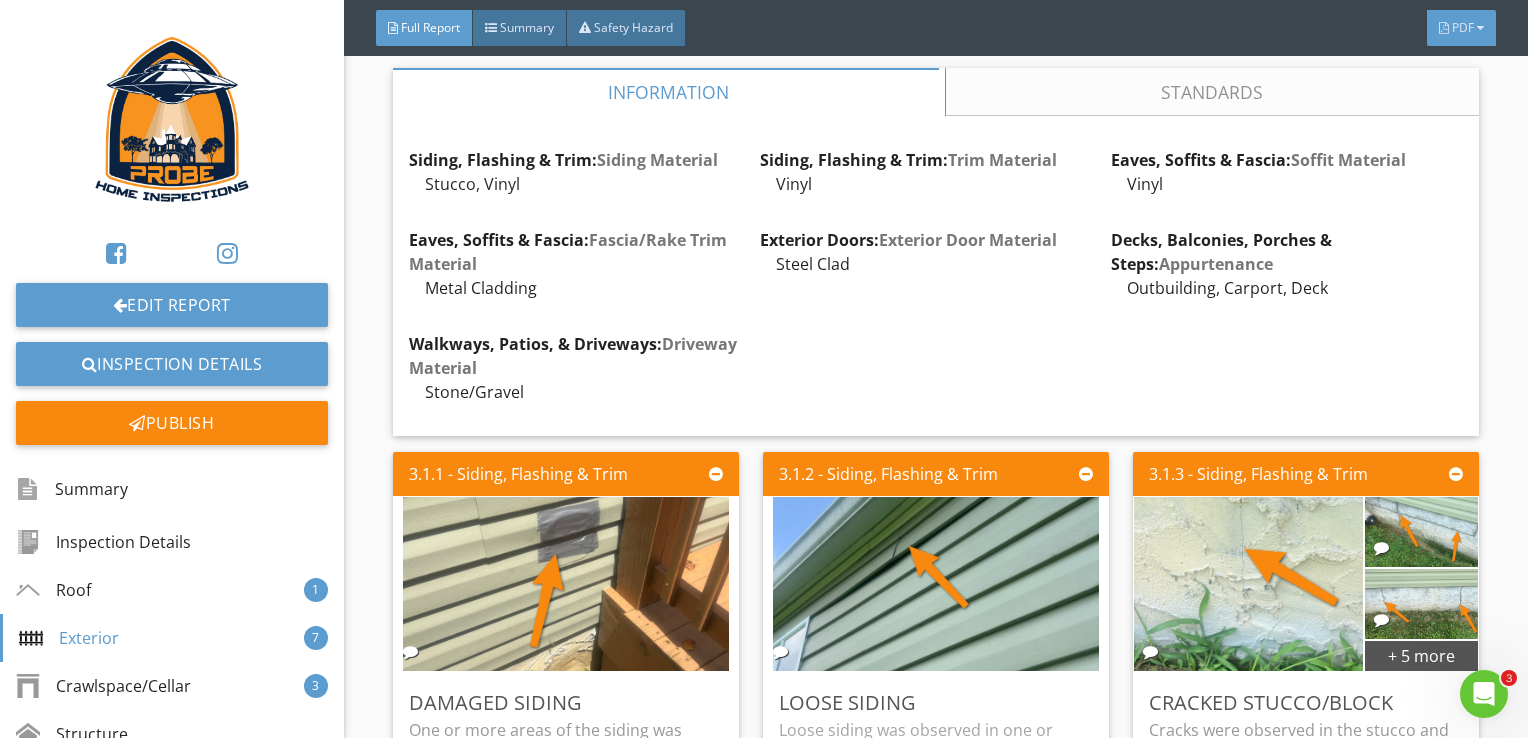 click on "PDF" at bounding box center (1463, 27) 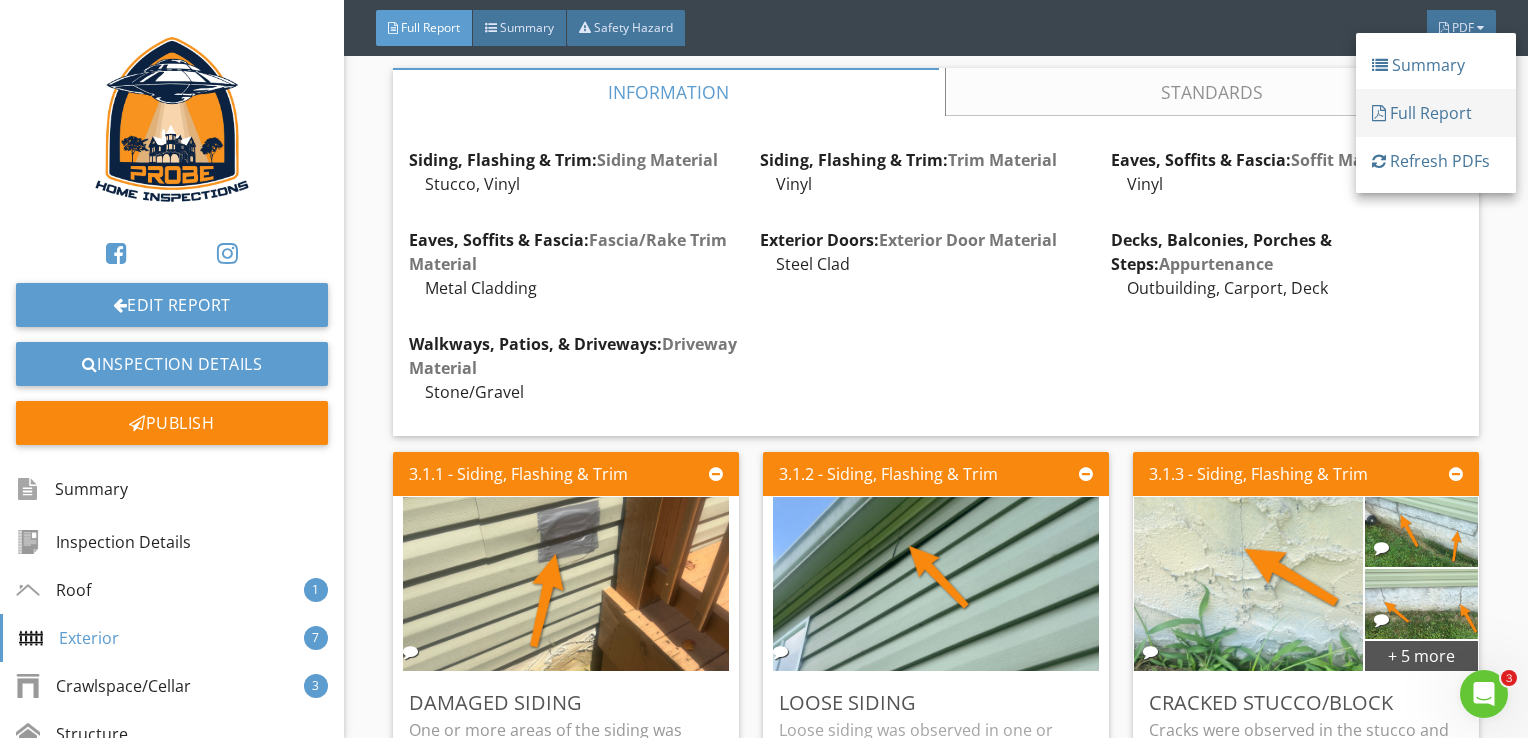 click on "Full Report" at bounding box center [1436, 113] 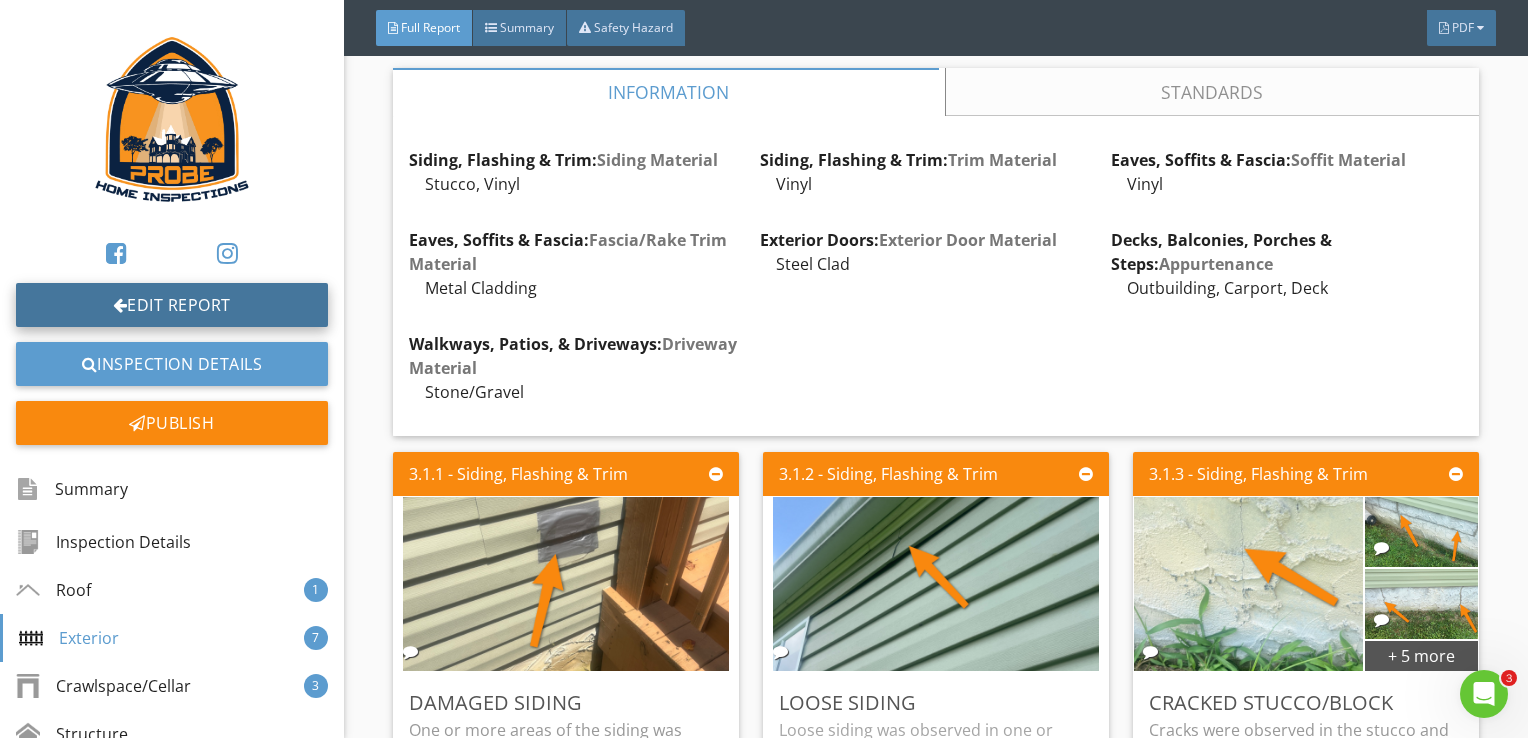 click on "Edit Report" at bounding box center (172, 305) 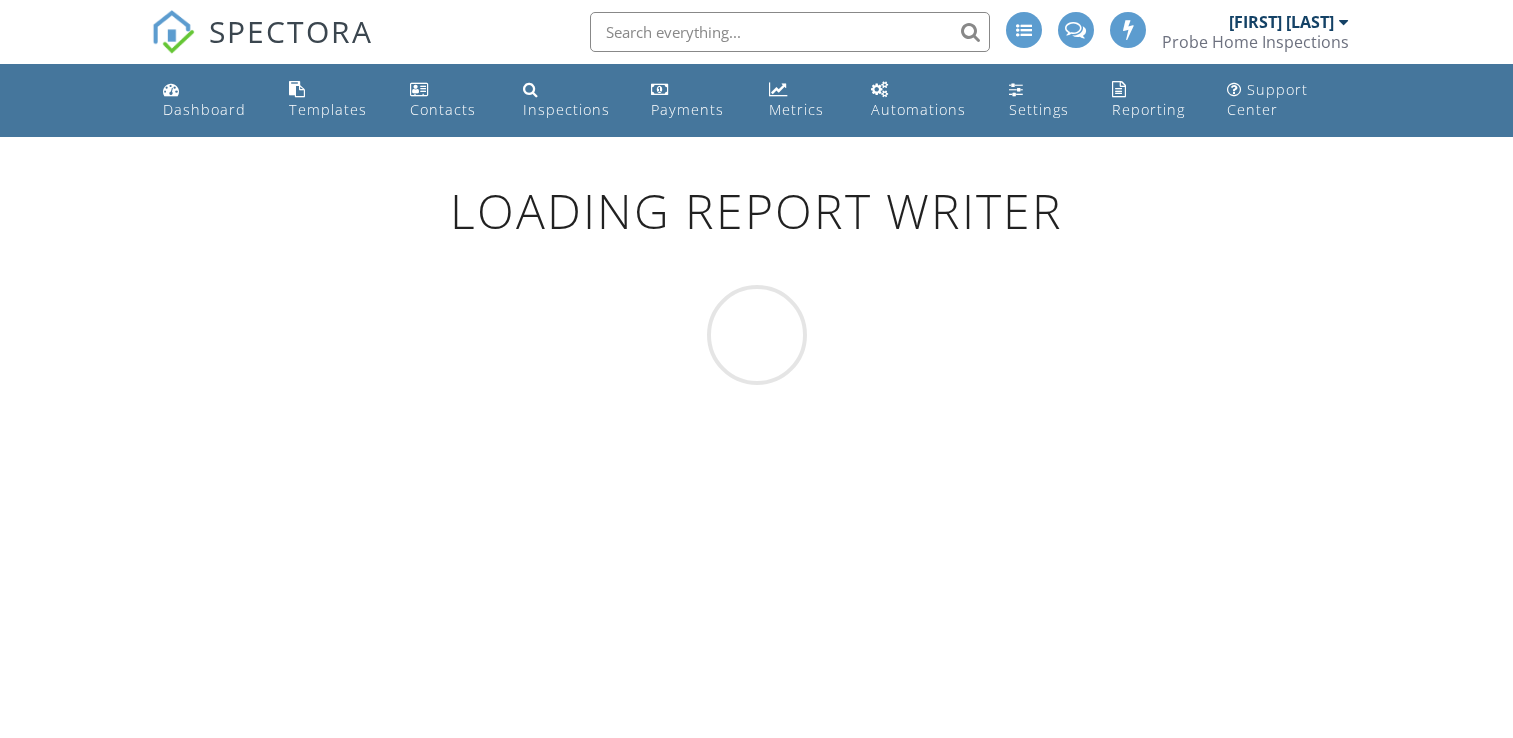scroll, scrollTop: 0, scrollLeft: 0, axis: both 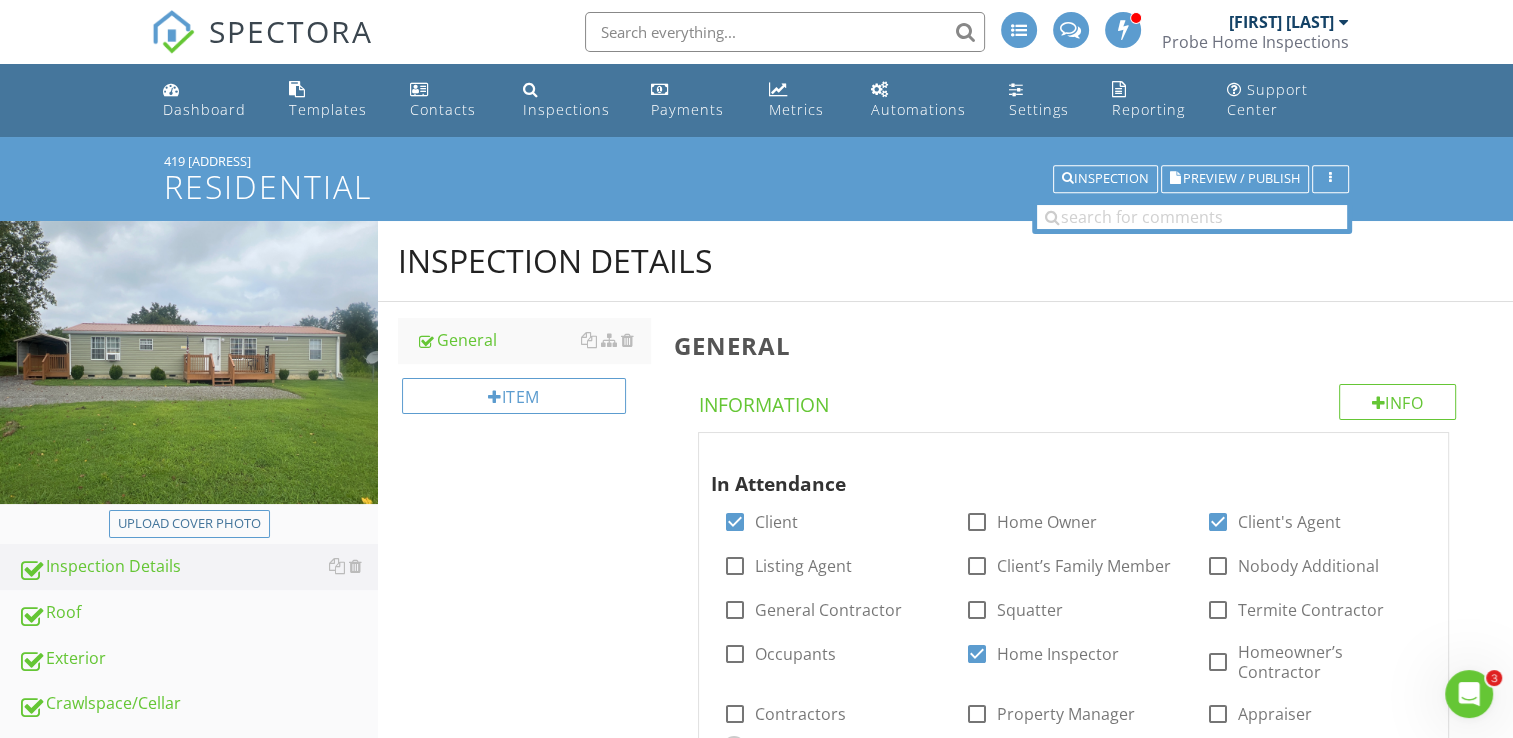 click on "Exterior" at bounding box center [198, 659] 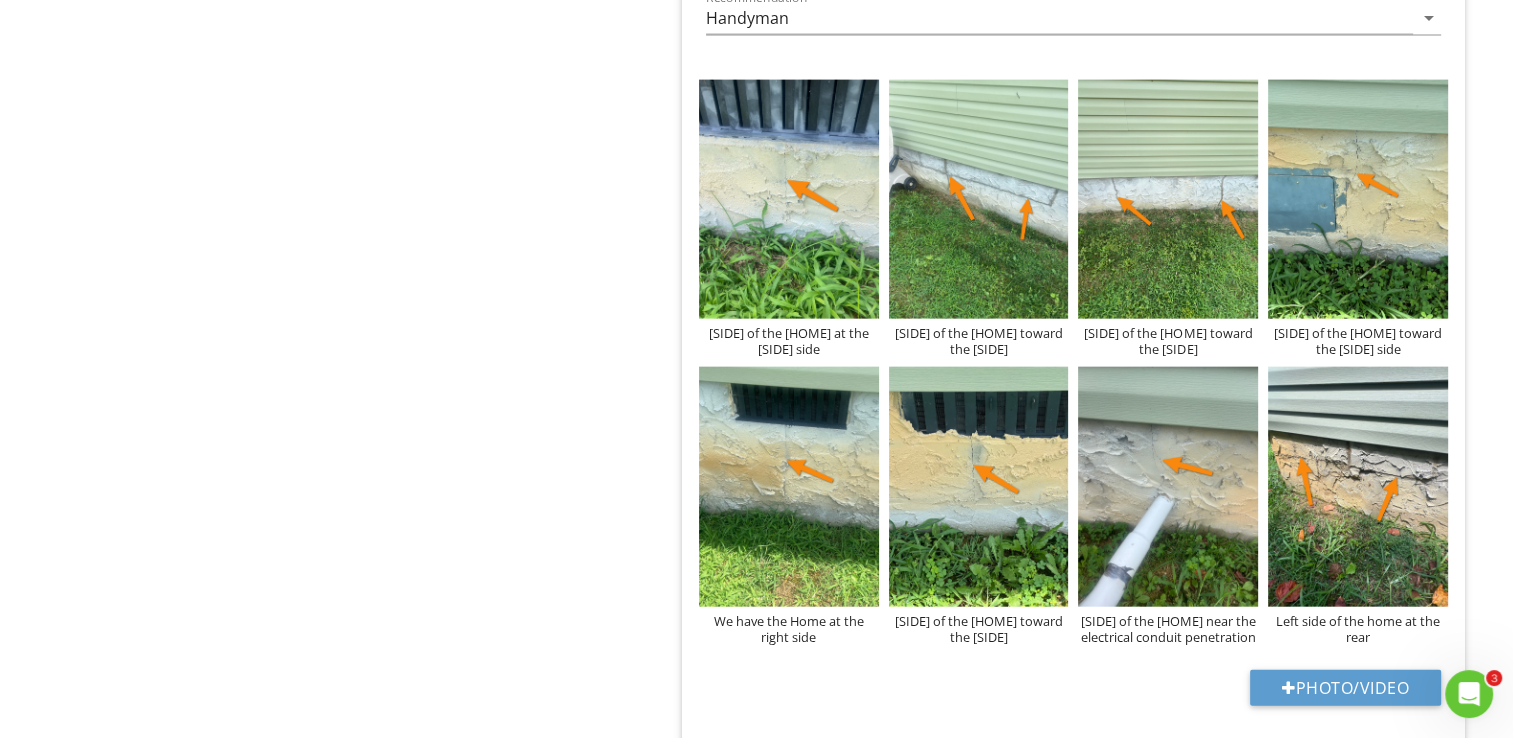 scroll, scrollTop: 4500, scrollLeft: 0, axis: vertical 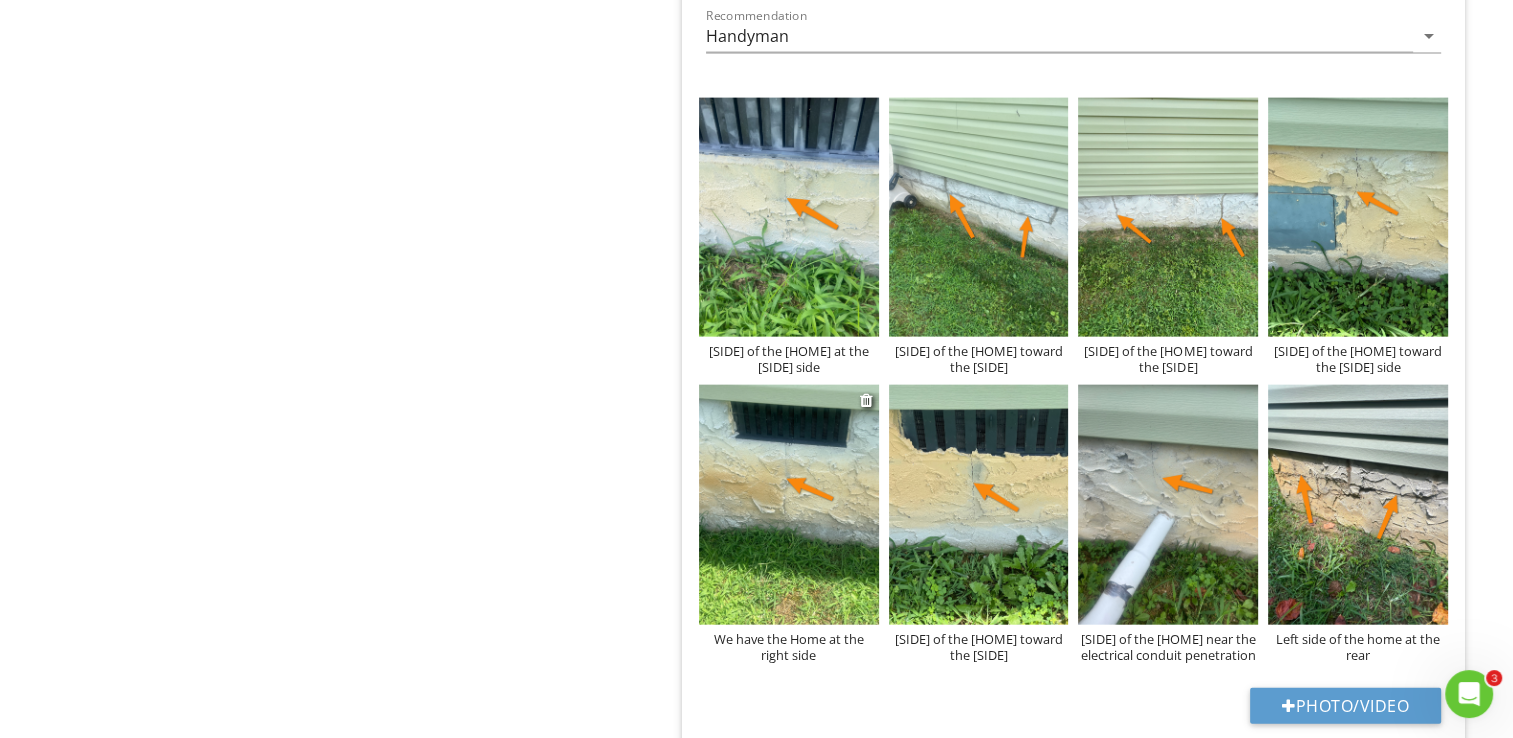 click on "We have the Home at the right side" at bounding box center (789, 647) 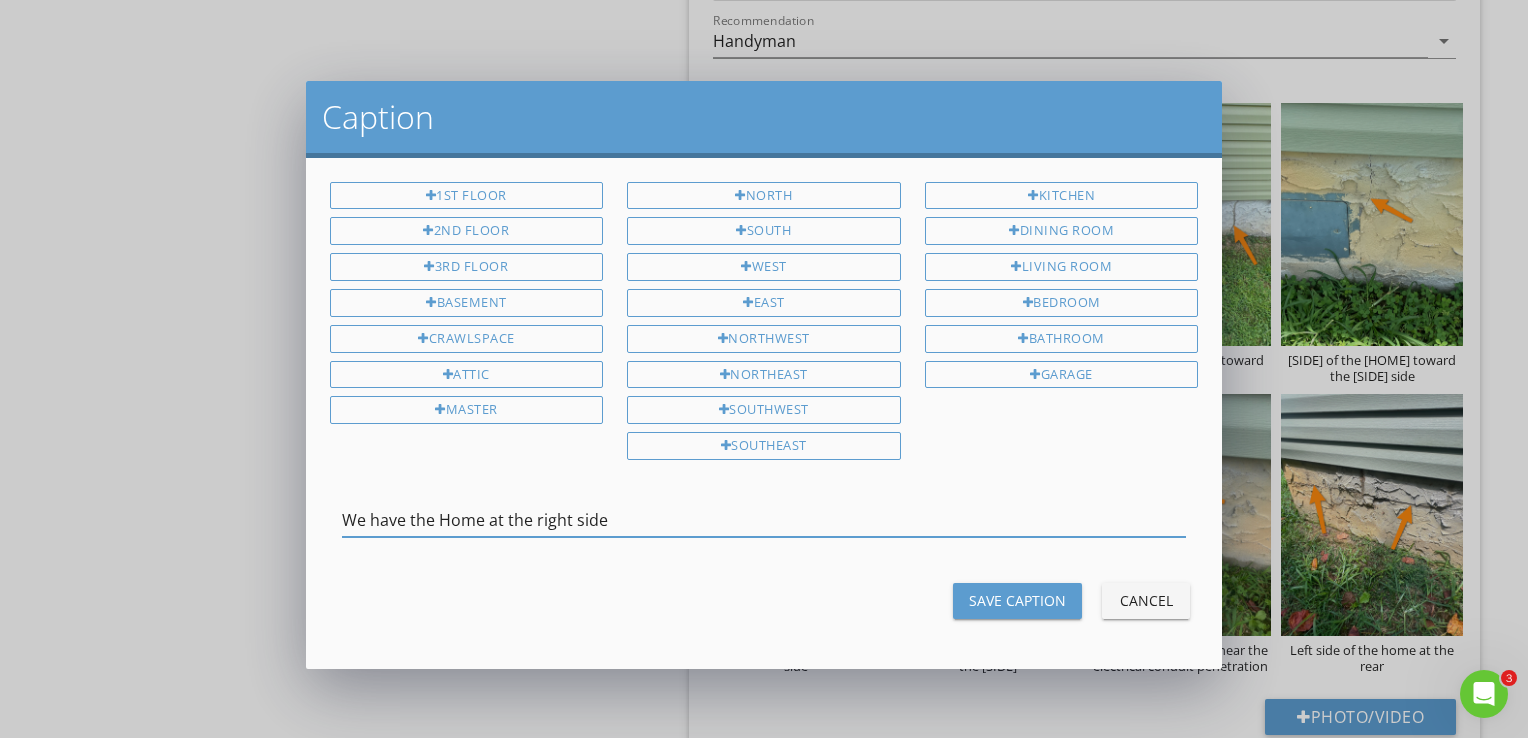 click on "We have the Home at the right side" at bounding box center (764, 520) 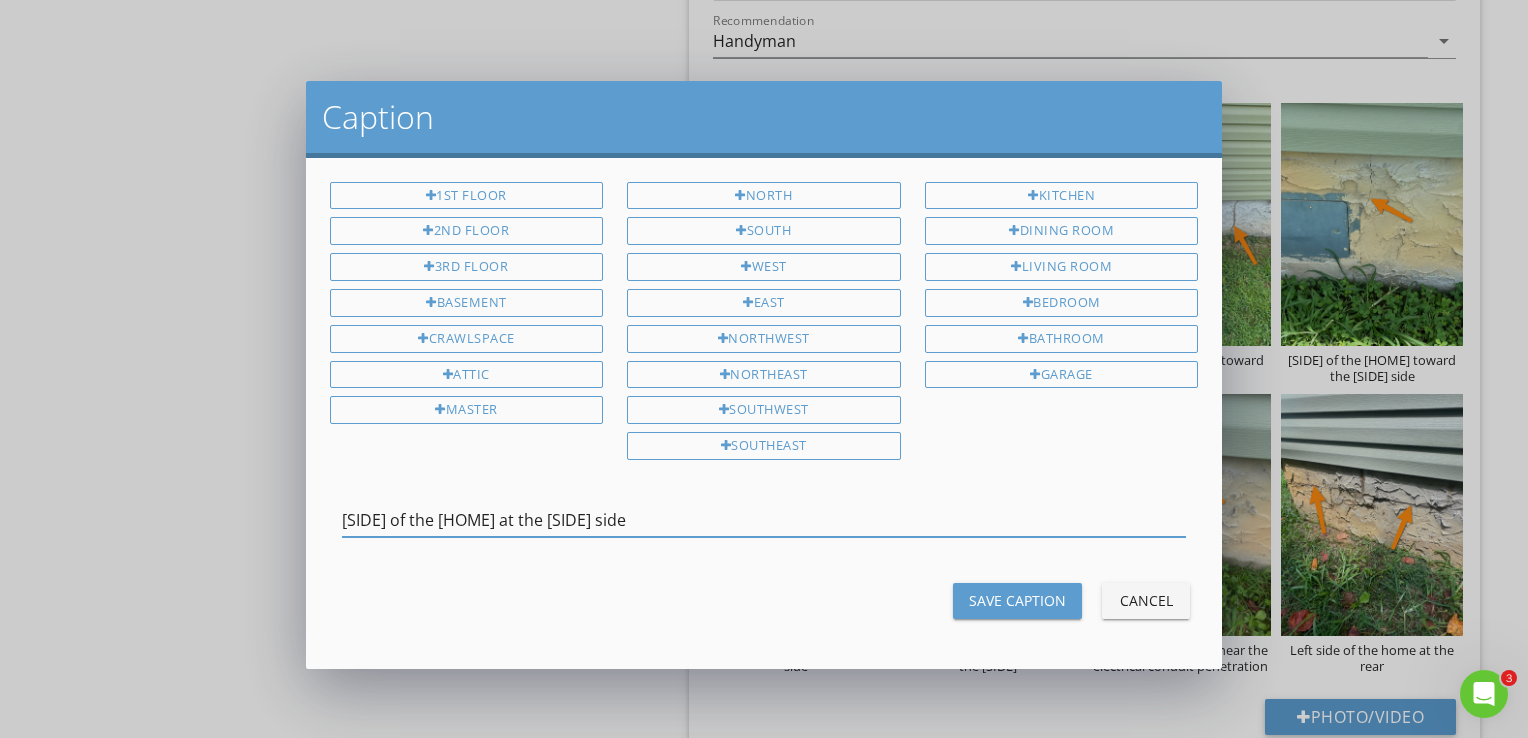 type on "Rear of the home at the right side" 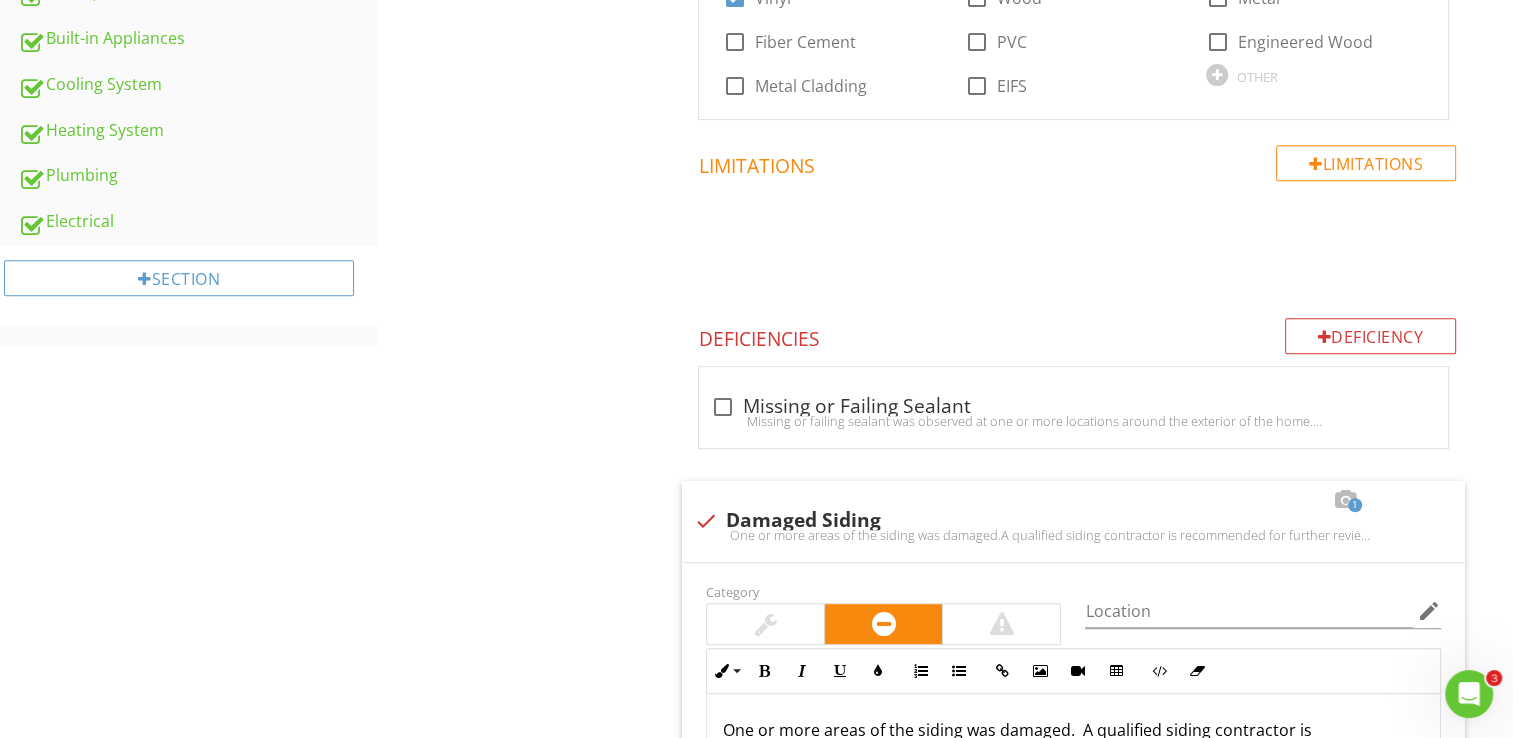 scroll, scrollTop: 600, scrollLeft: 0, axis: vertical 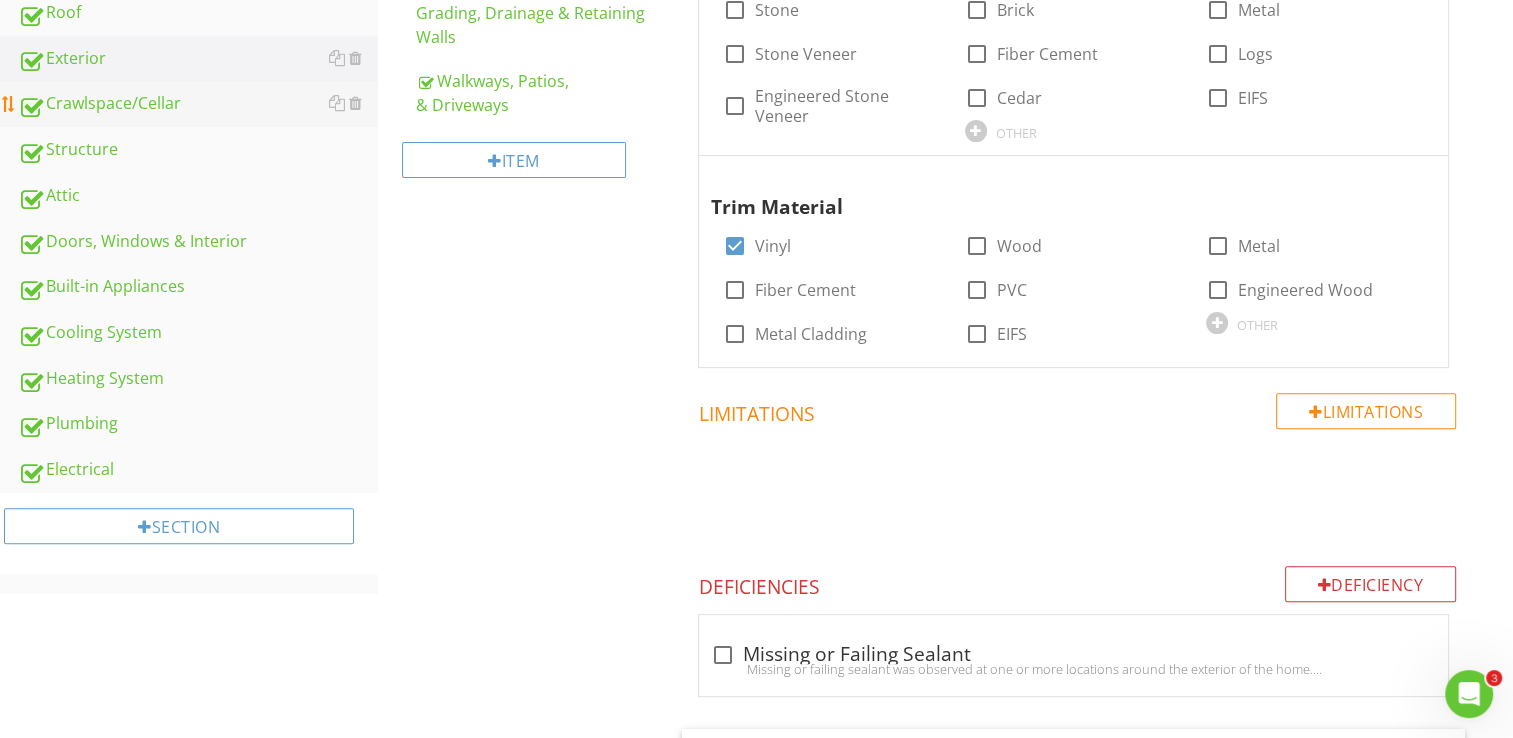 click on "Crawlspace/Cellar" at bounding box center (198, 104) 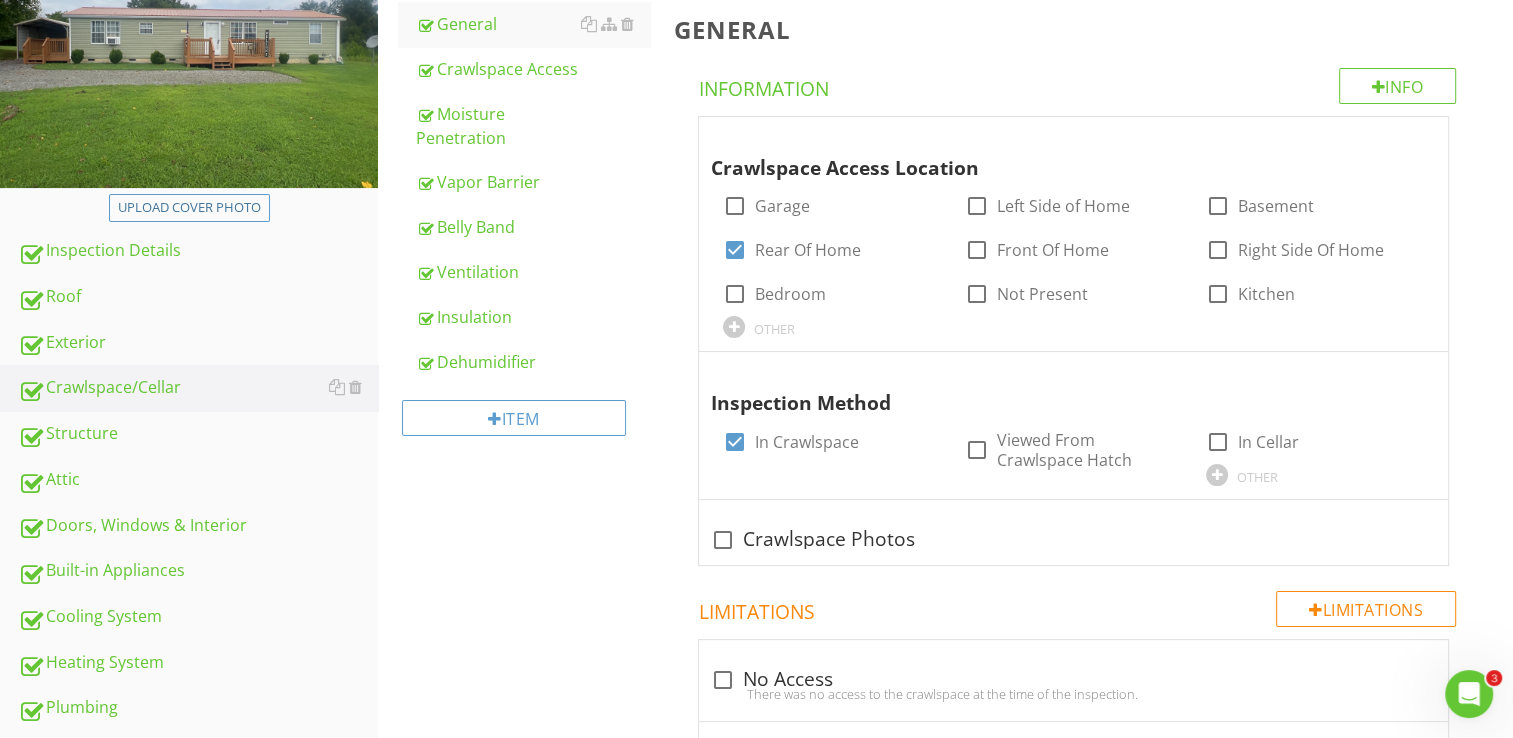 scroll, scrollTop: 300, scrollLeft: 0, axis: vertical 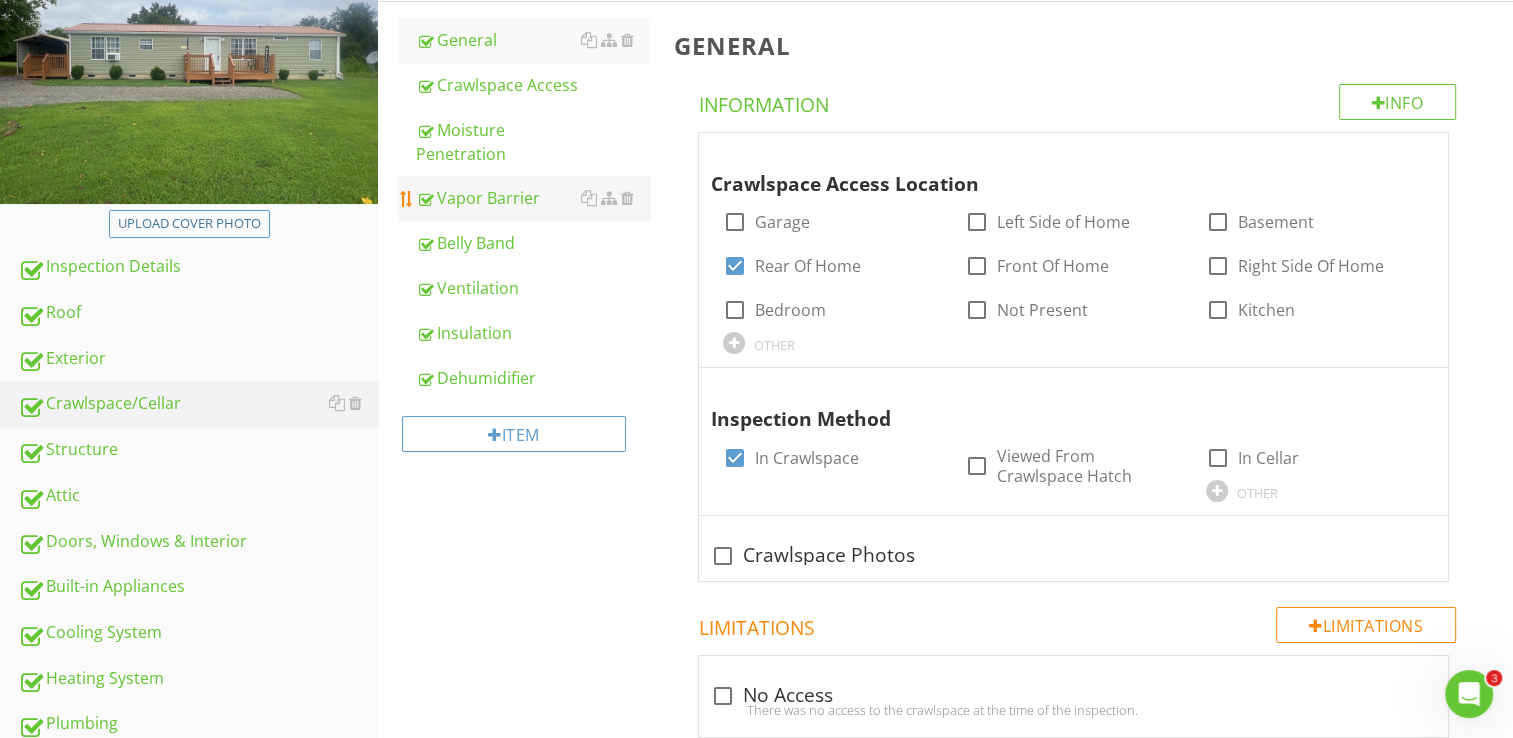 click on "Vapor Barrier" at bounding box center [533, 198] 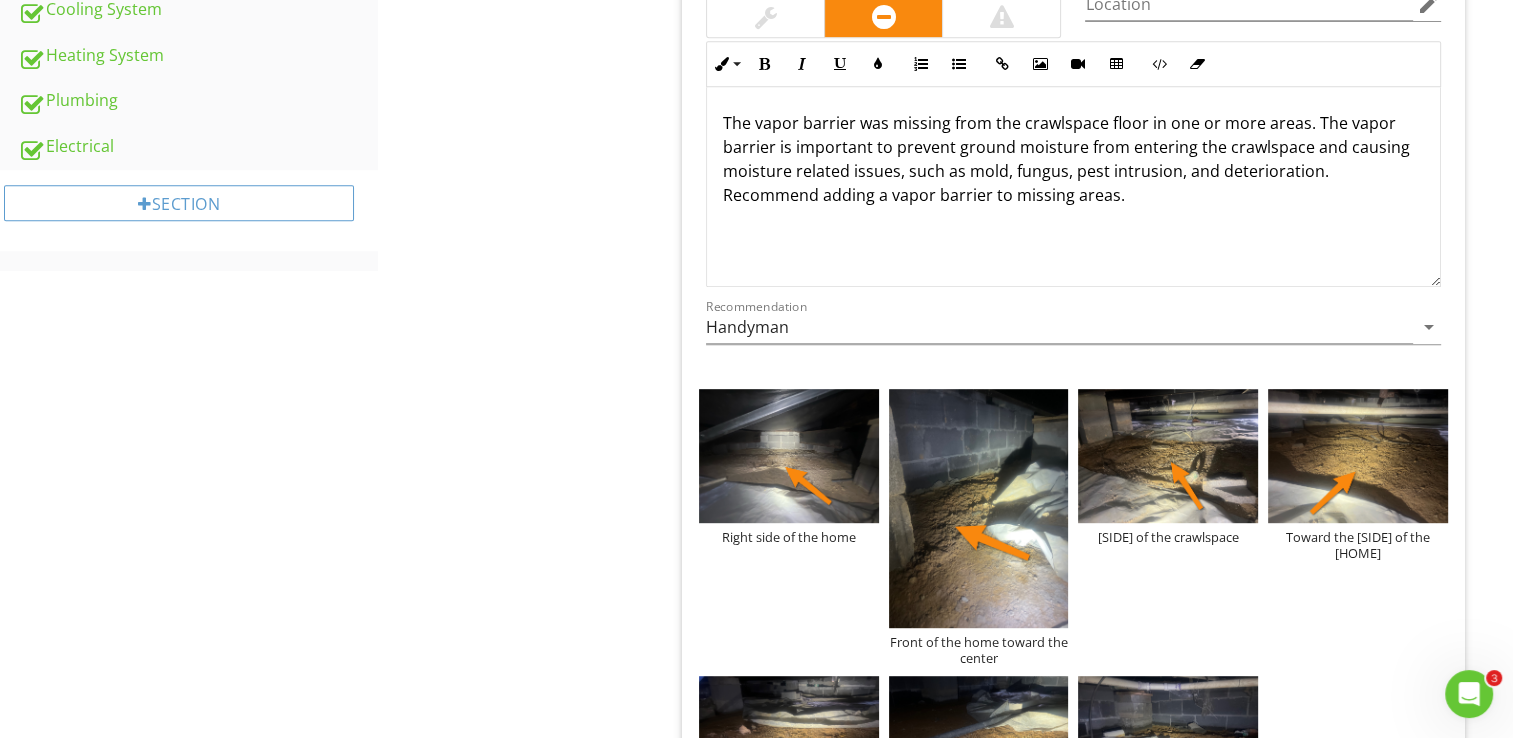 scroll, scrollTop: 1200, scrollLeft: 0, axis: vertical 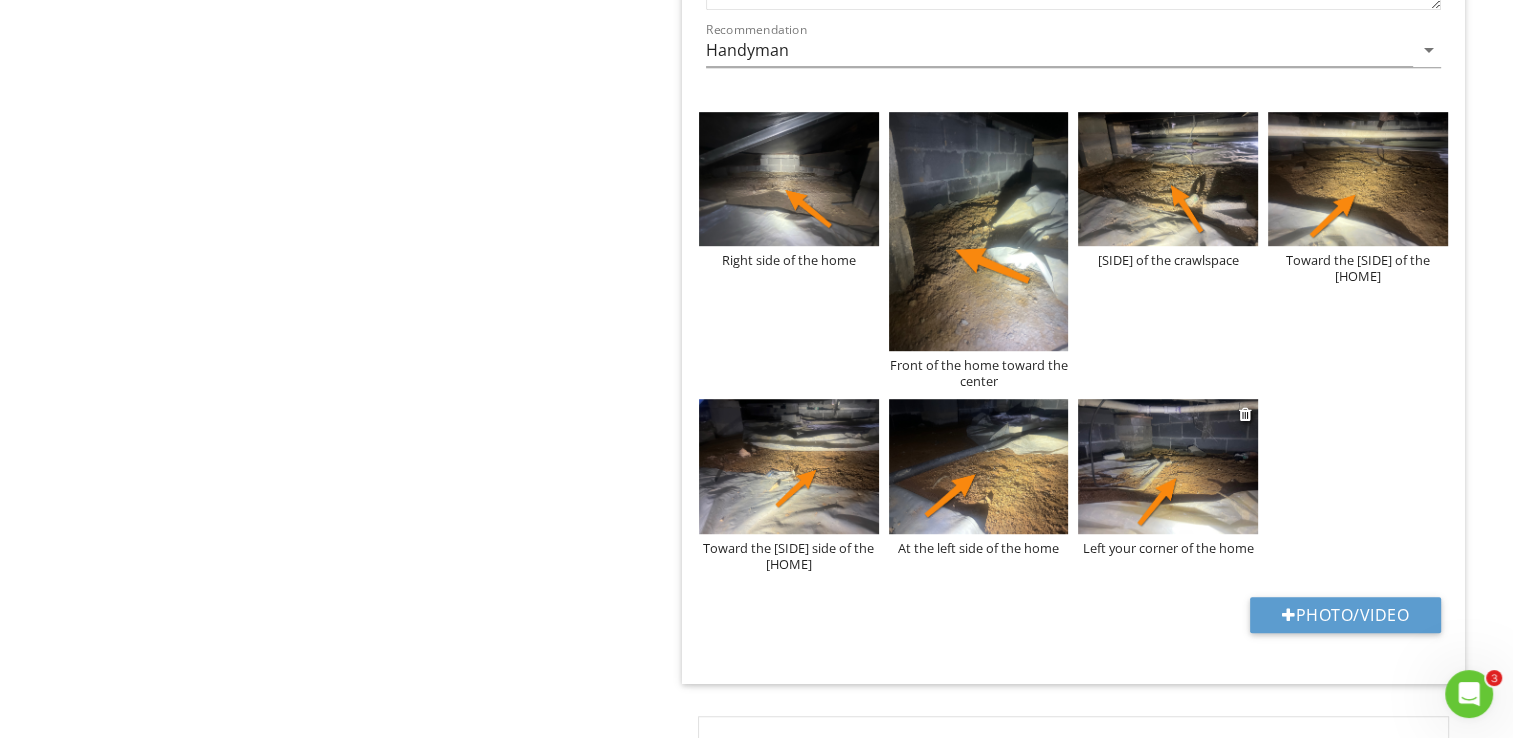 click on "Left your corner of the home" at bounding box center [1168, 548] 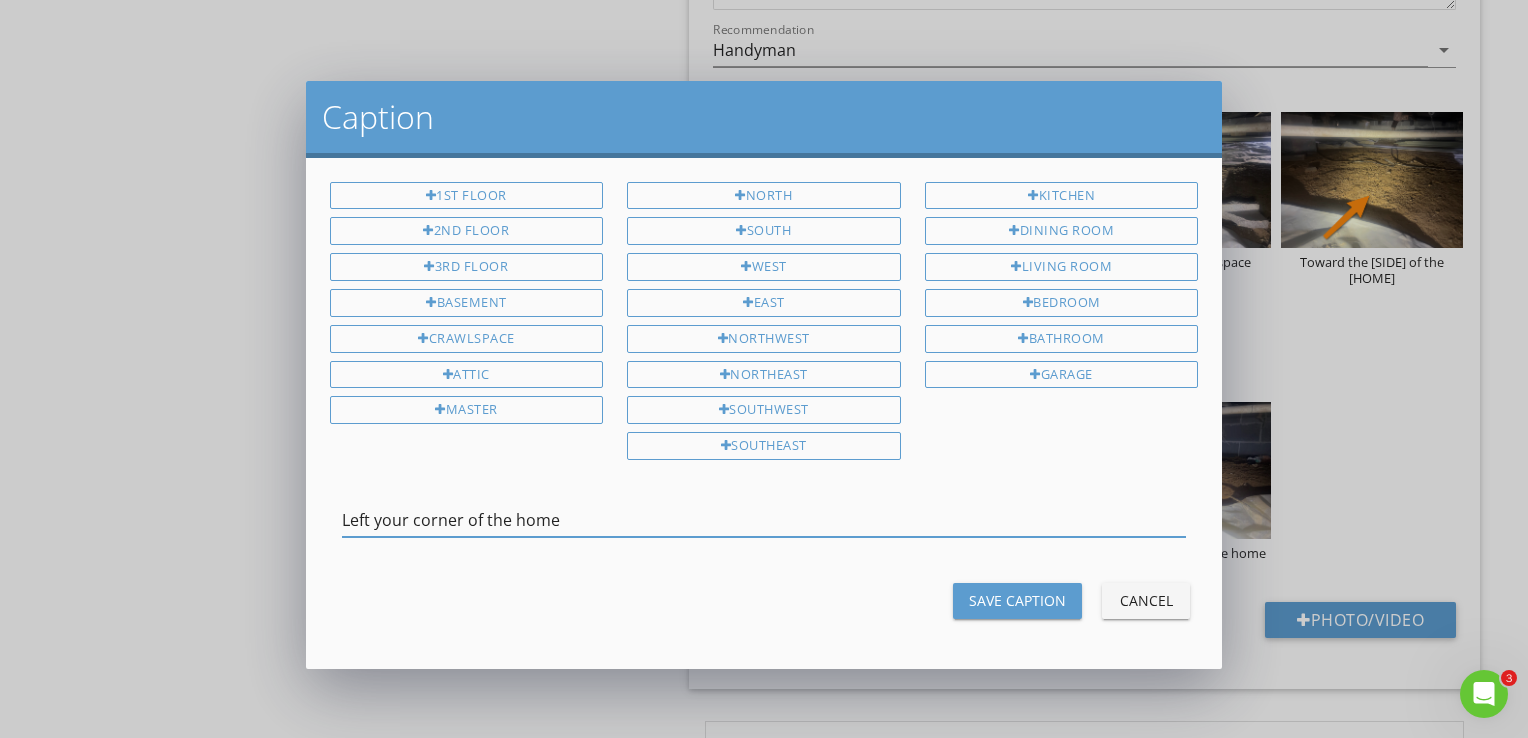click on "Left your corner of the home" at bounding box center [764, 520] 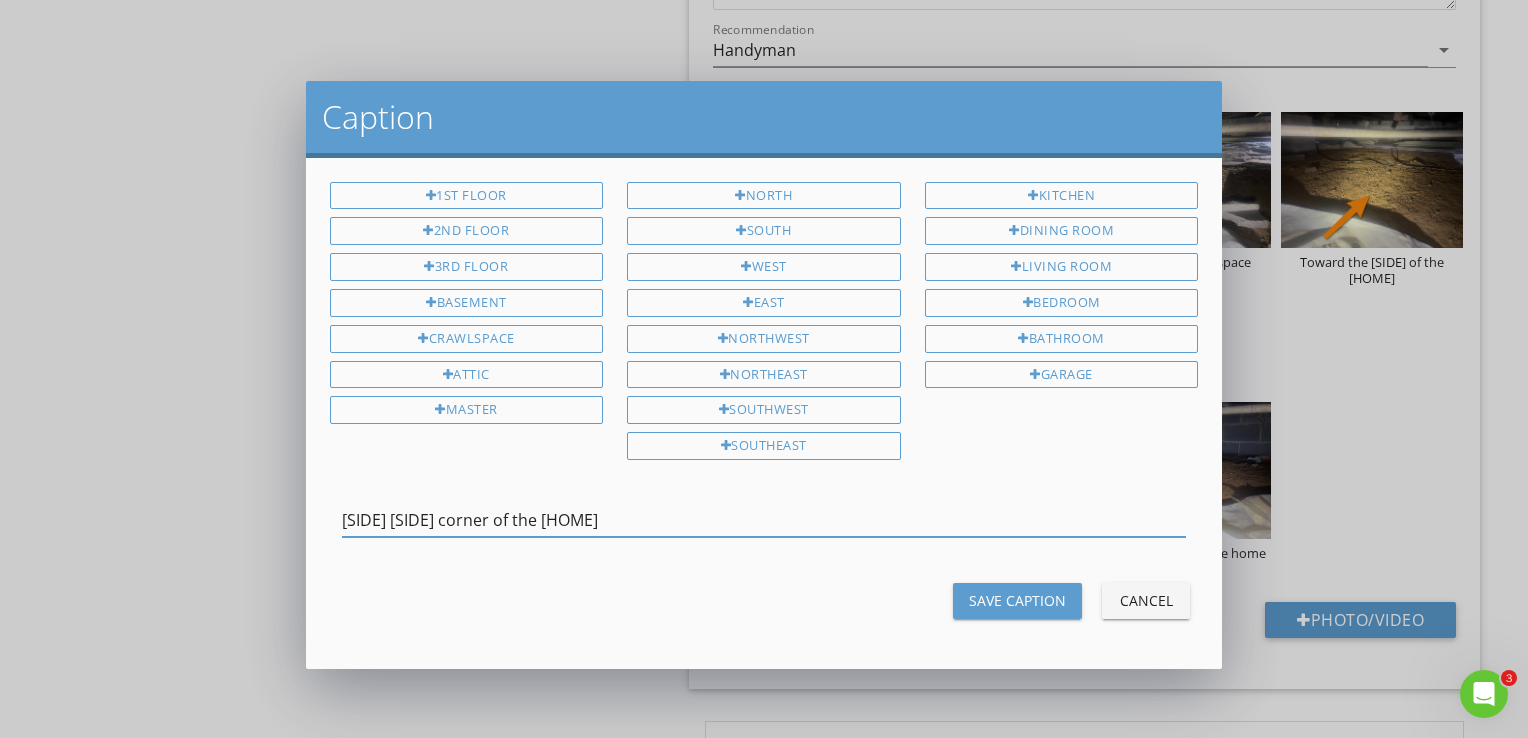 type on "Left rear corner of the home" 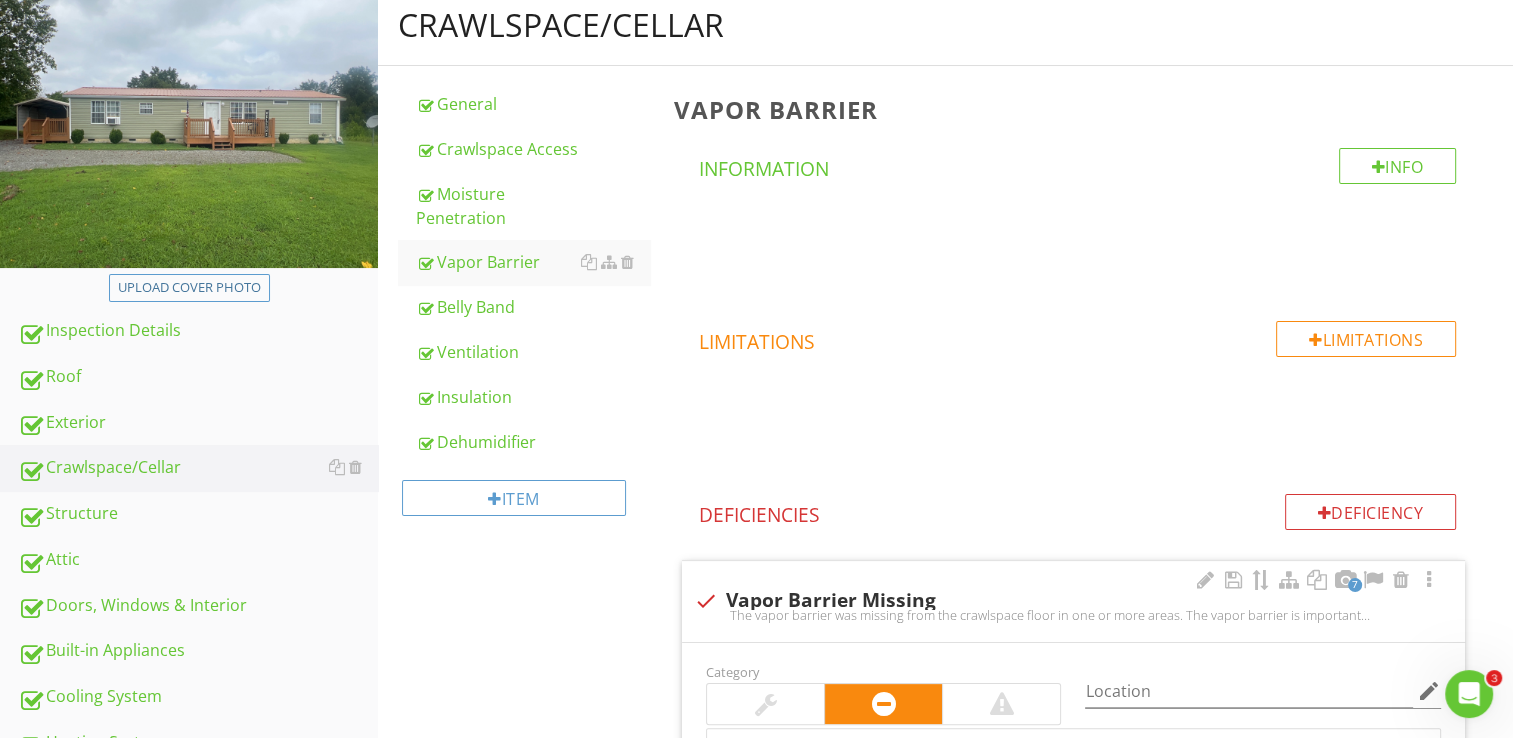 scroll, scrollTop: 500, scrollLeft: 0, axis: vertical 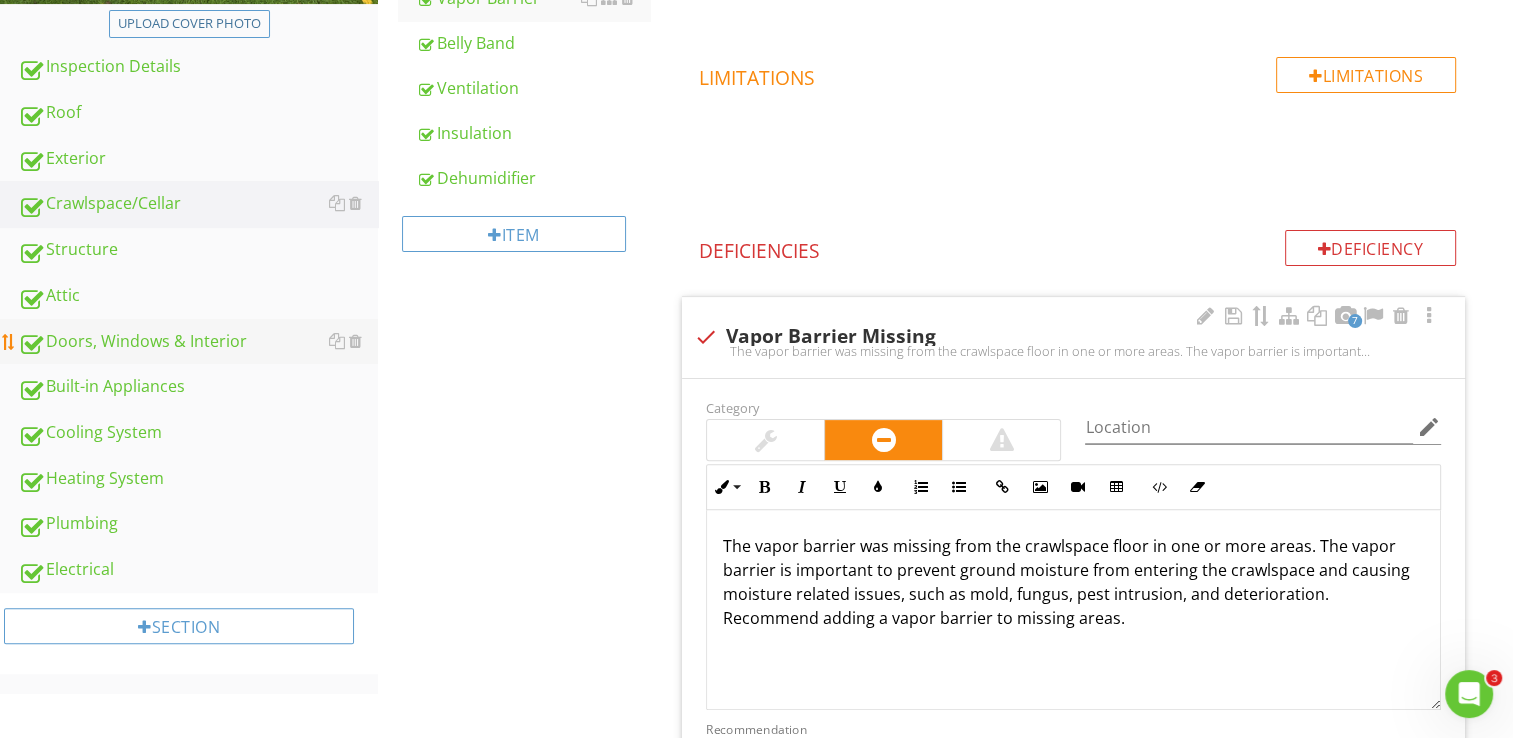 click on "Doors, Windows & Interior" at bounding box center [198, 342] 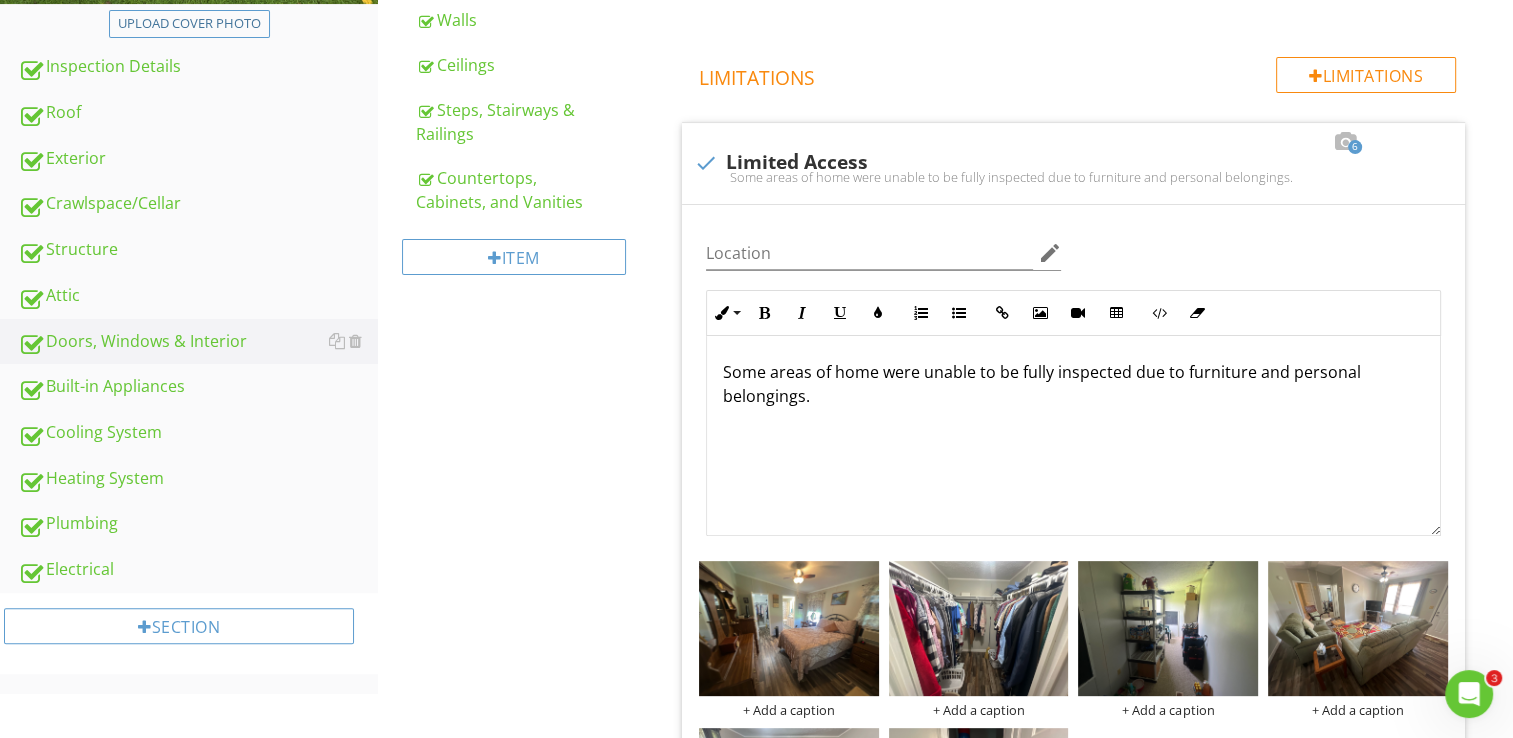 scroll, scrollTop: 300, scrollLeft: 0, axis: vertical 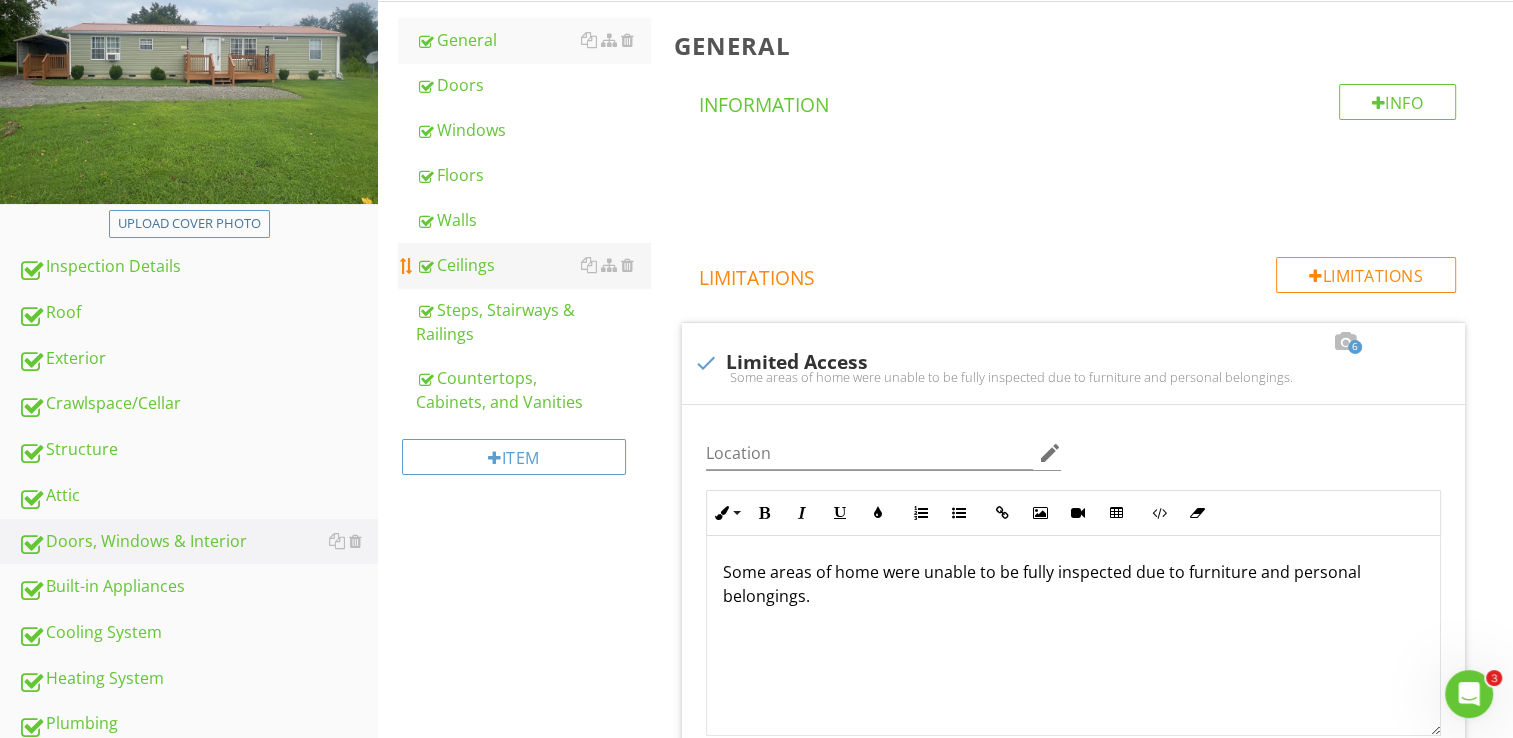 click on "Ceilings" at bounding box center [533, 265] 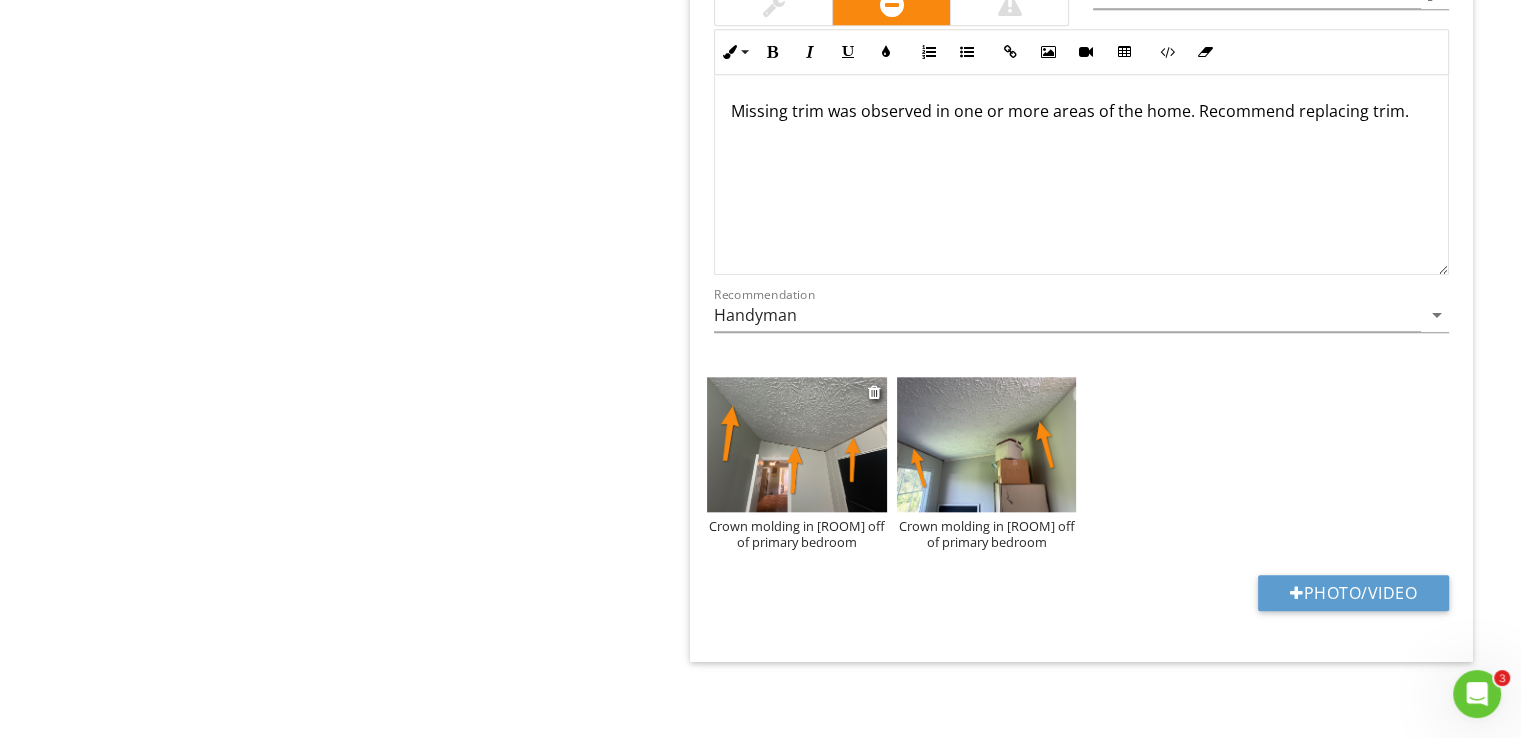 scroll, scrollTop: 2016, scrollLeft: 0, axis: vertical 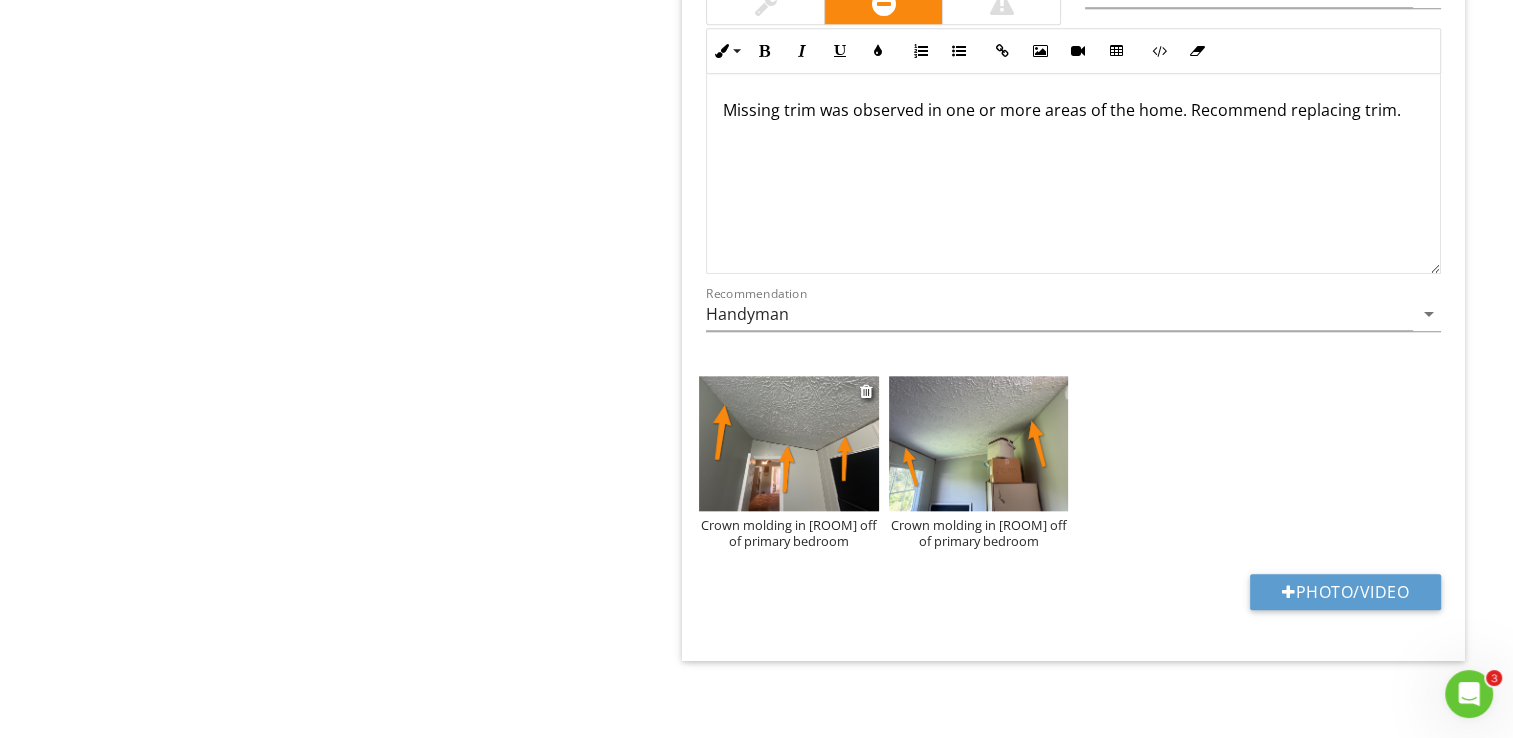 click on "Crown molding in room off of primary bedroom" at bounding box center [789, 533] 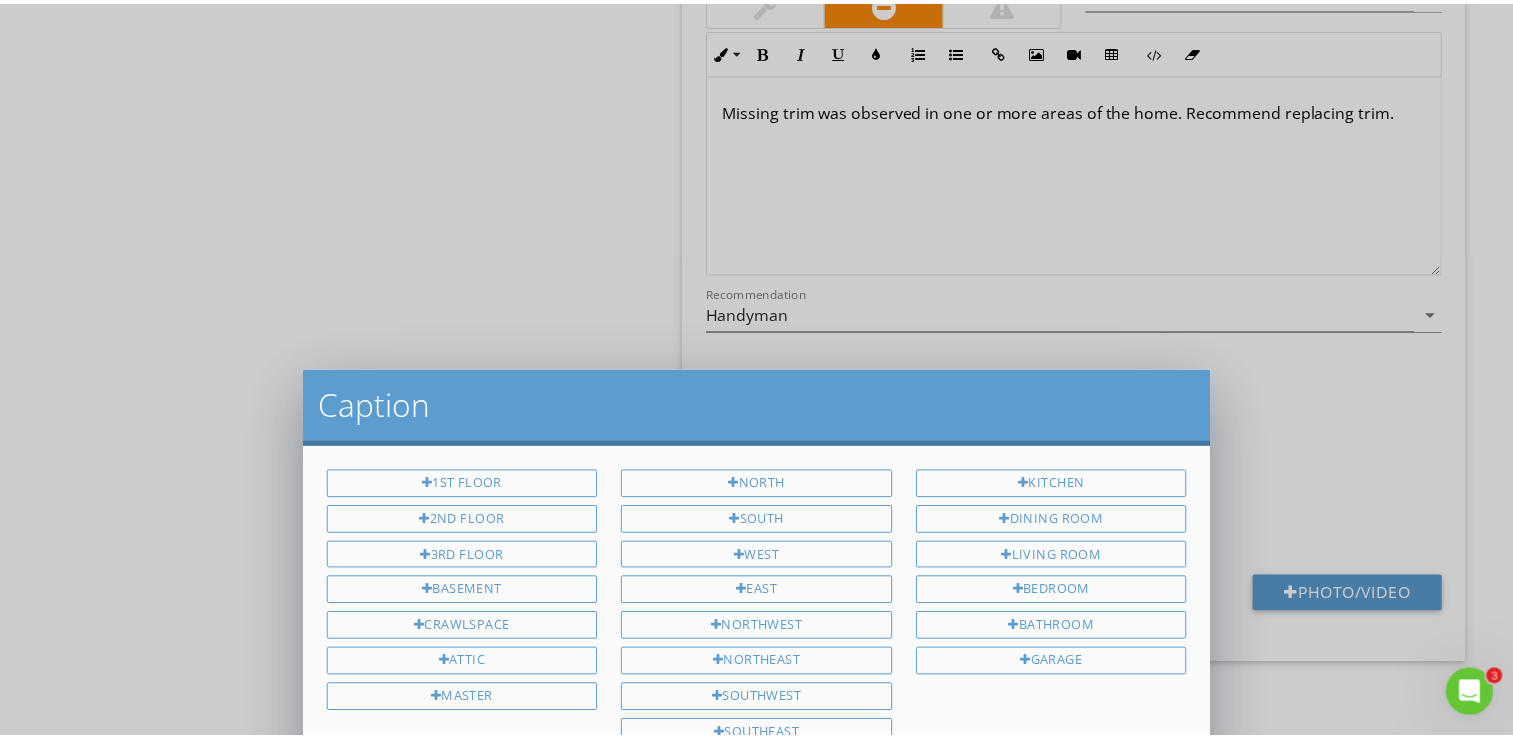scroll, scrollTop: 0, scrollLeft: 0, axis: both 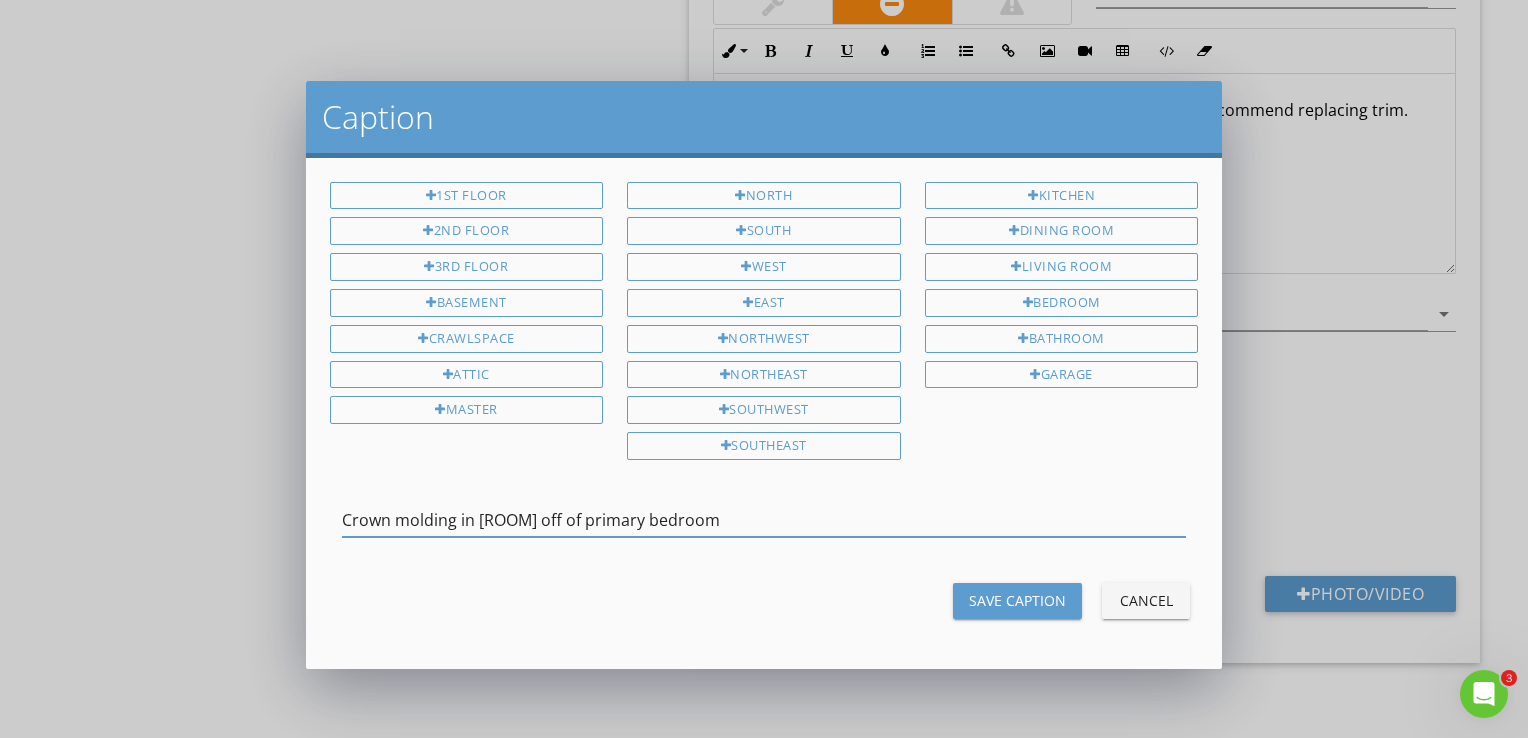 click on "Crown molding in room off of primary bedroom" at bounding box center (764, 520) 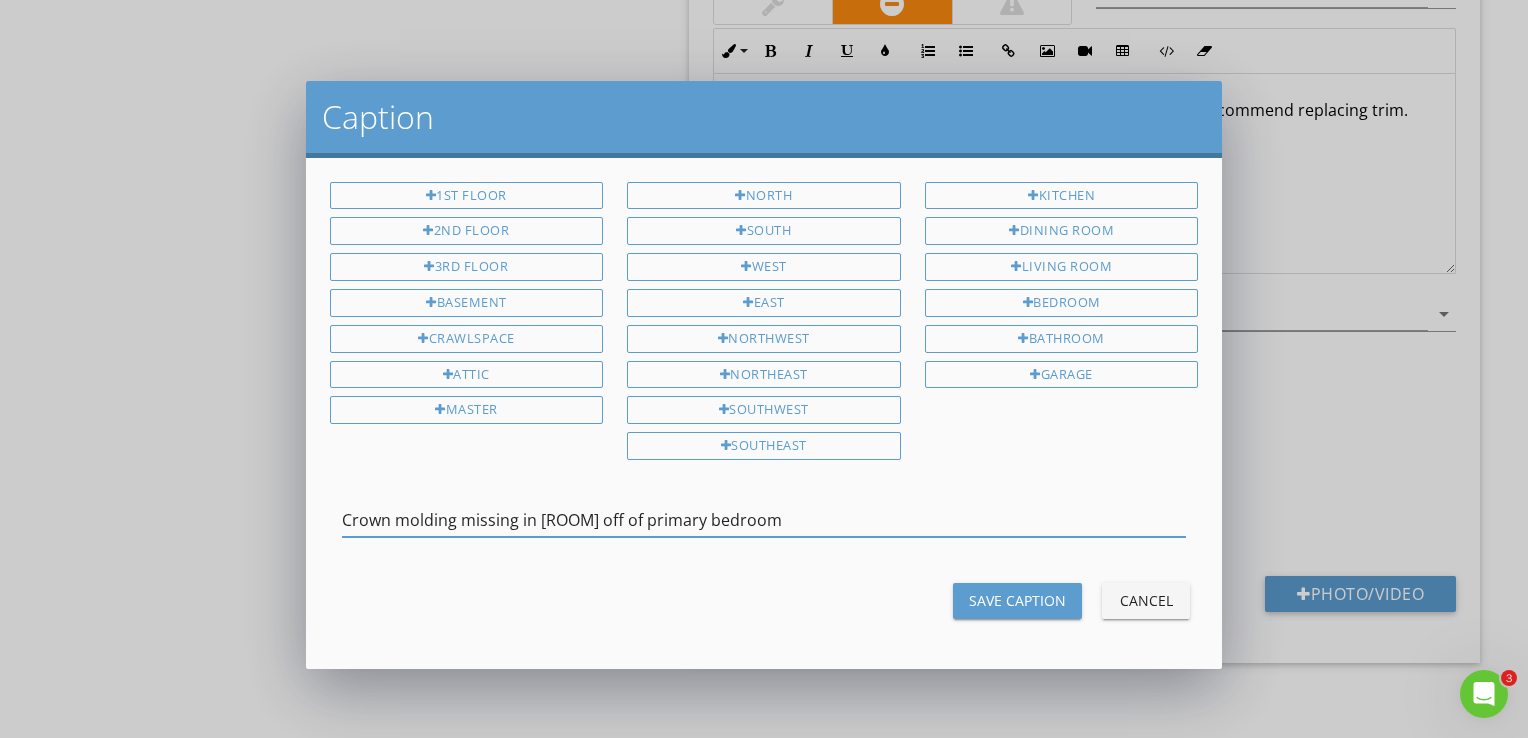 type on "Crown molding missing in room off of primary bedroom" 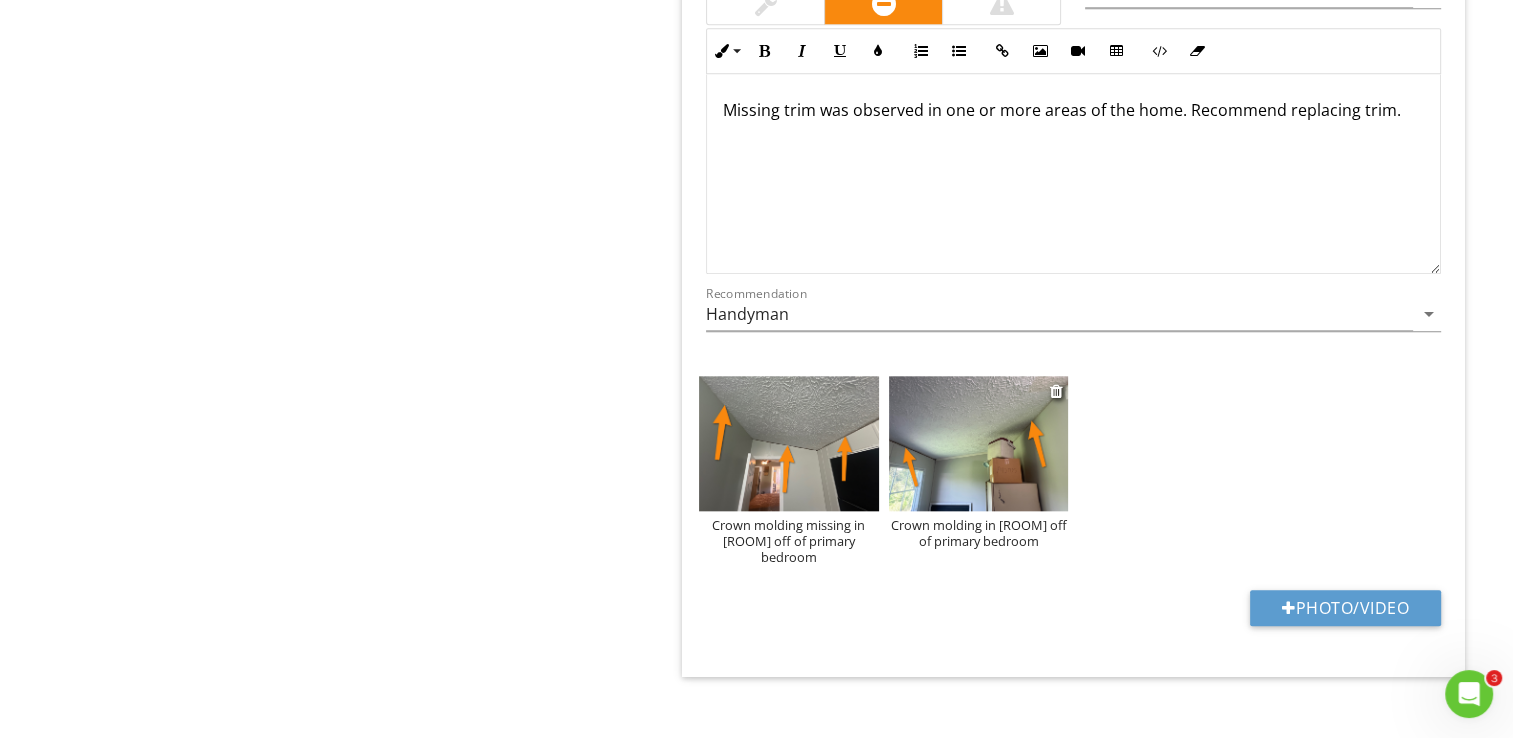 click on "Crown molding in room off of primary bedroom" at bounding box center (979, 533) 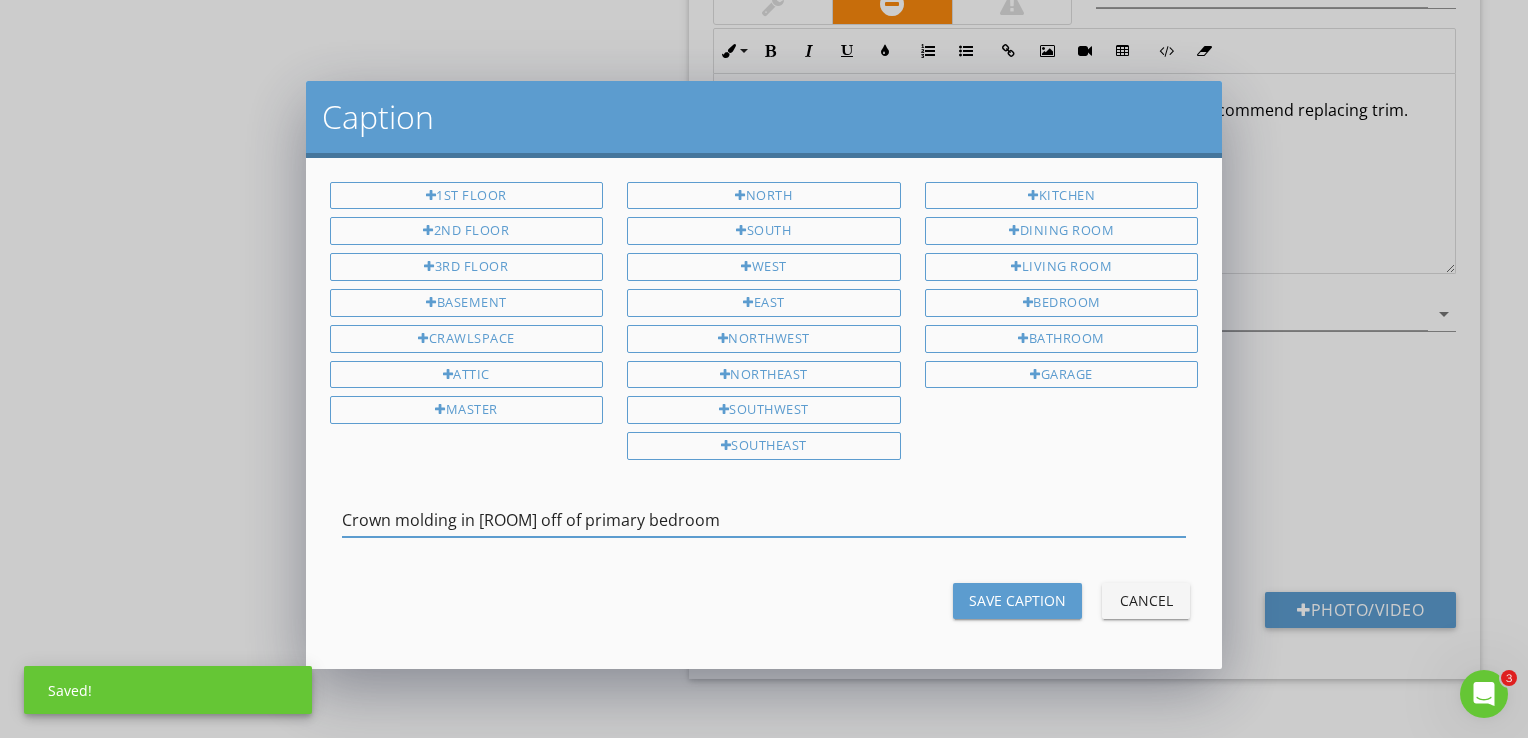 click on "Crown molding in room off of primary bedroom" at bounding box center (764, 520) 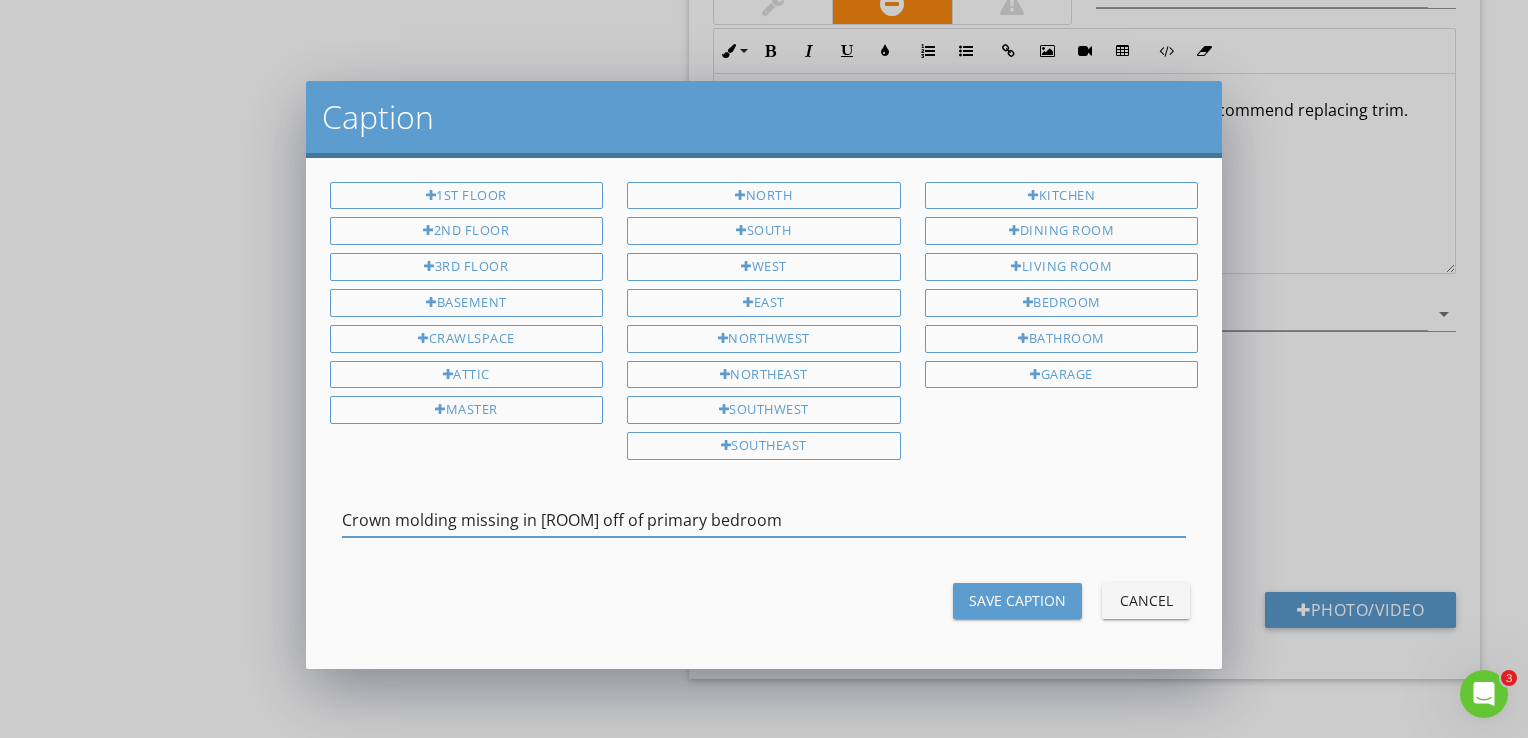type on "Crown molding missing in room off of primary bedroom" 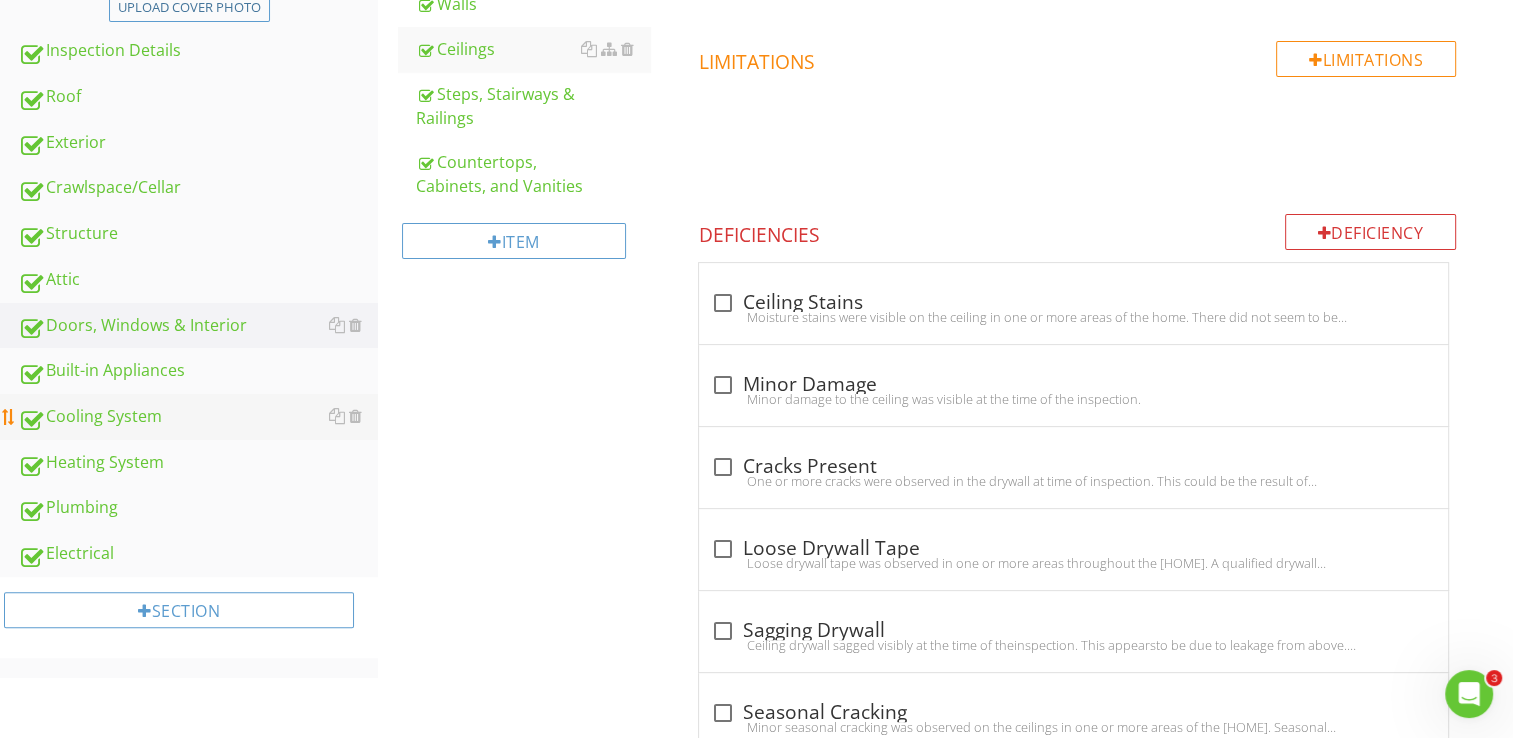 click on "Cooling System" at bounding box center (198, 417) 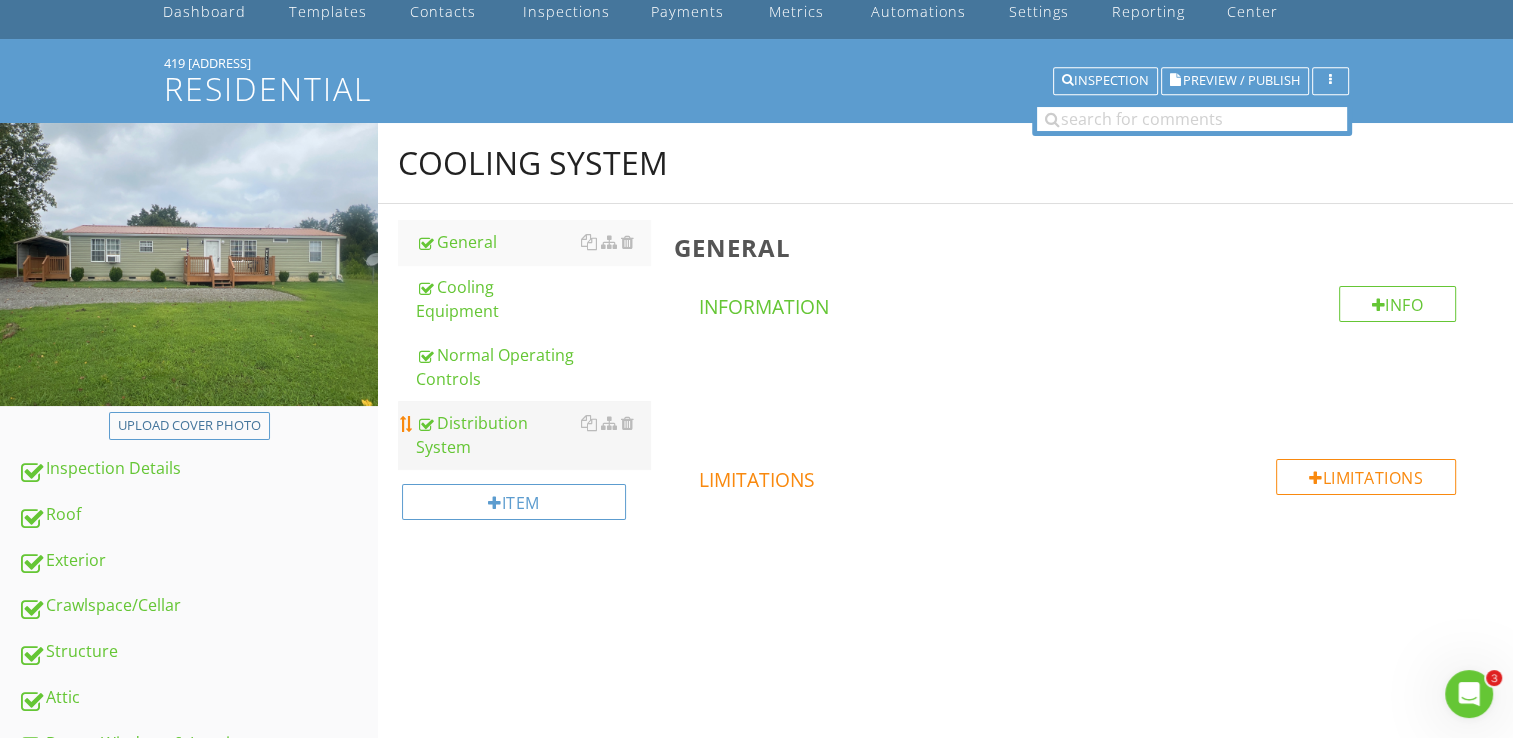 scroll, scrollTop: 50, scrollLeft: 0, axis: vertical 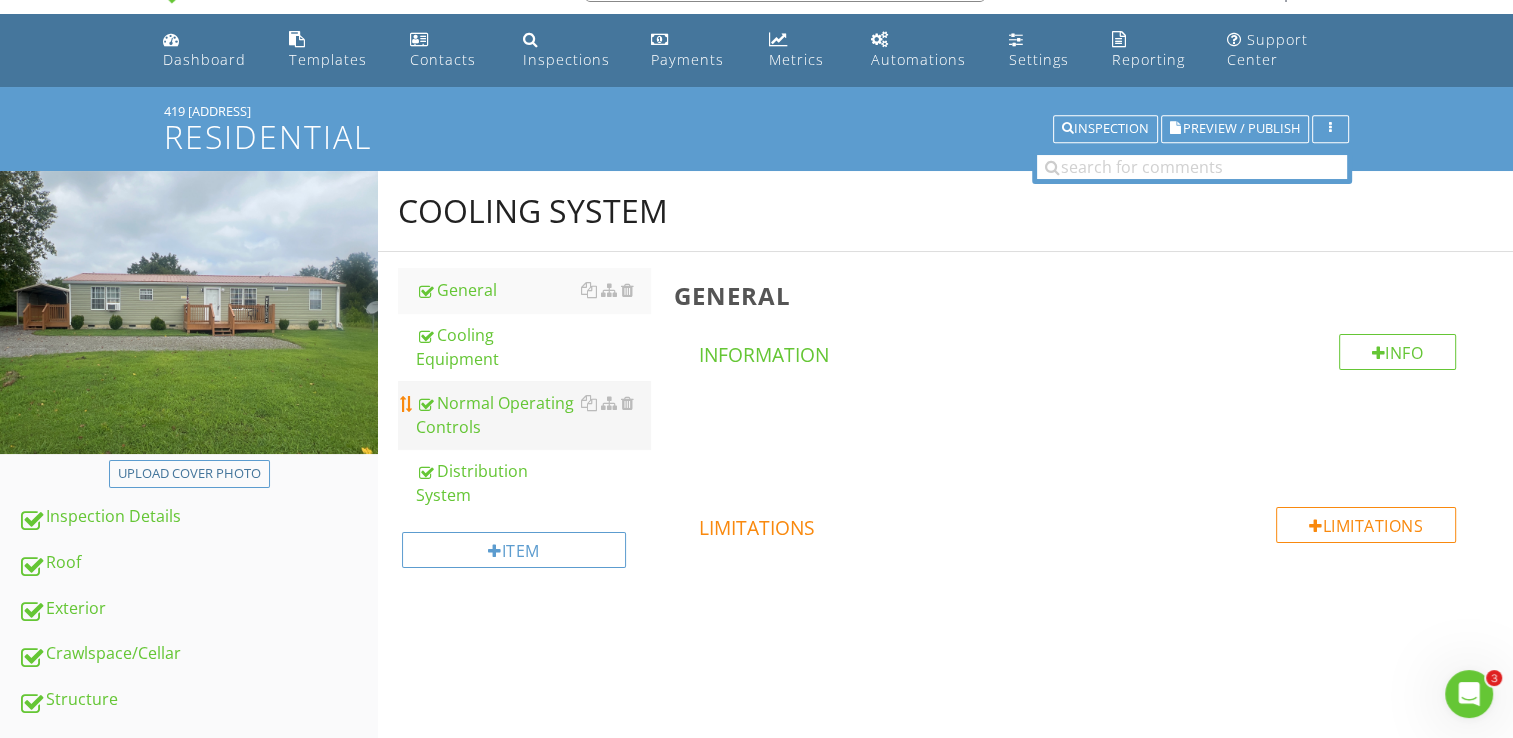 click on "Normal Operating Controls" at bounding box center (533, 415) 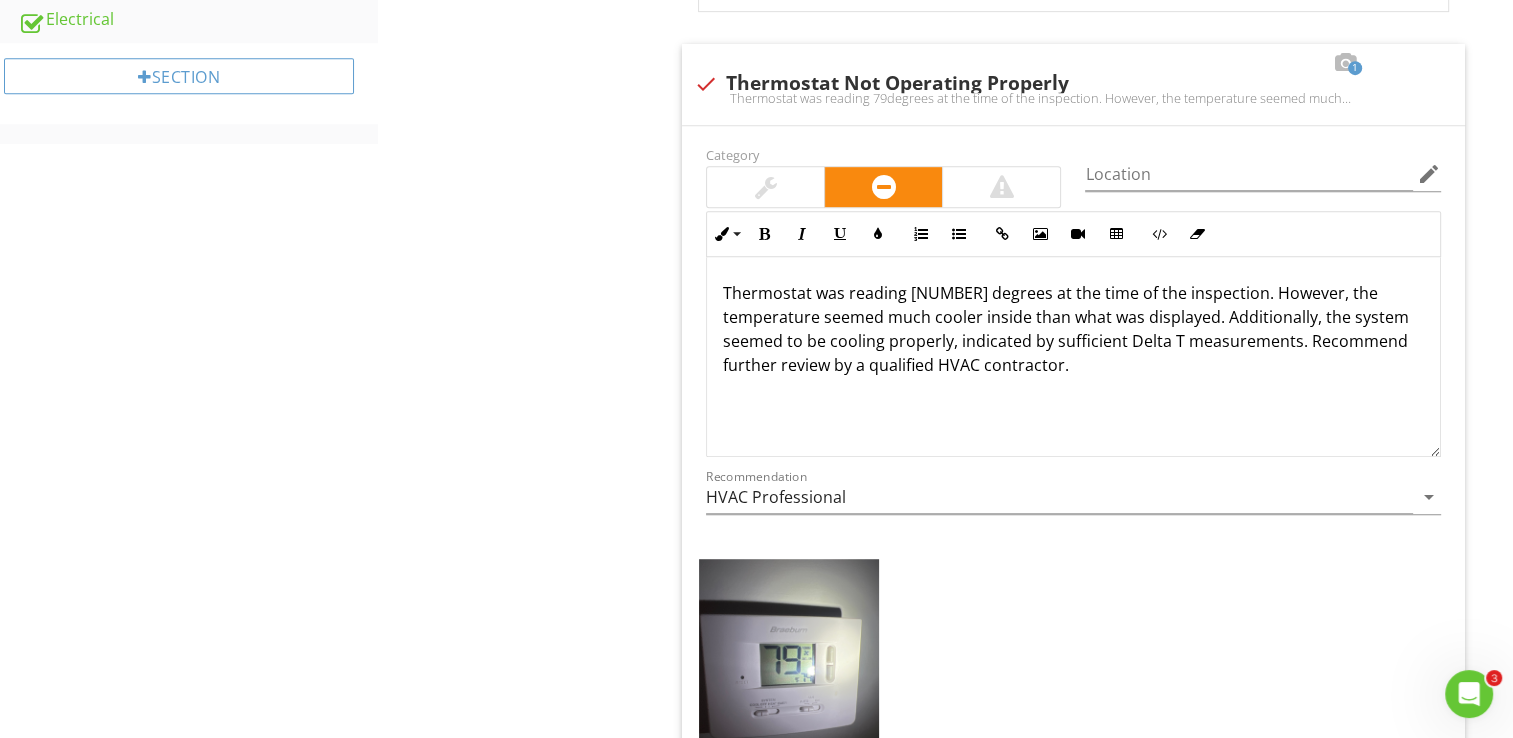 scroll, scrollTop: 1250, scrollLeft: 0, axis: vertical 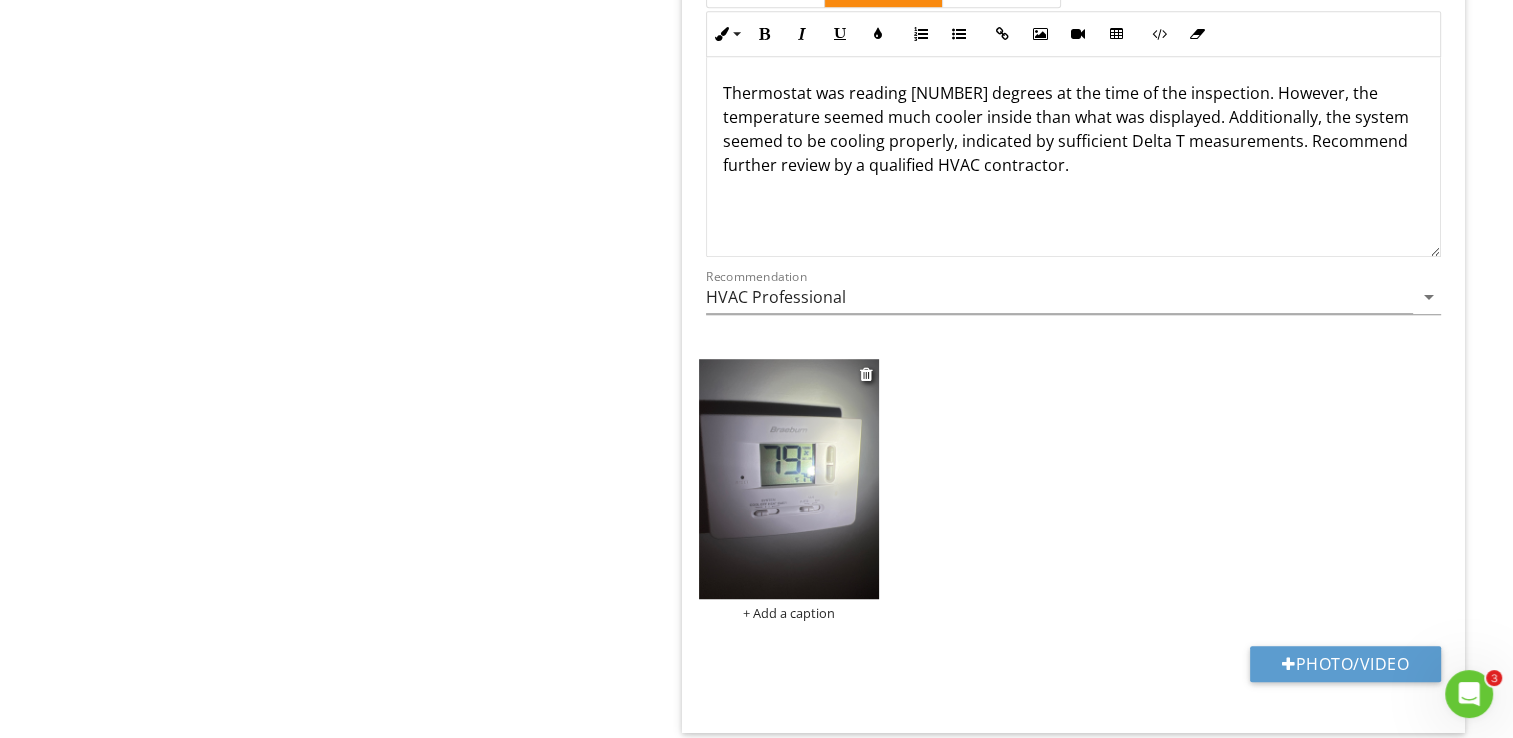 click on "+ Add a caption" at bounding box center [789, 613] 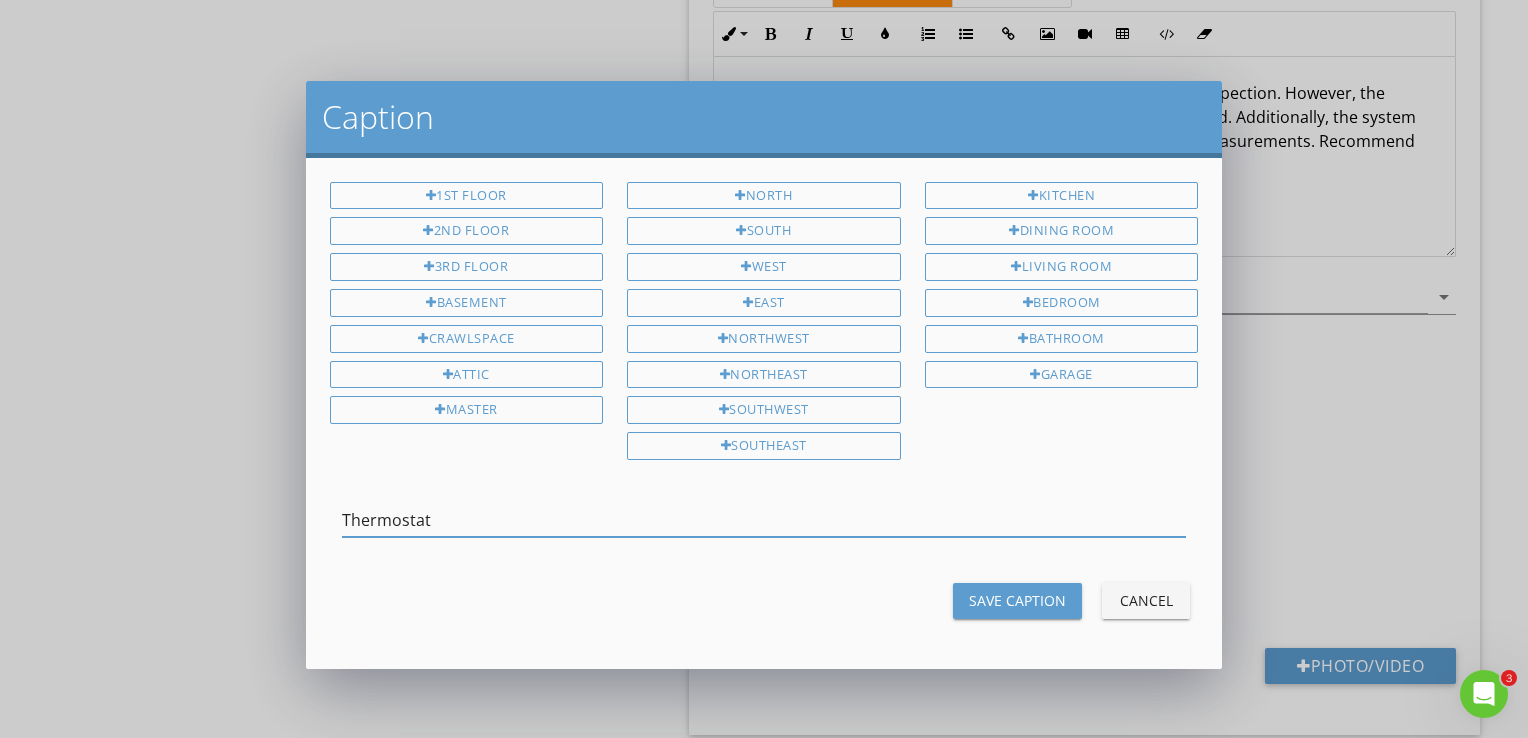 type on "Thermostat" 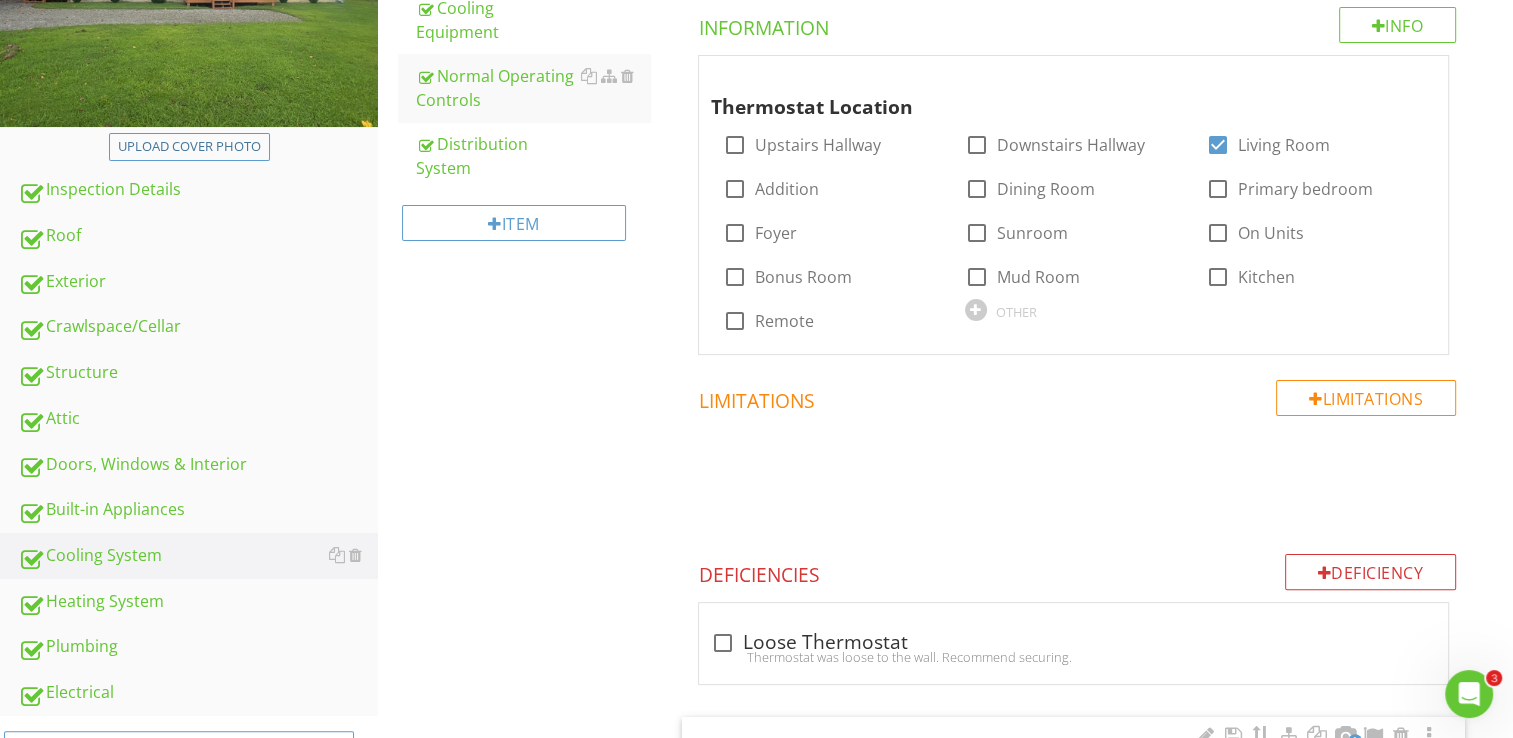 scroll, scrollTop: 350, scrollLeft: 0, axis: vertical 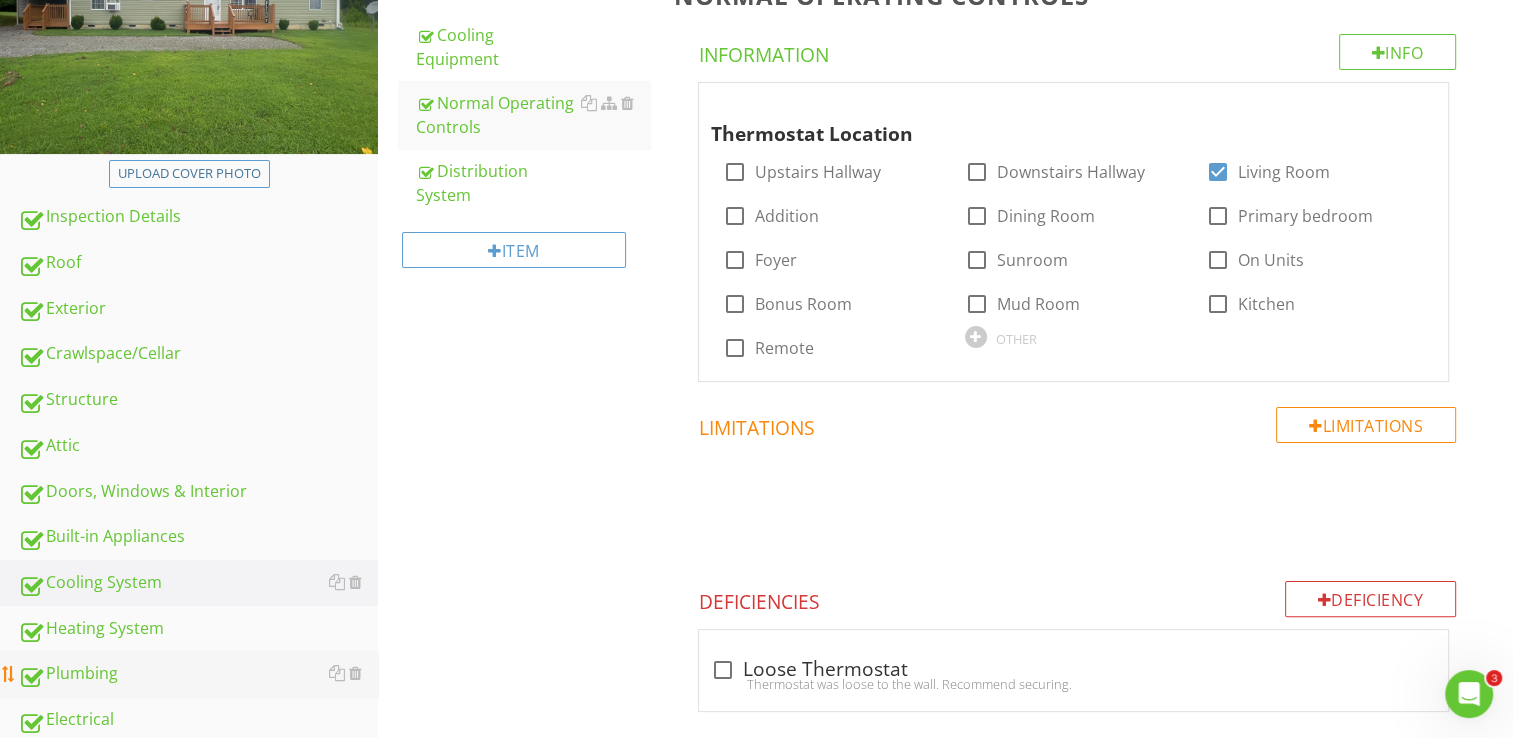 click on "Plumbing" at bounding box center [198, 674] 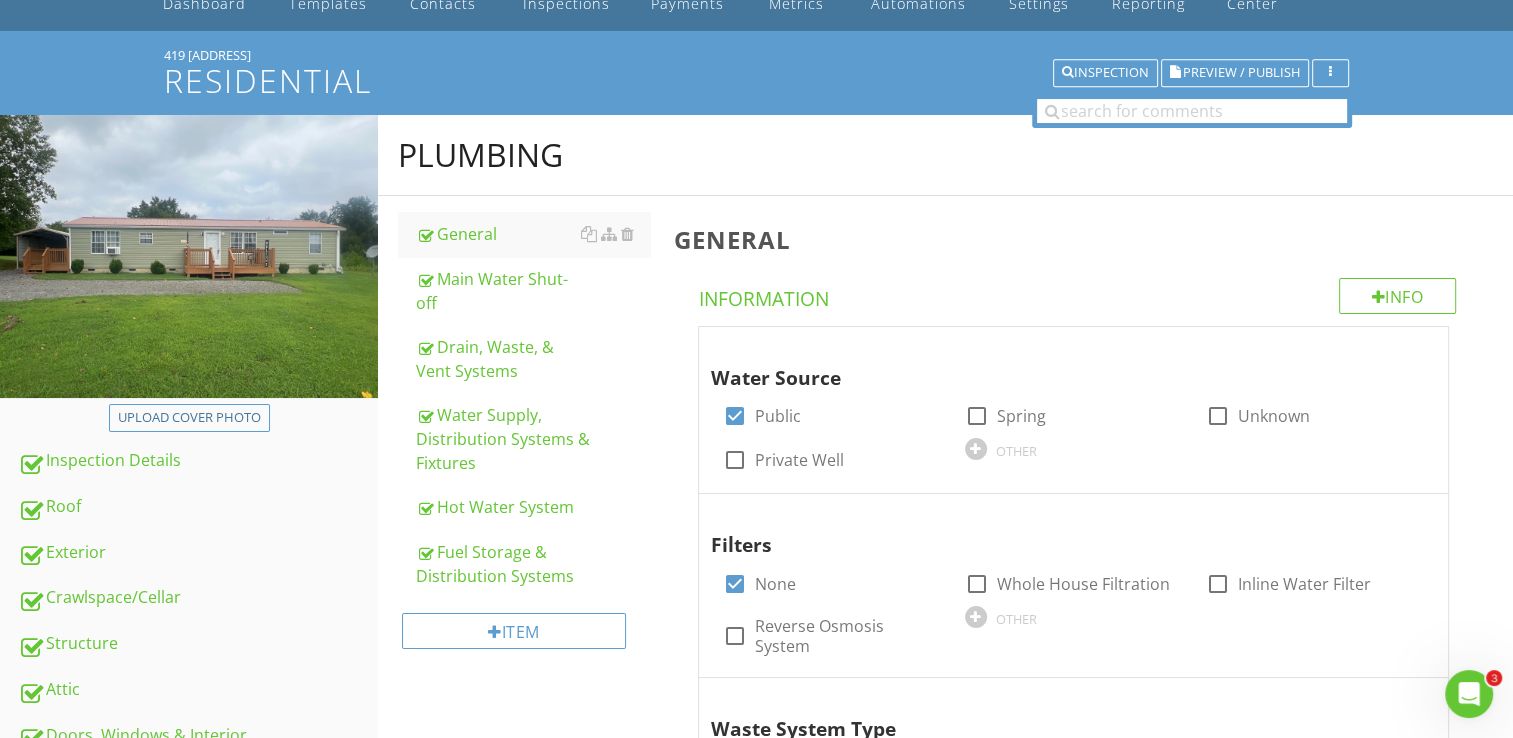 scroll, scrollTop: 50, scrollLeft: 0, axis: vertical 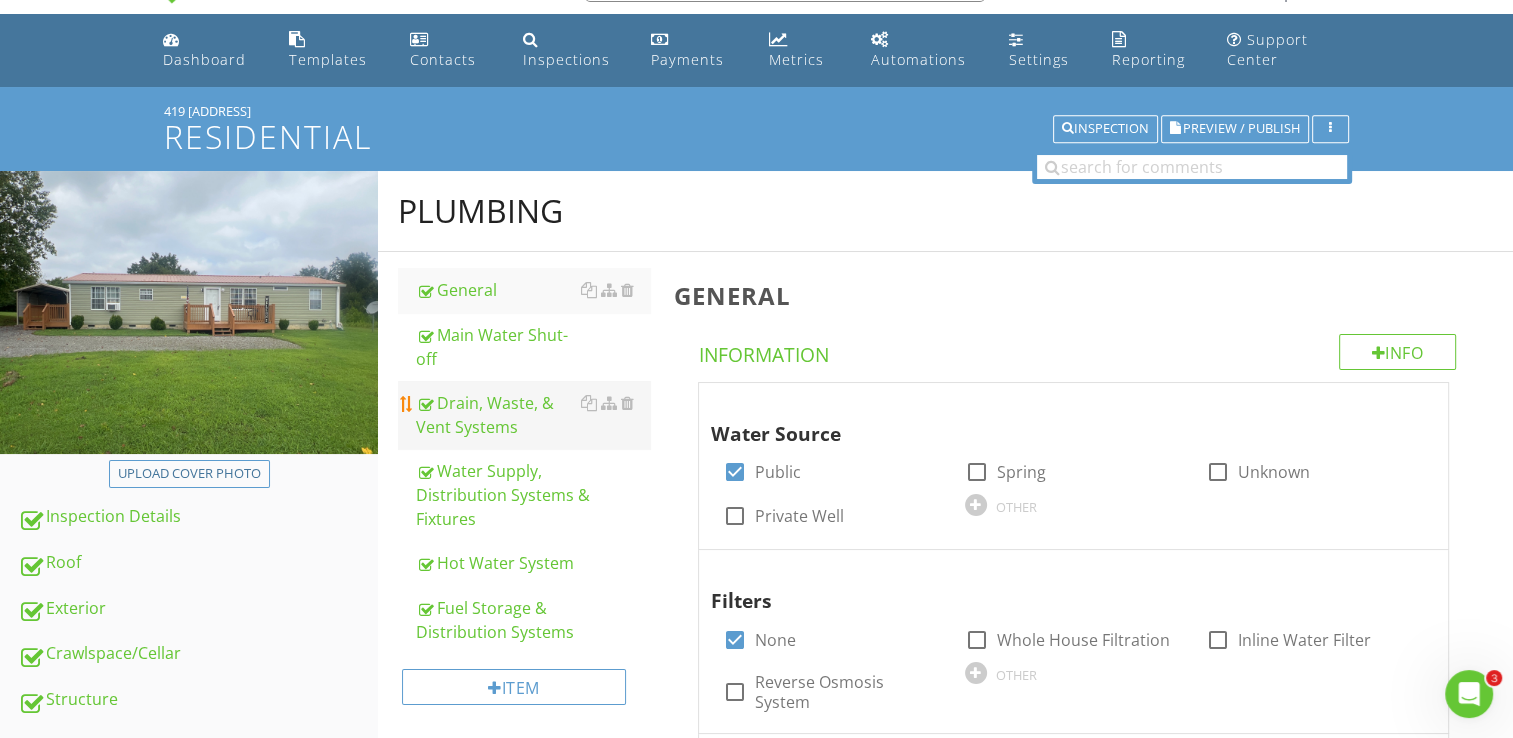 click on "Drain, Waste, & Vent Systems" at bounding box center [533, 415] 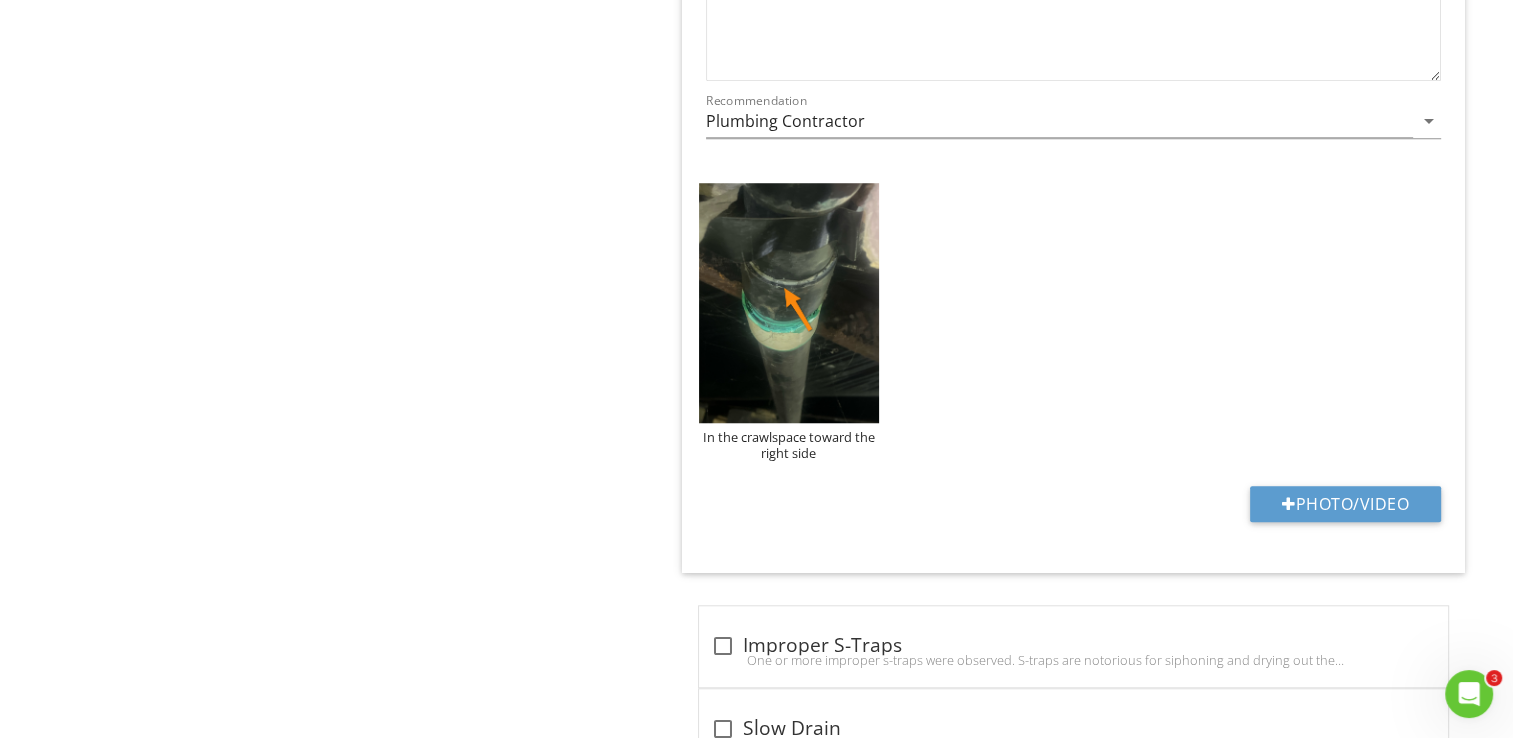 scroll, scrollTop: 1650, scrollLeft: 0, axis: vertical 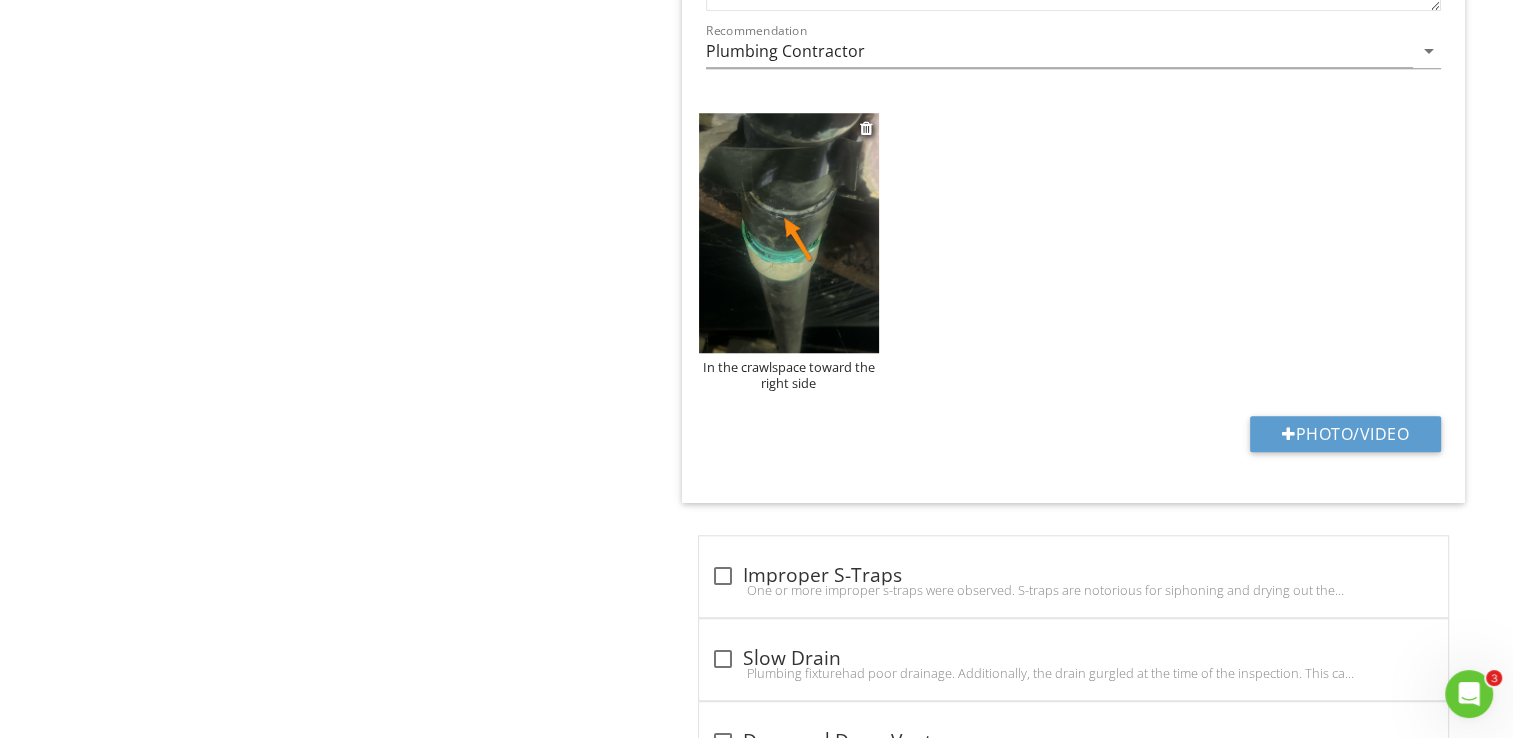 click on "In the crawlspace toward the right side" at bounding box center [789, 375] 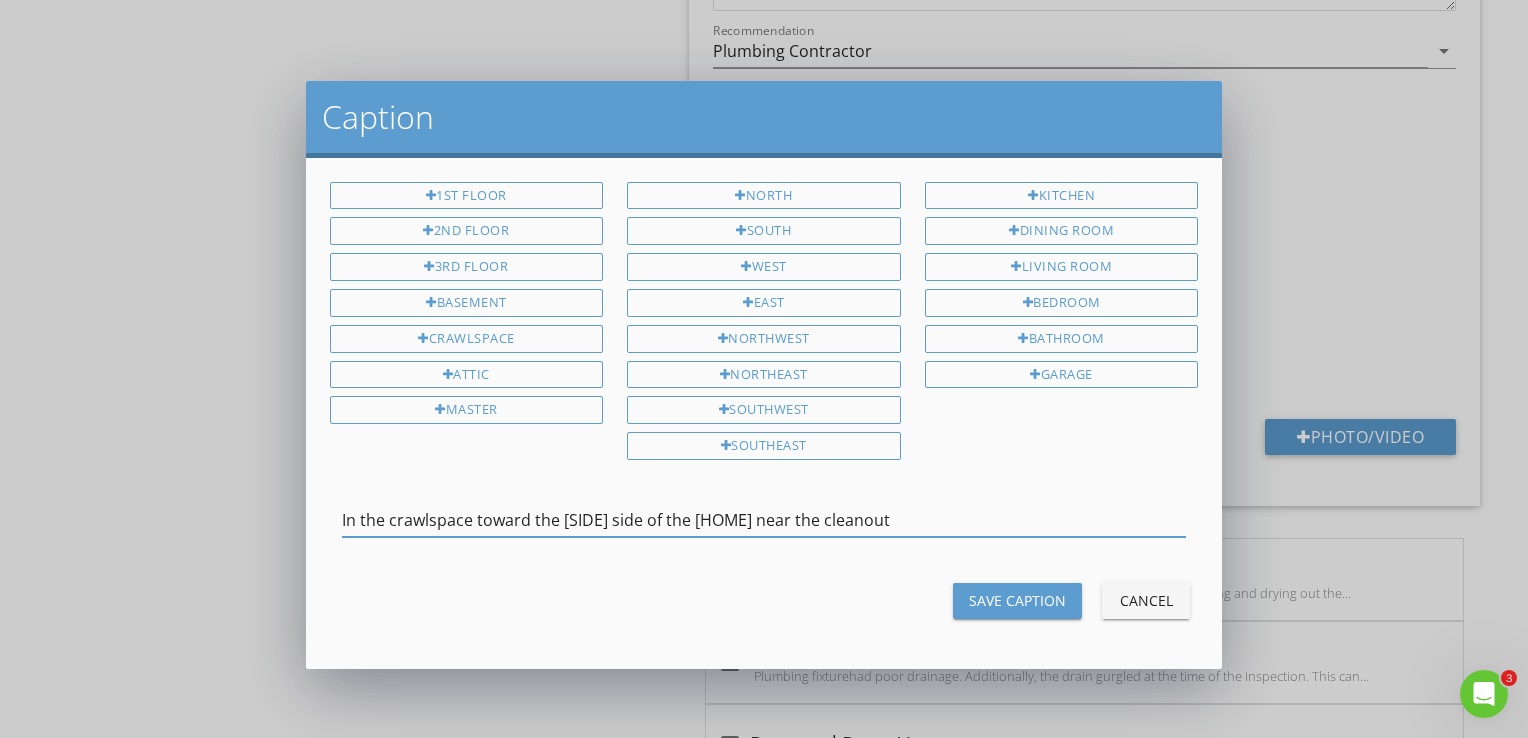 type on "In the crawlspace toward the right side of the home near the cleanout" 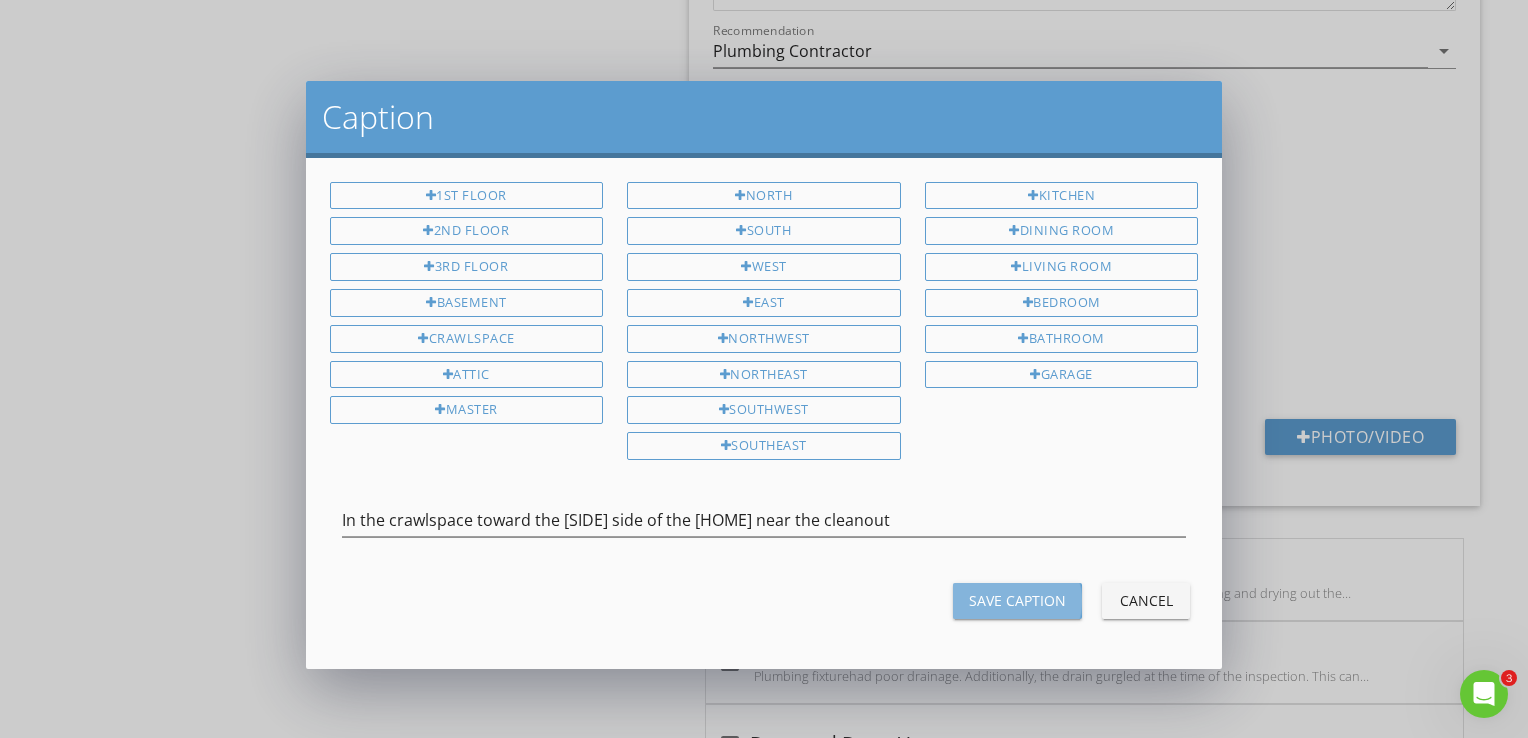 click on "Save Caption" at bounding box center [1017, 600] 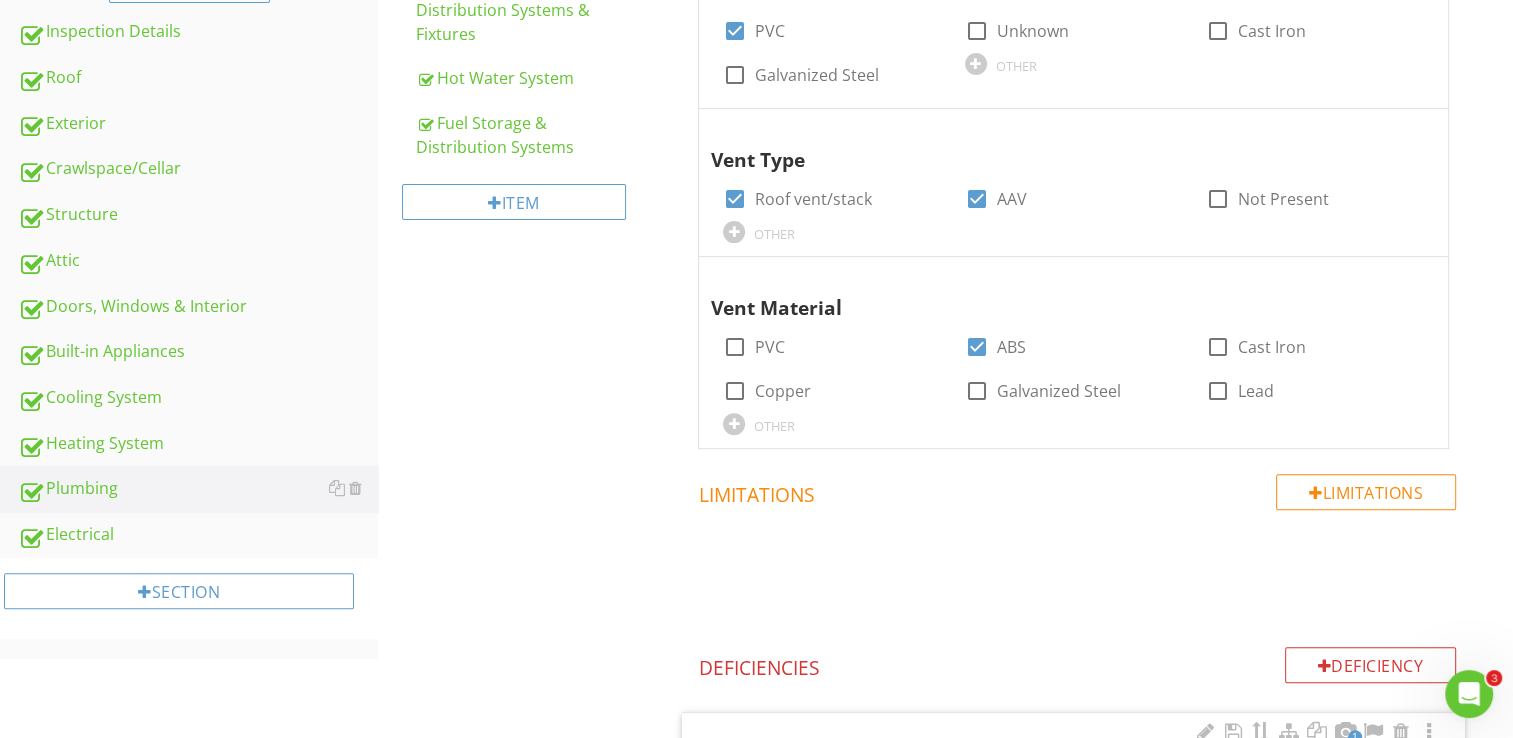 scroll, scrollTop: 450, scrollLeft: 0, axis: vertical 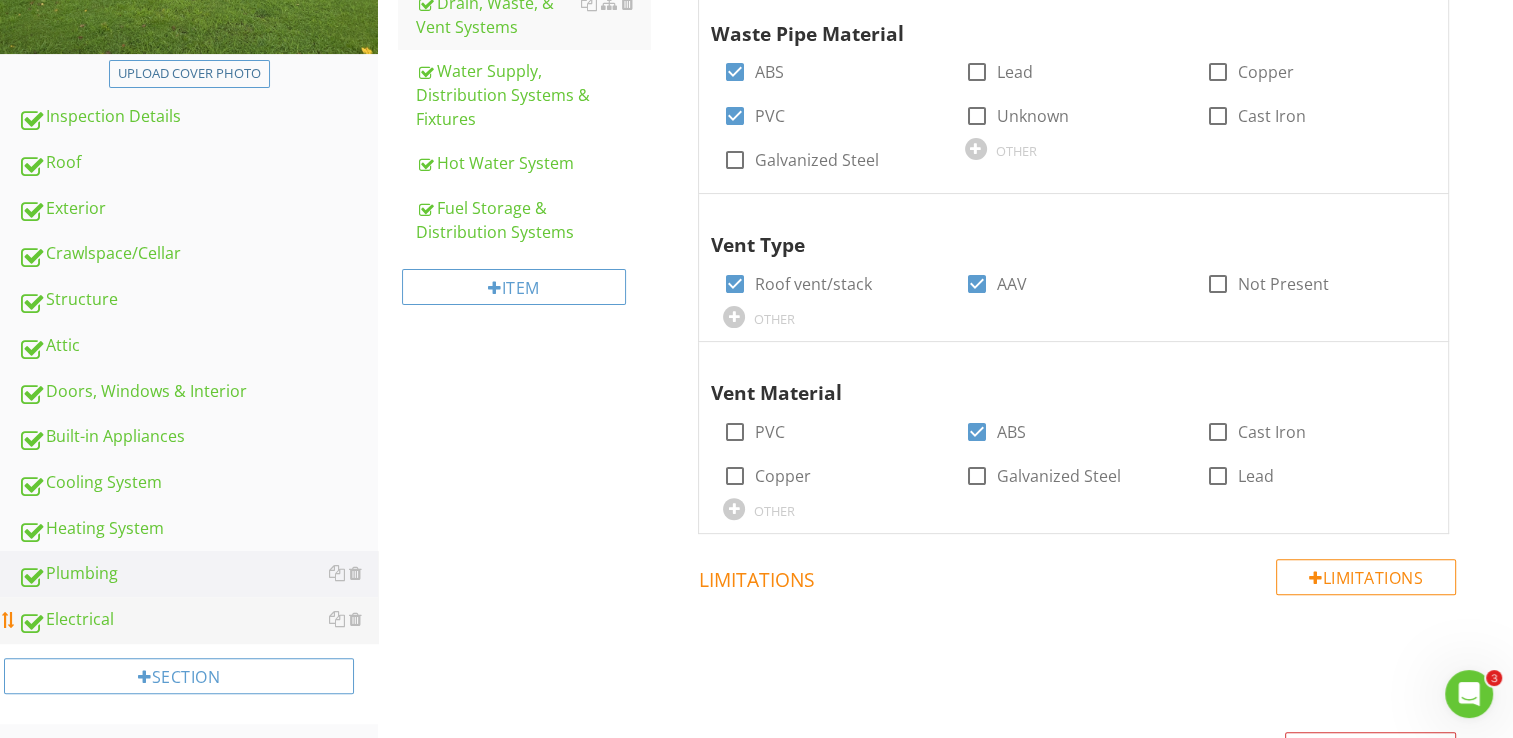 click on "Electrical" at bounding box center [198, 620] 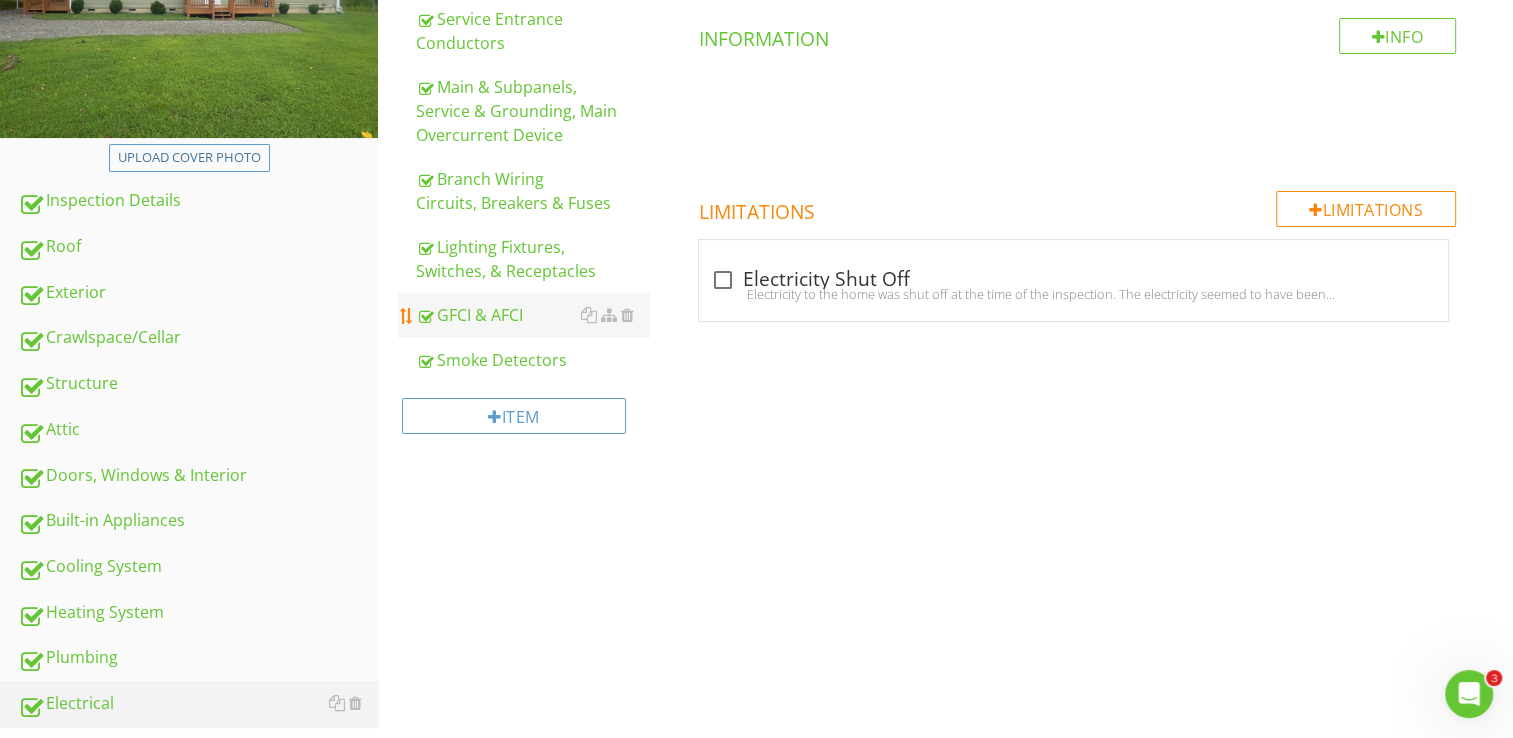 scroll, scrollTop: 250, scrollLeft: 0, axis: vertical 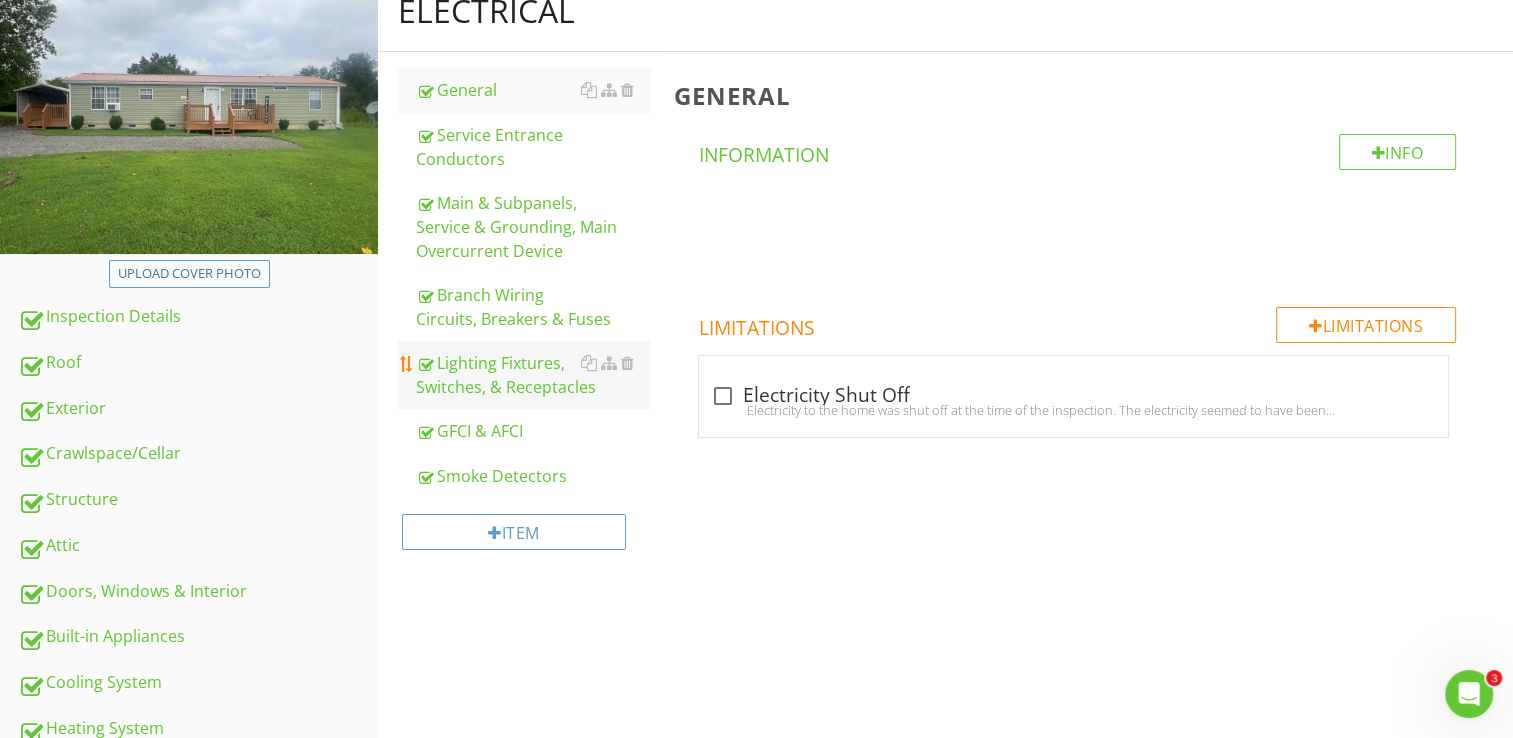 click on "Lighting Fixtures, Switches, & Receptacles" at bounding box center (533, 375) 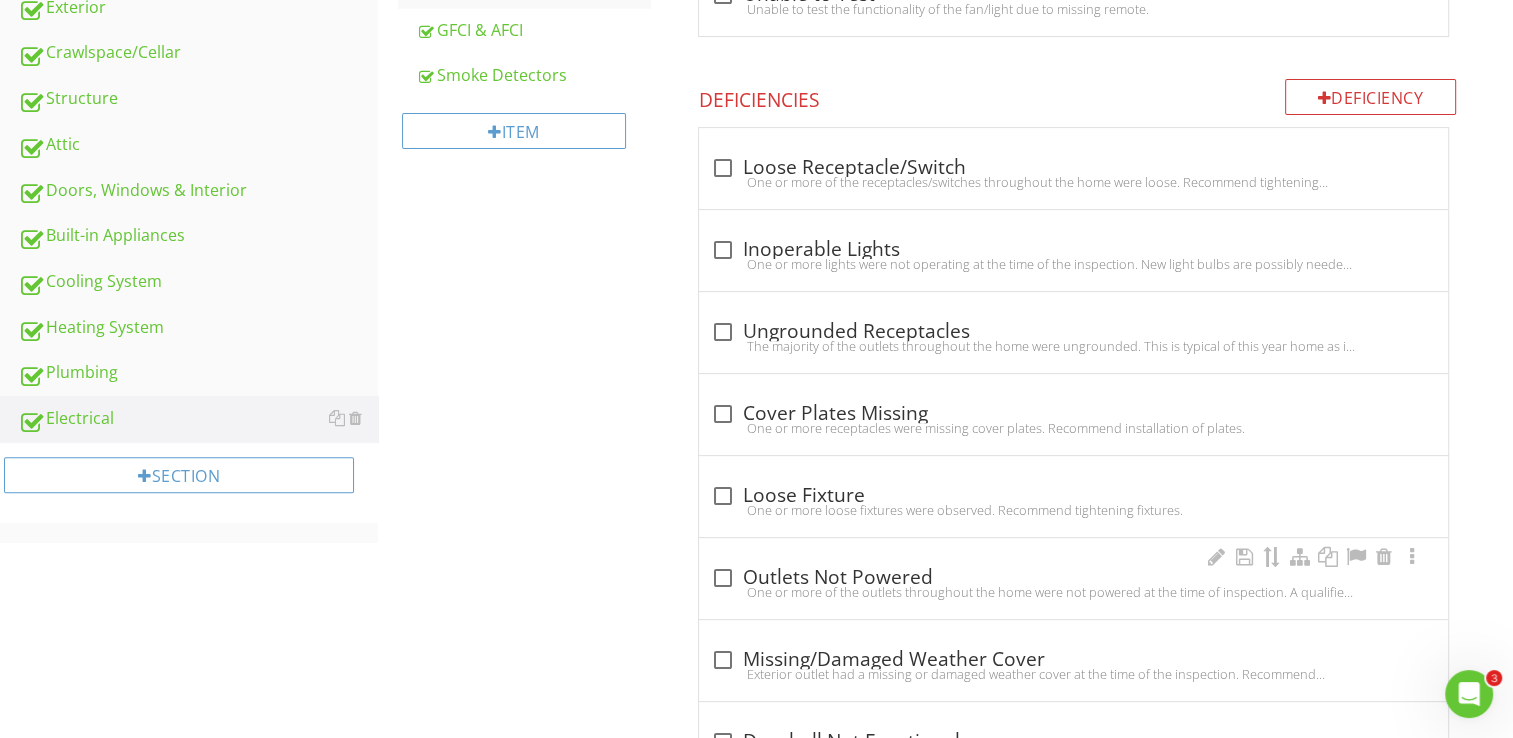 scroll, scrollTop: 650, scrollLeft: 0, axis: vertical 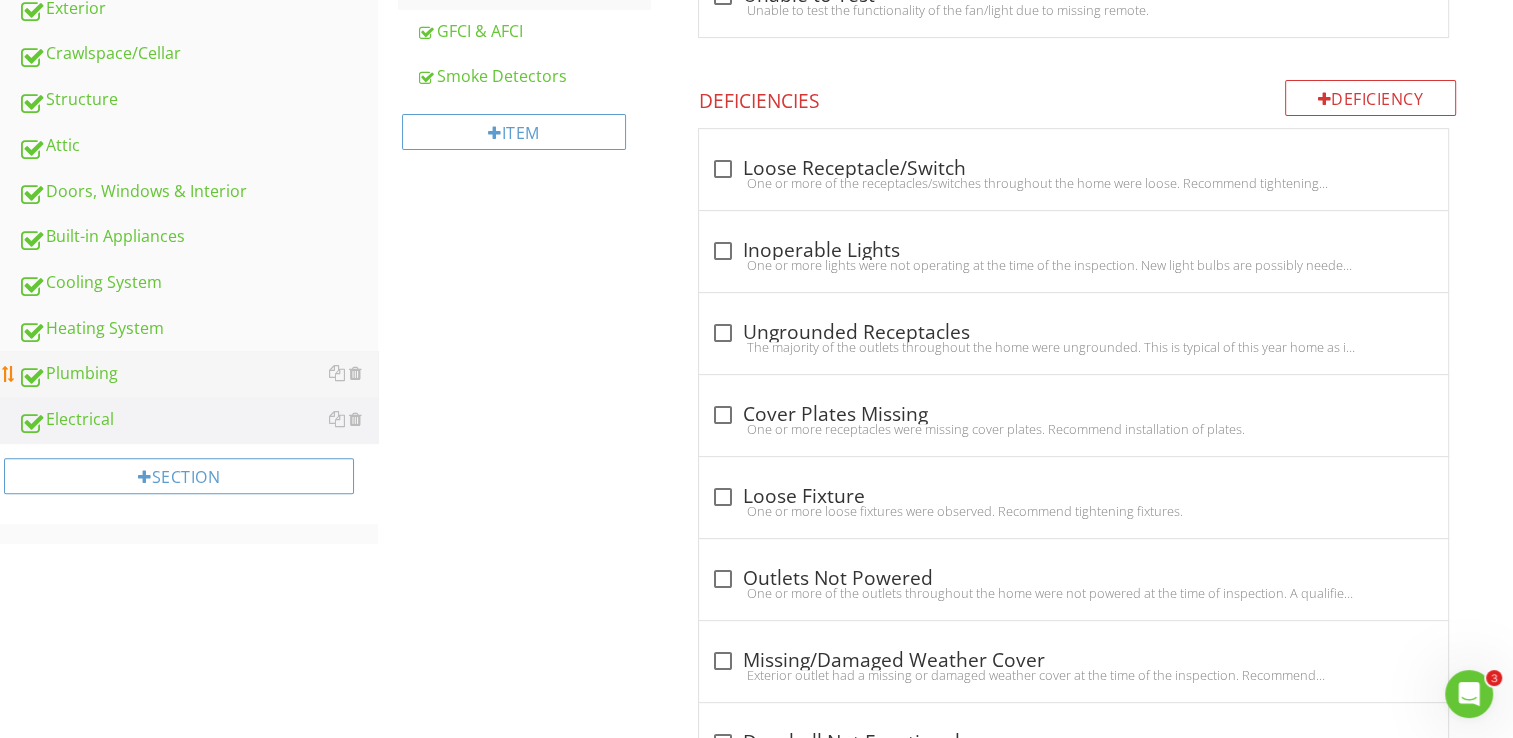 click on "Plumbing" at bounding box center (198, 374) 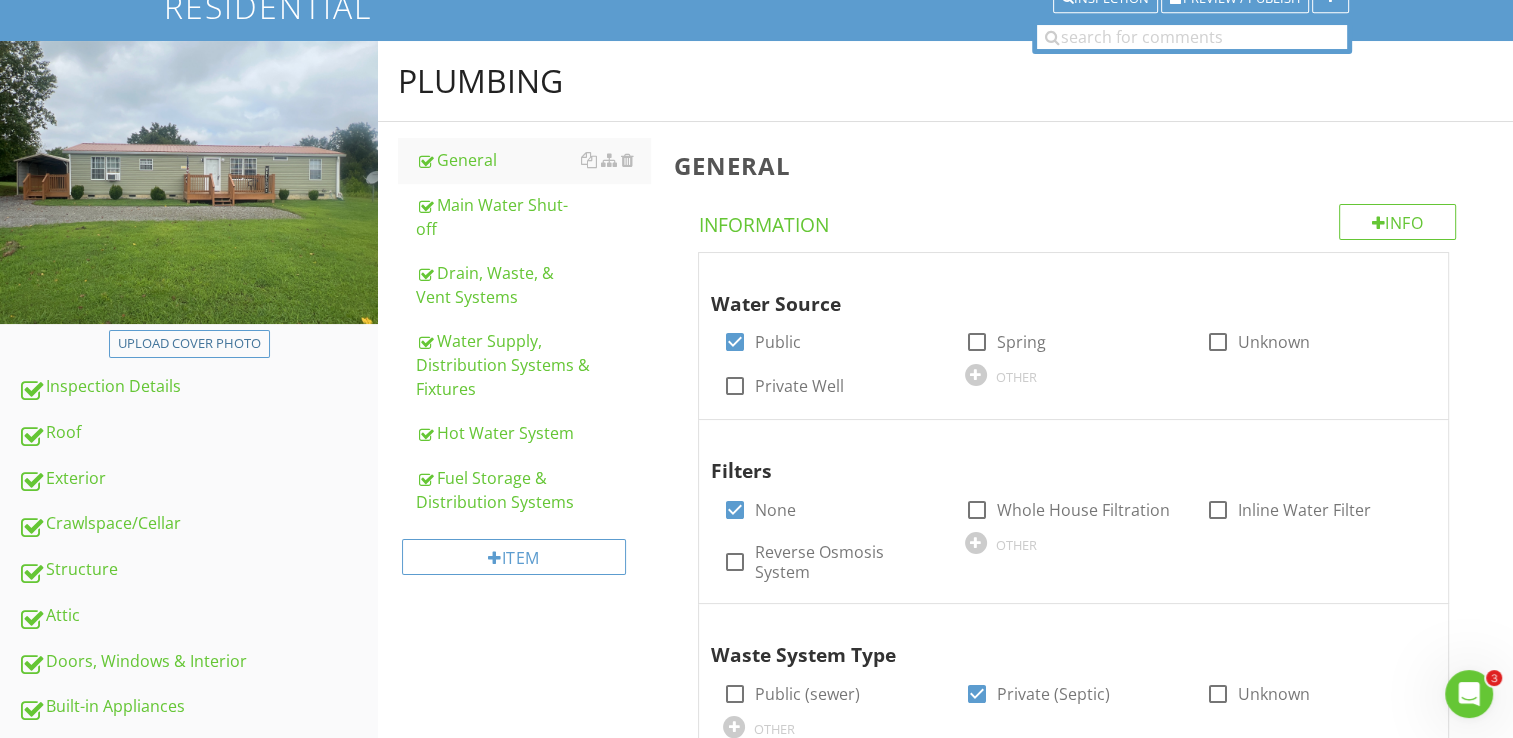 scroll, scrollTop: 147, scrollLeft: 0, axis: vertical 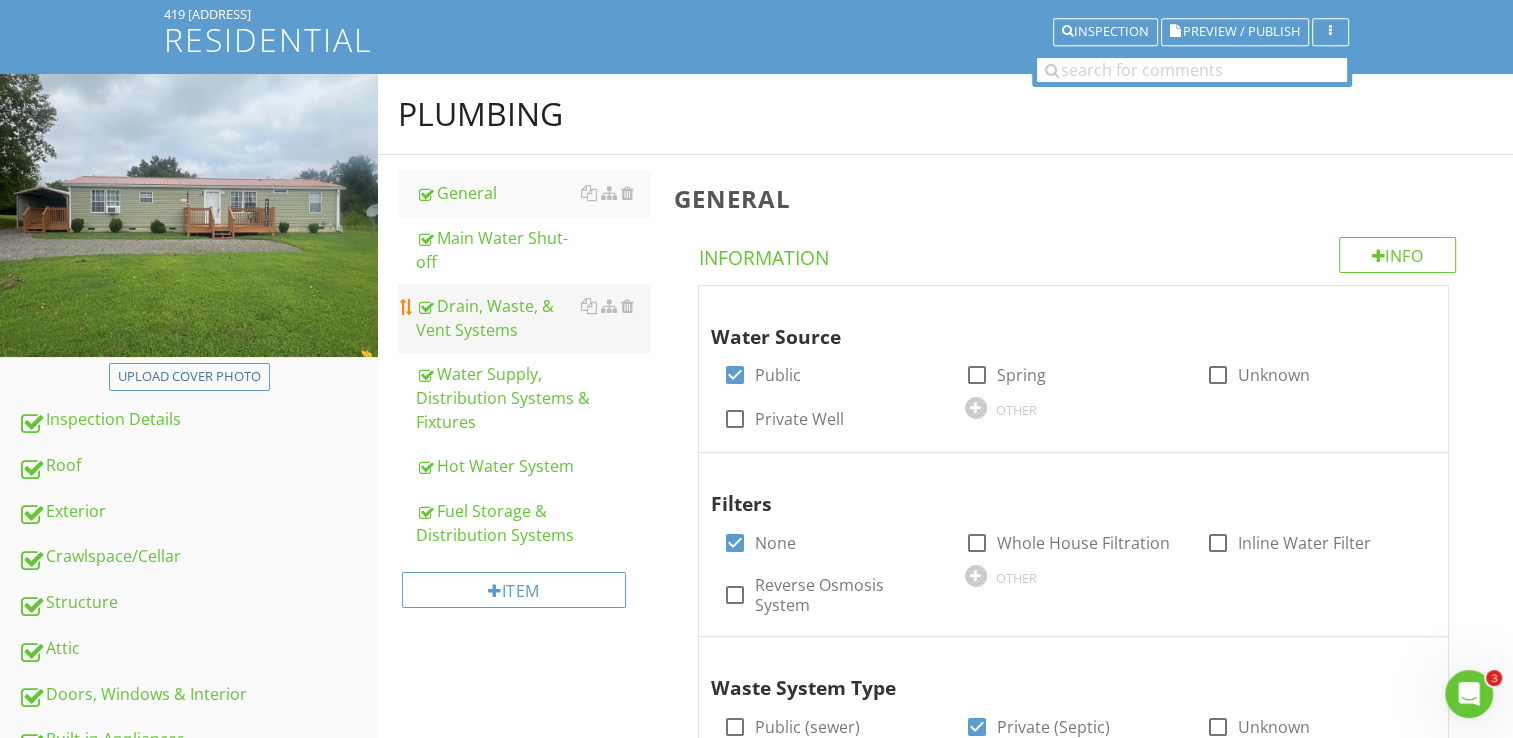 click on "Drain, Waste, & Vent Systems" at bounding box center (533, 318) 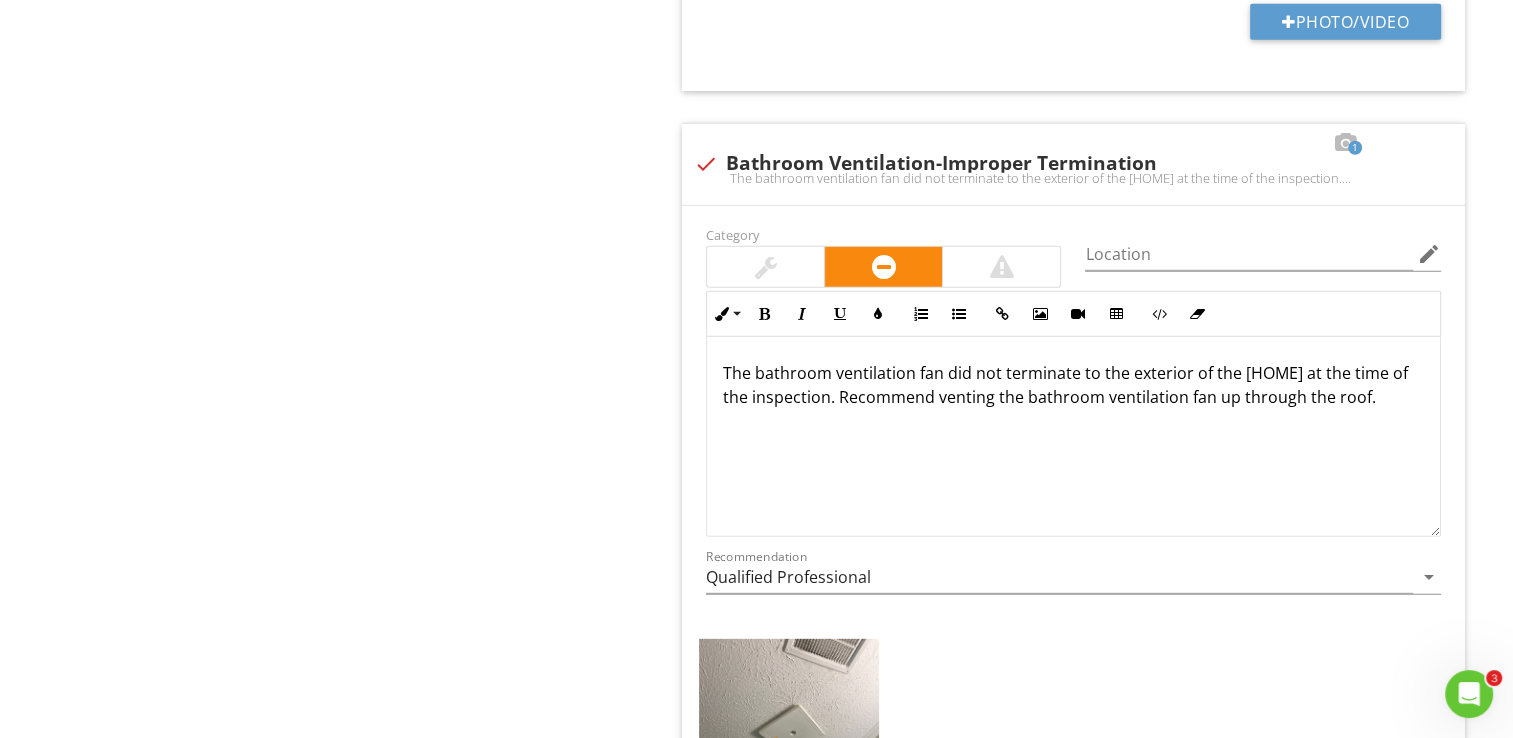 scroll, scrollTop: 5890, scrollLeft: 0, axis: vertical 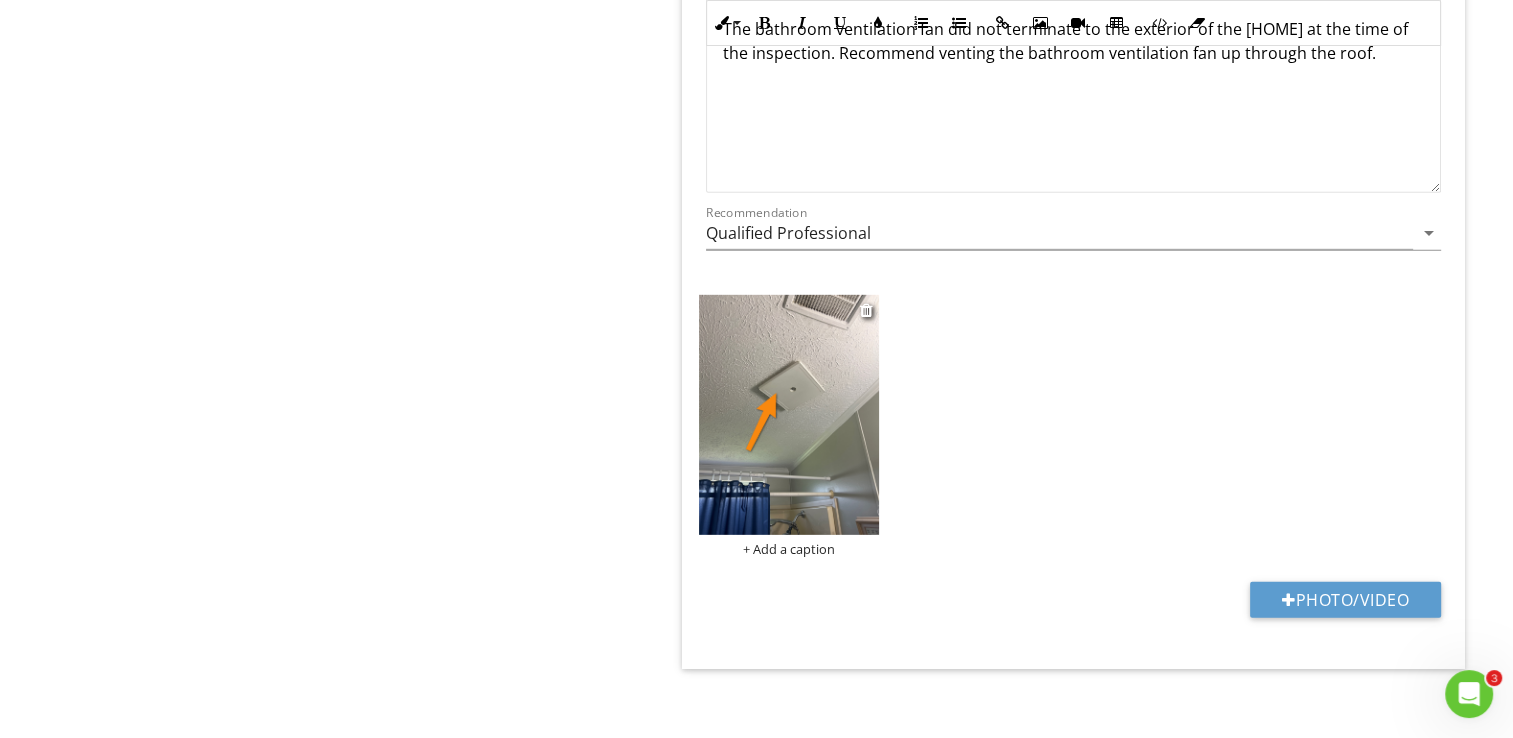 click on "+ Add a caption" at bounding box center (789, 549) 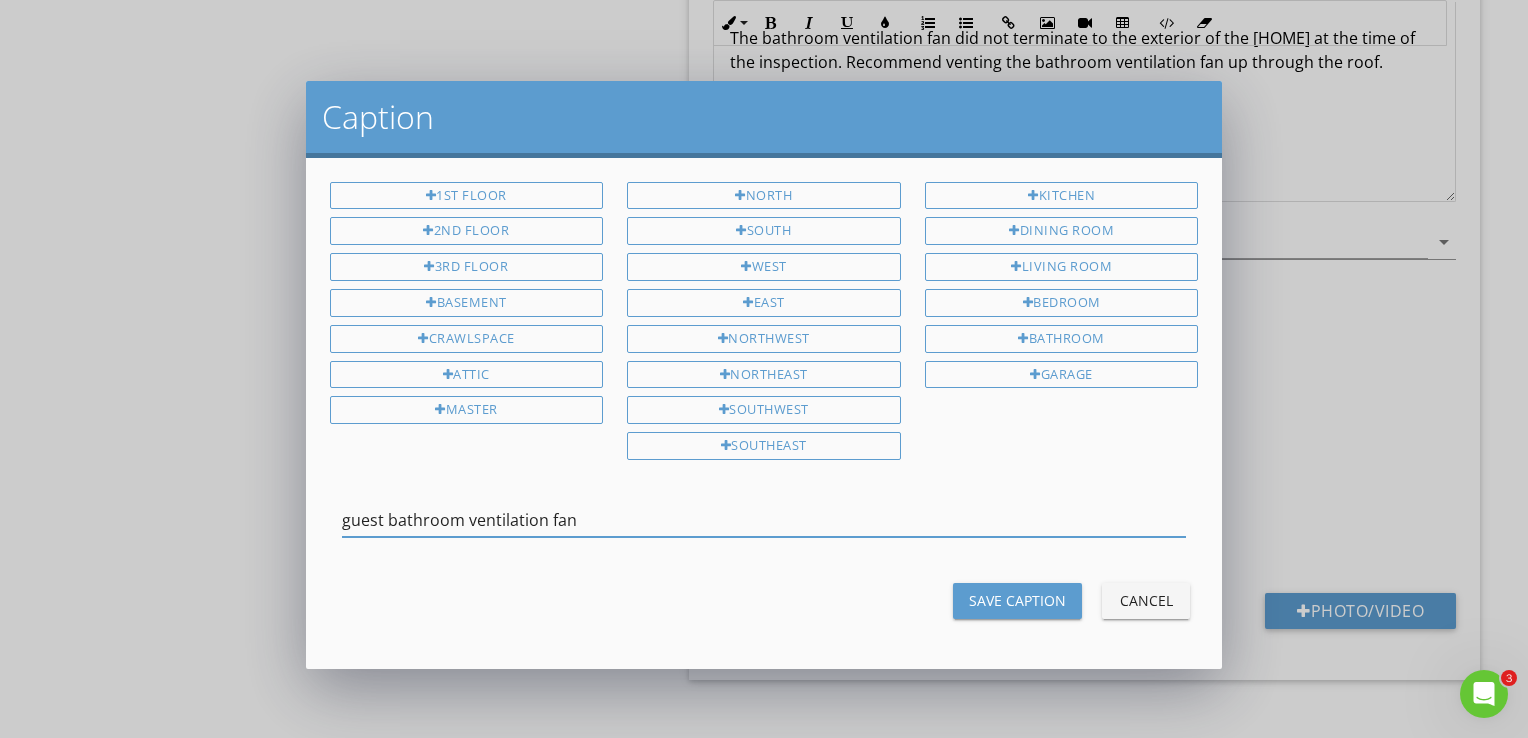 type on "guest bathroom ventilation fan" 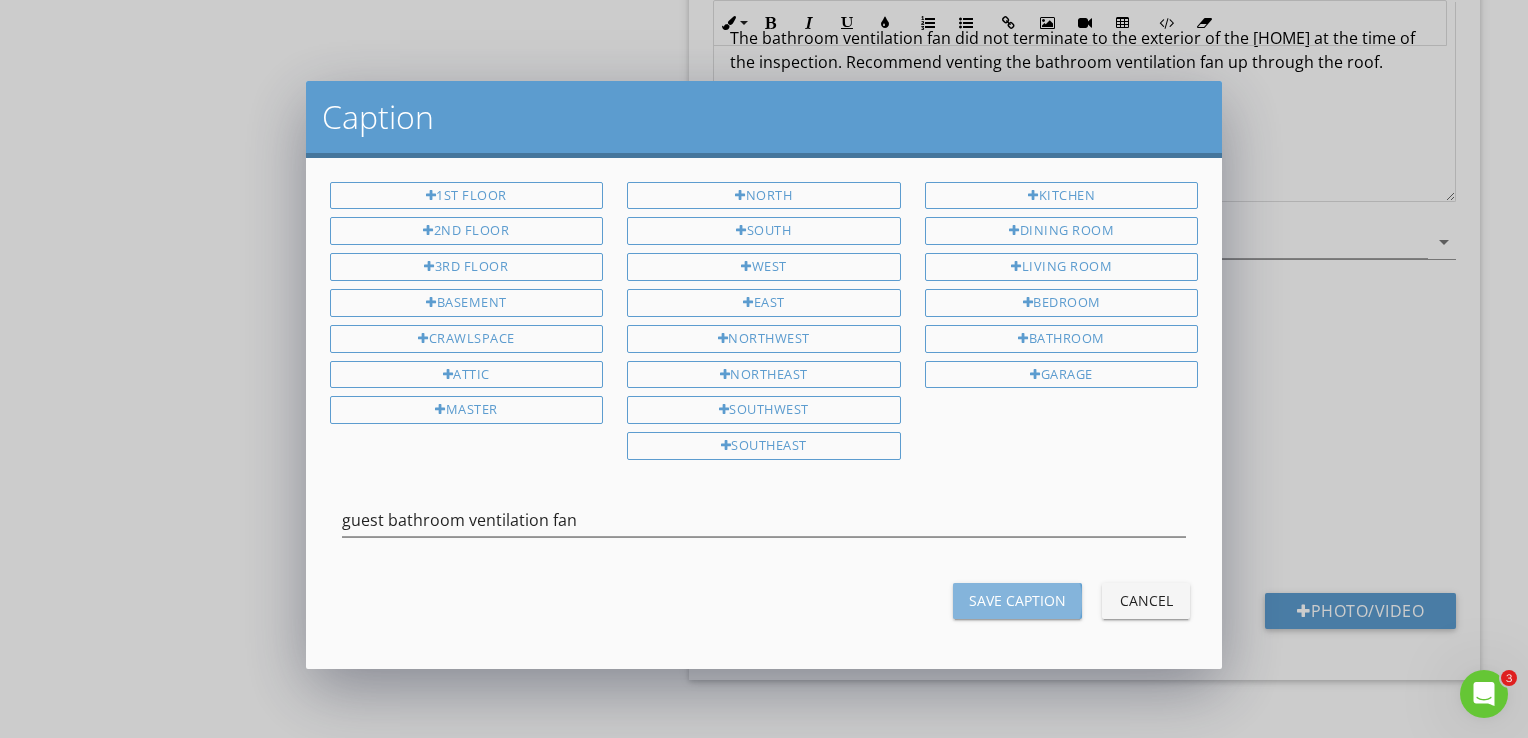 click on "Save Caption" at bounding box center (1017, 600) 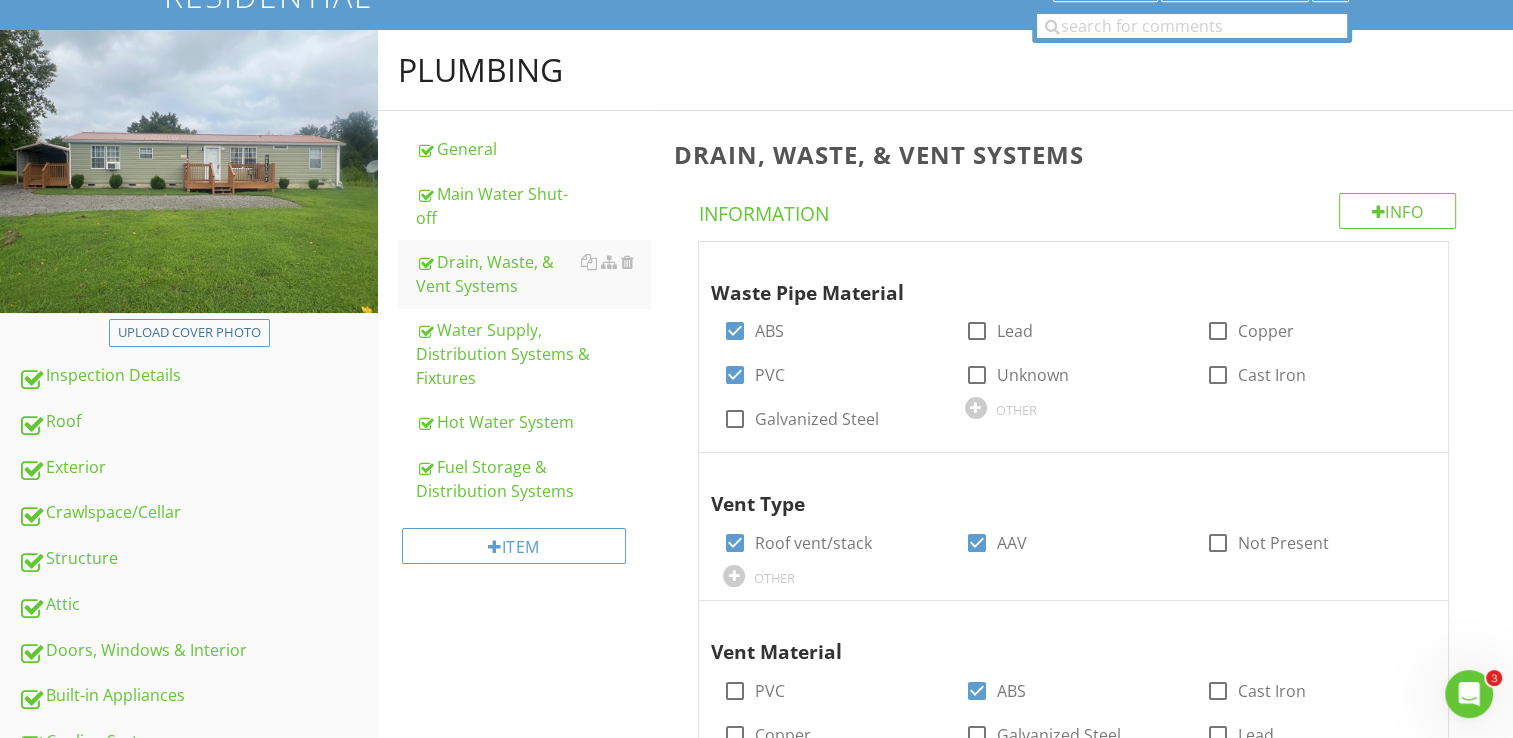 scroll, scrollTop: 190, scrollLeft: 0, axis: vertical 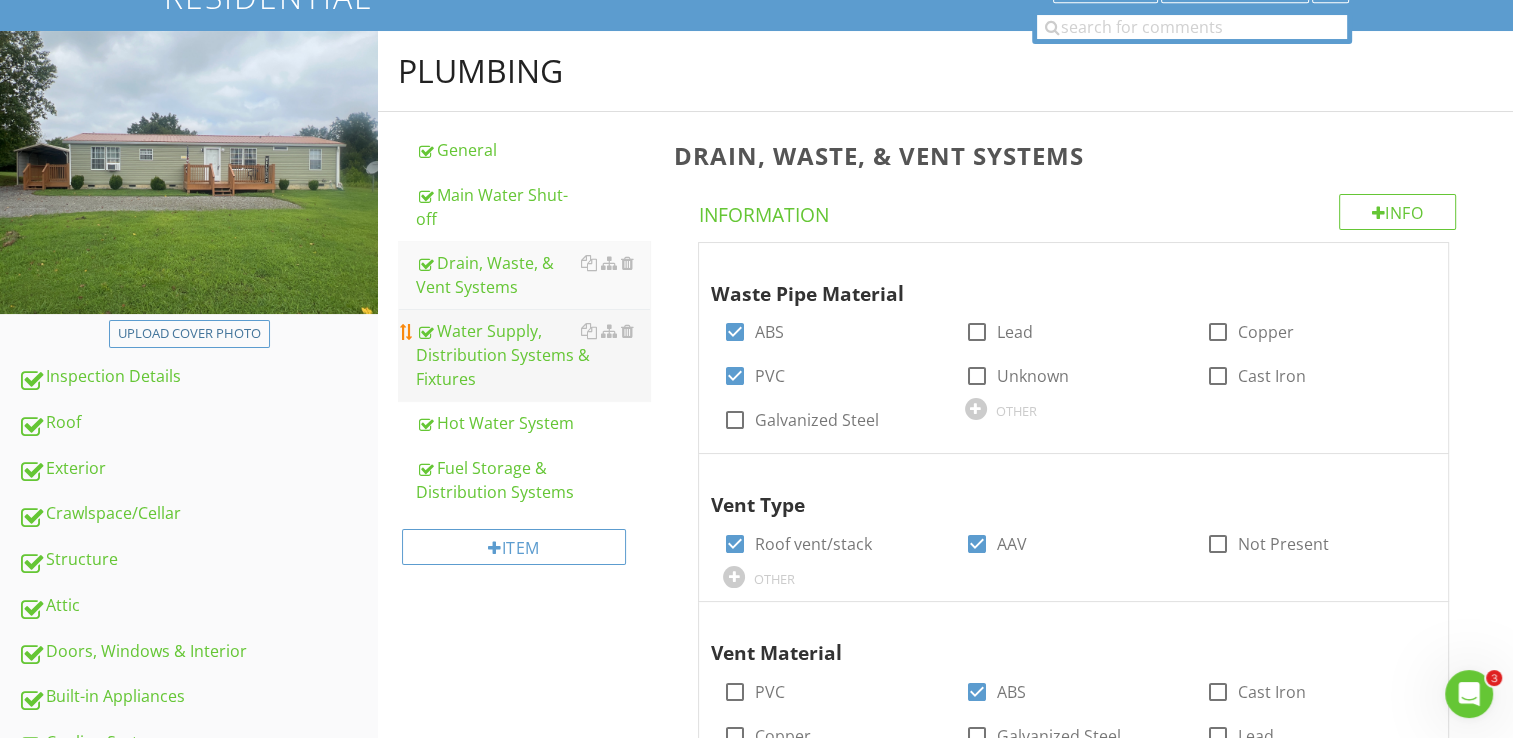 click on "Water Supply, Distribution Systems & Fixtures" at bounding box center [533, 355] 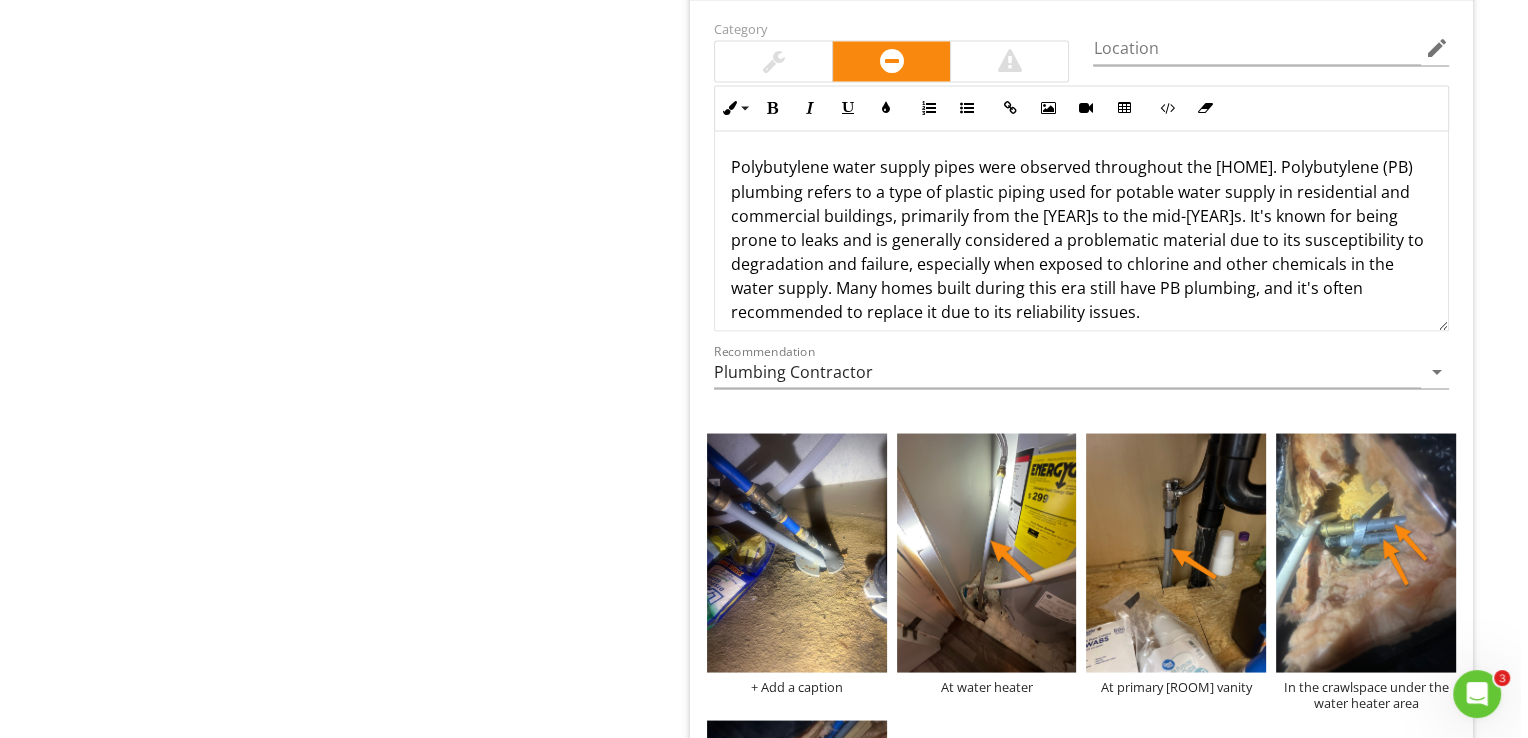 scroll, scrollTop: 3890, scrollLeft: 0, axis: vertical 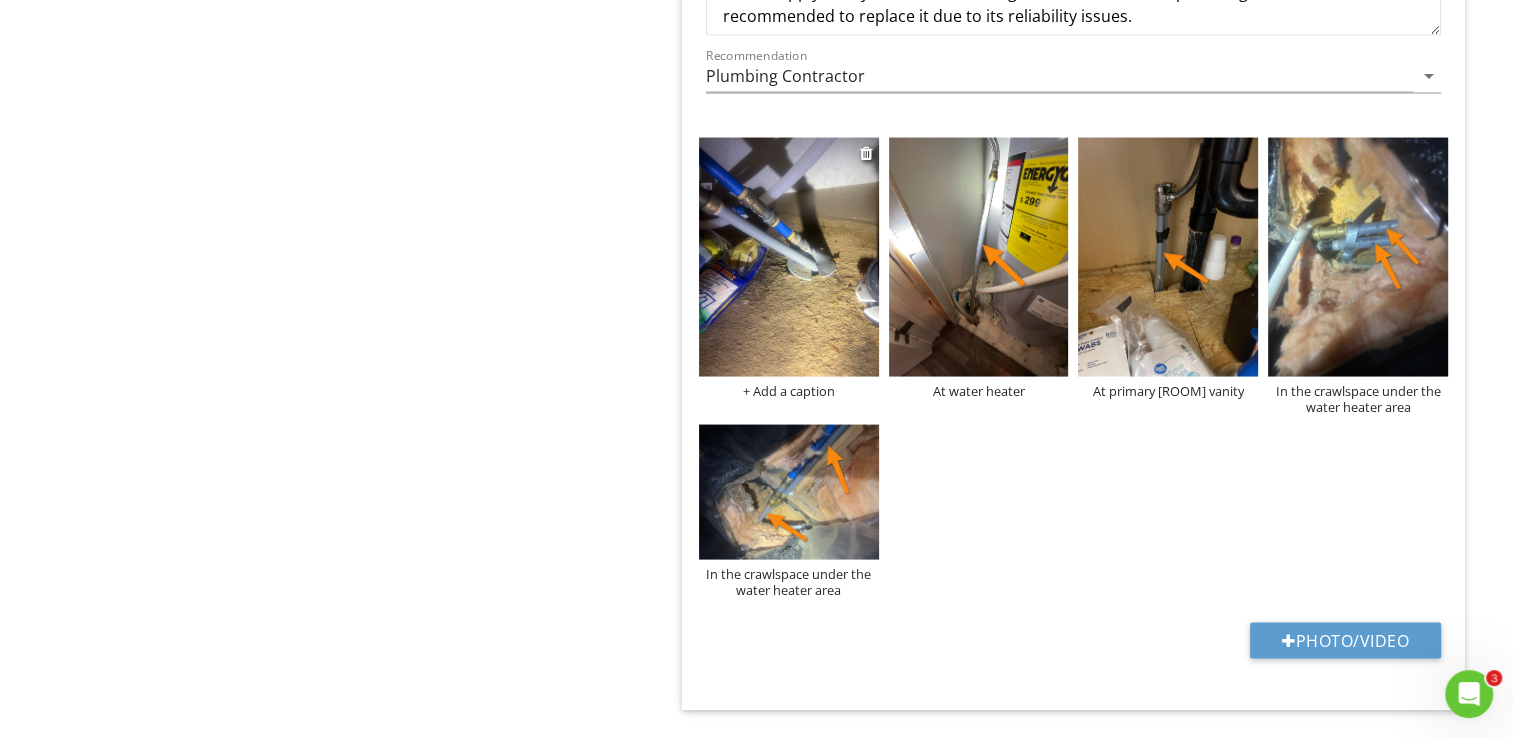 click on "+ Add a caption" at bounding box center [789, 391] 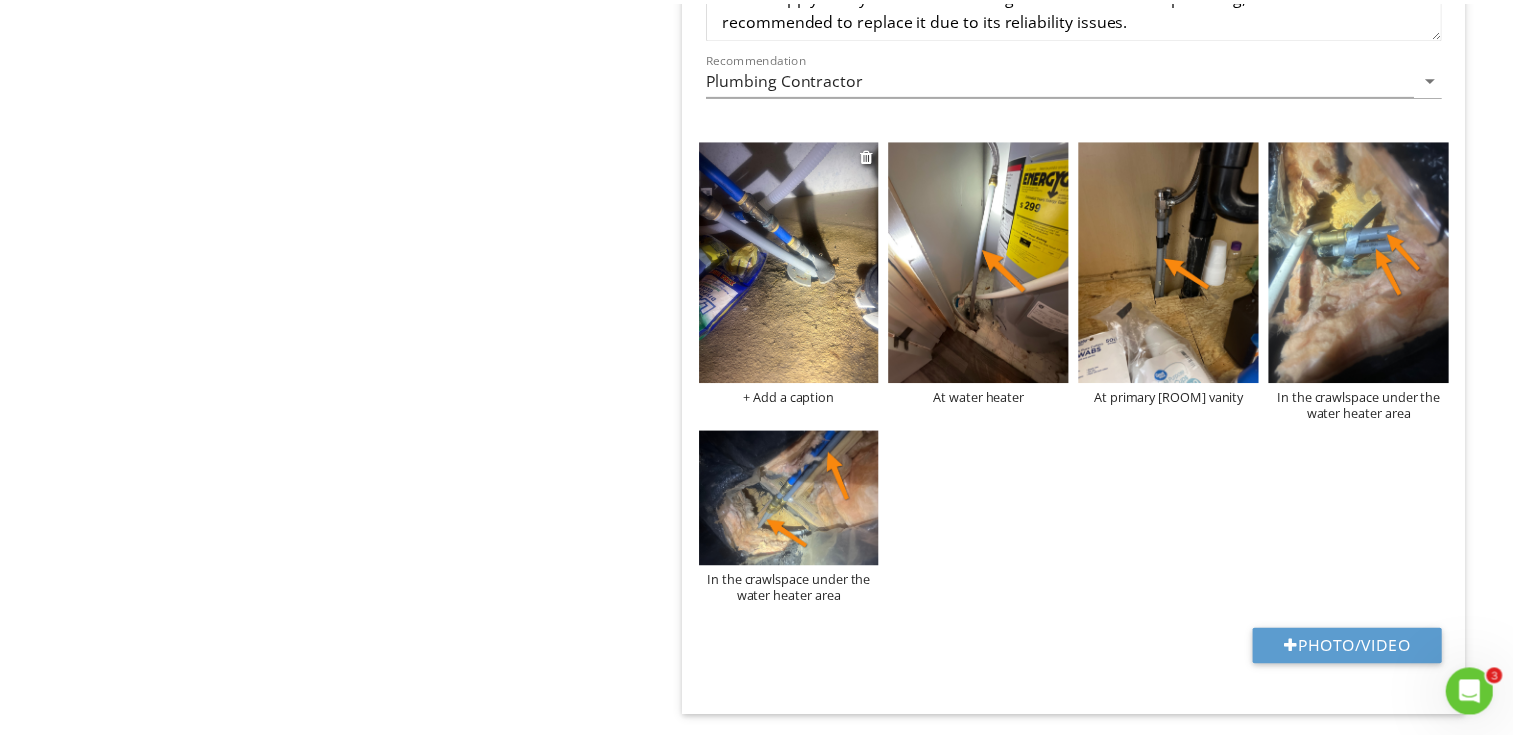 scroll, scrollTop: 0, scrollLeft: 0, axis: both 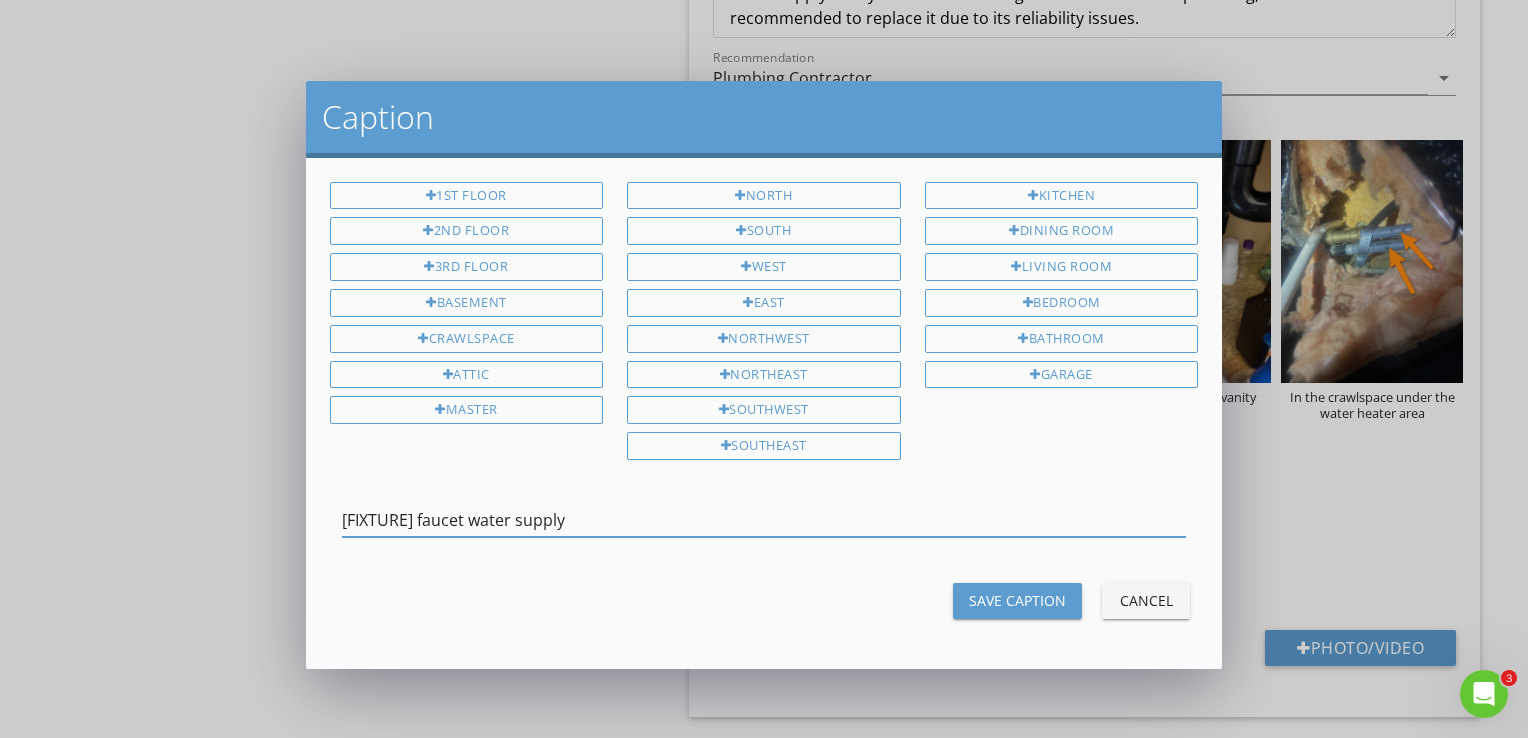 type on "Kitchen faucet water supply" 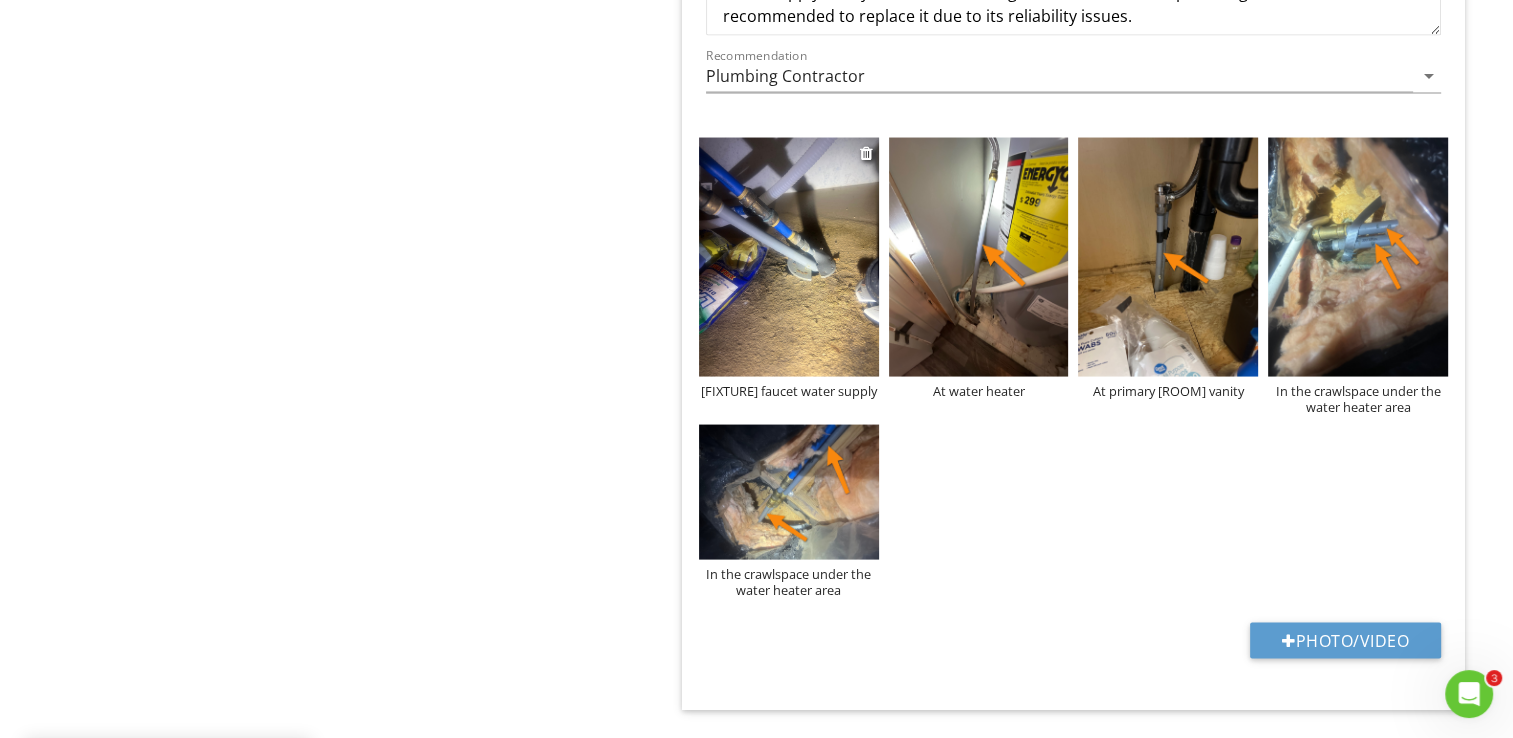 click at bounding box center (789, 258) 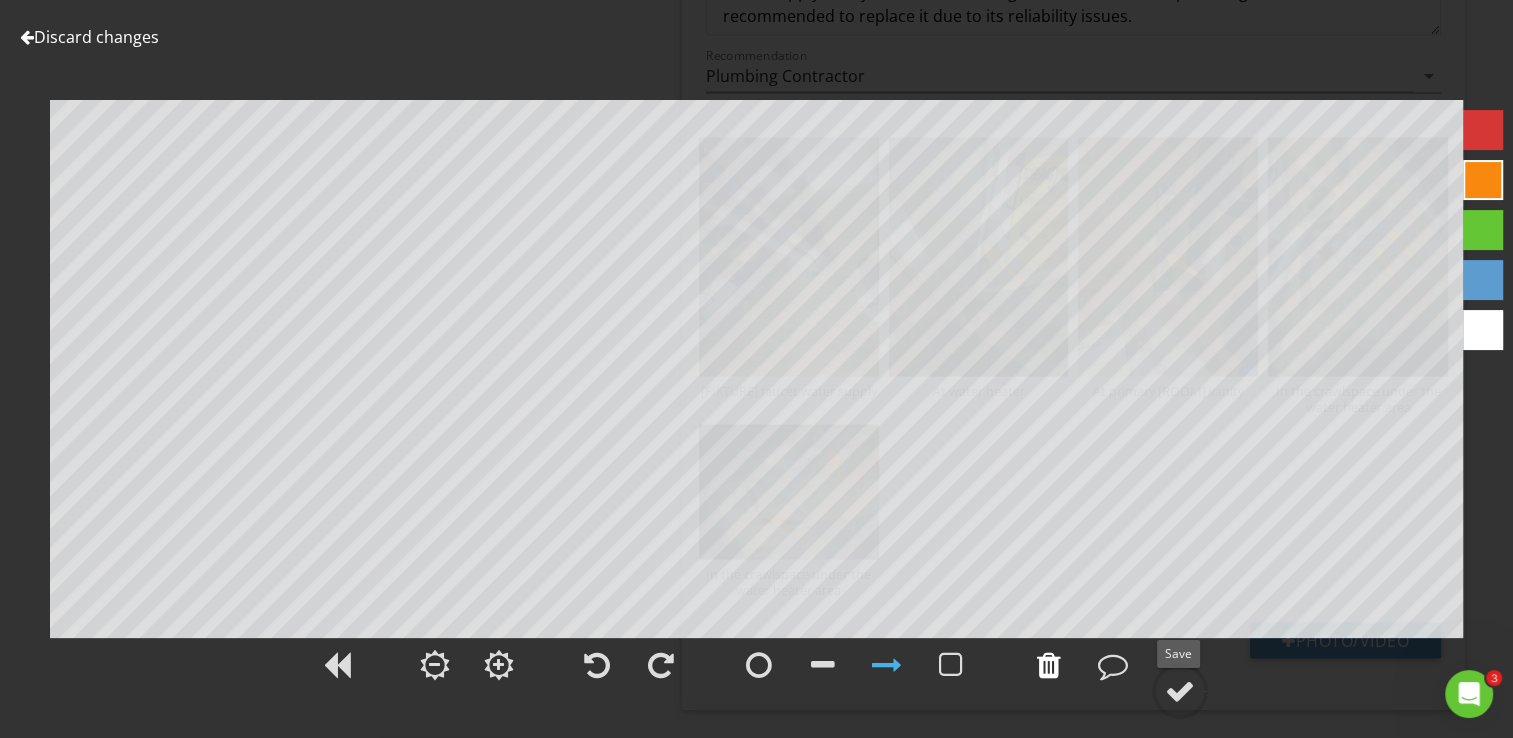 drag, startPoint x: 1173, startPoint y: 683, endPoint x: 1072, endPoint y: 656, distance: 104.54664 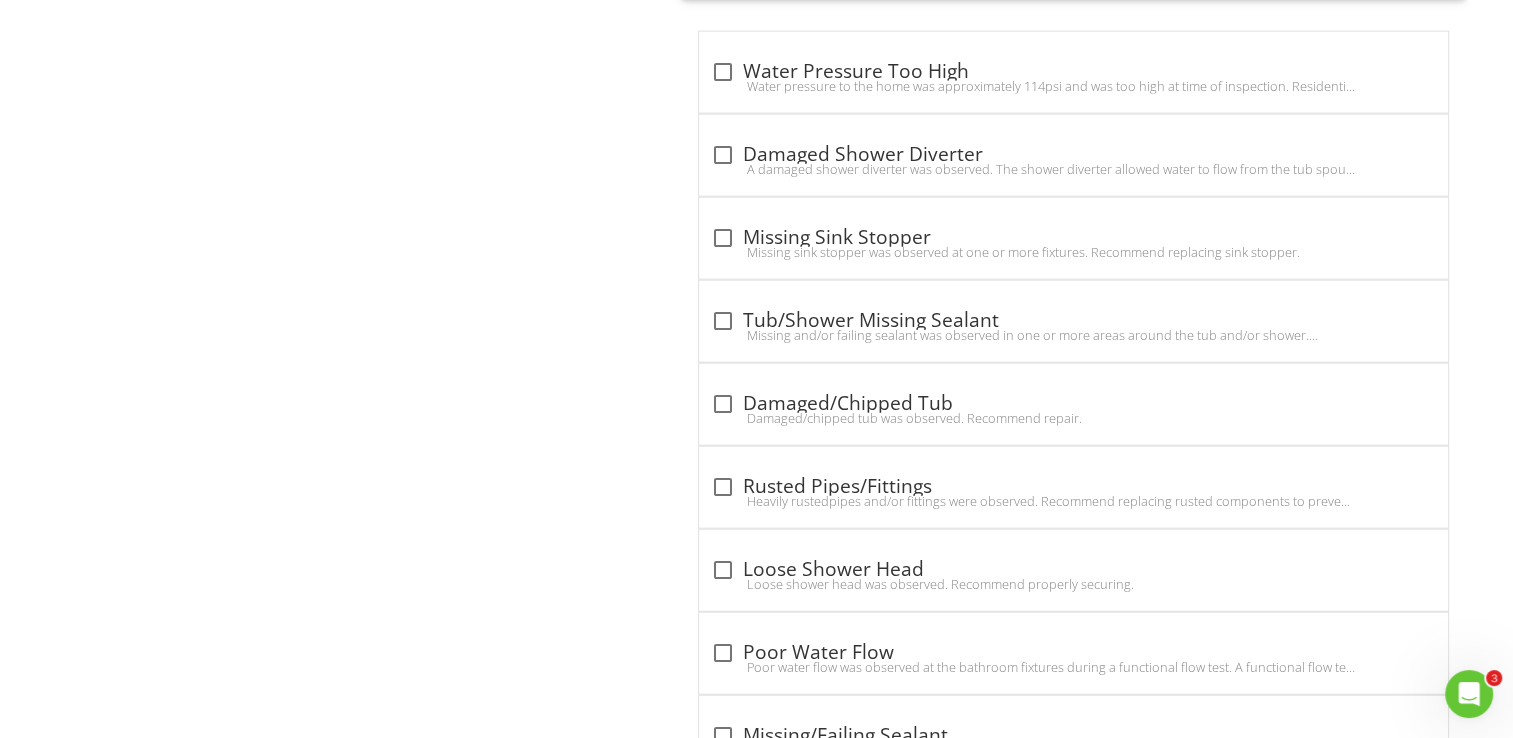 scroll, scrollTop: 4590, scrollLeft: 0, axis: vertical 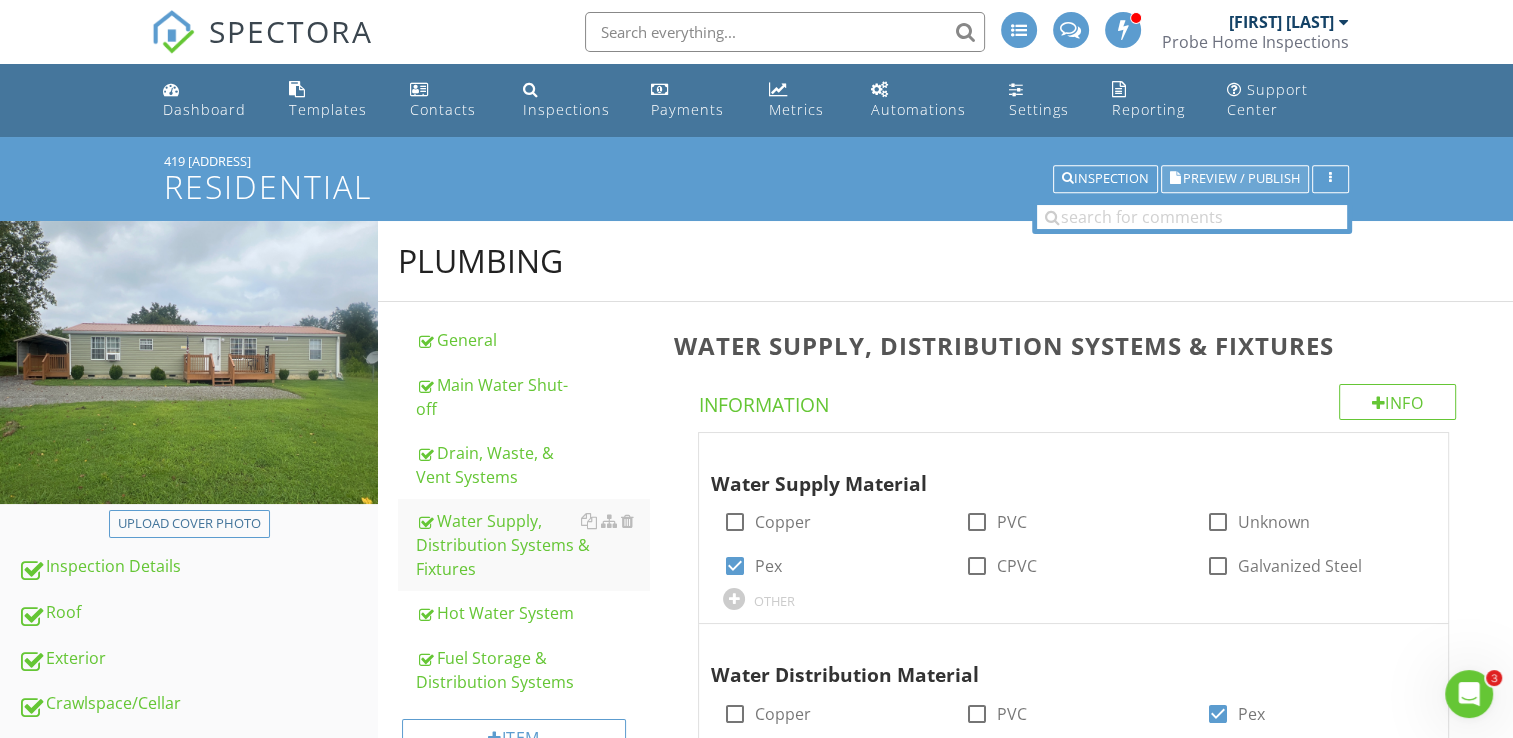 click on "Preview / Publish" at bounding box center (1241, 179) 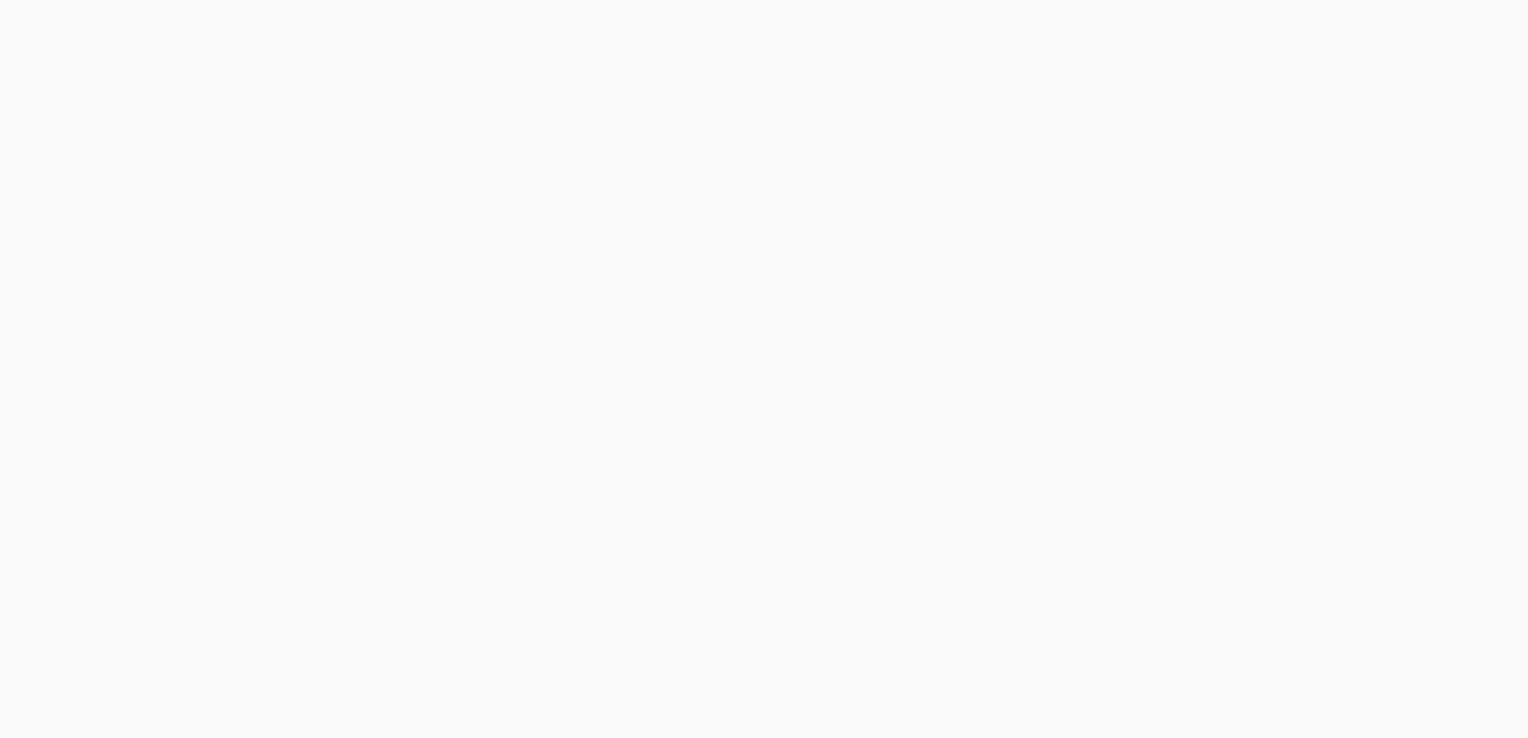 scroll, scrollTop: 0, scrollLeft: 0, axis: both 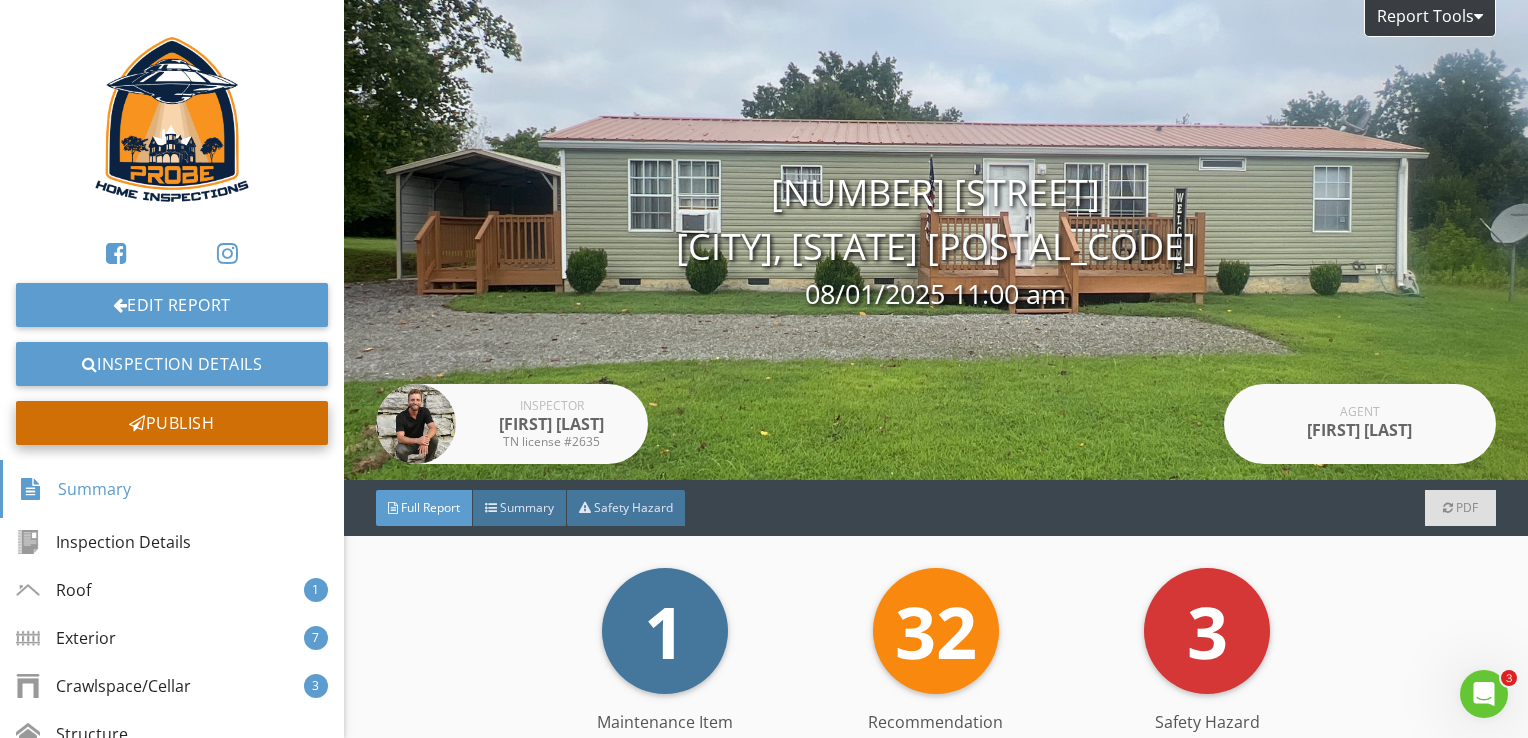 click on "Publish" at bounding box center (172, 423) 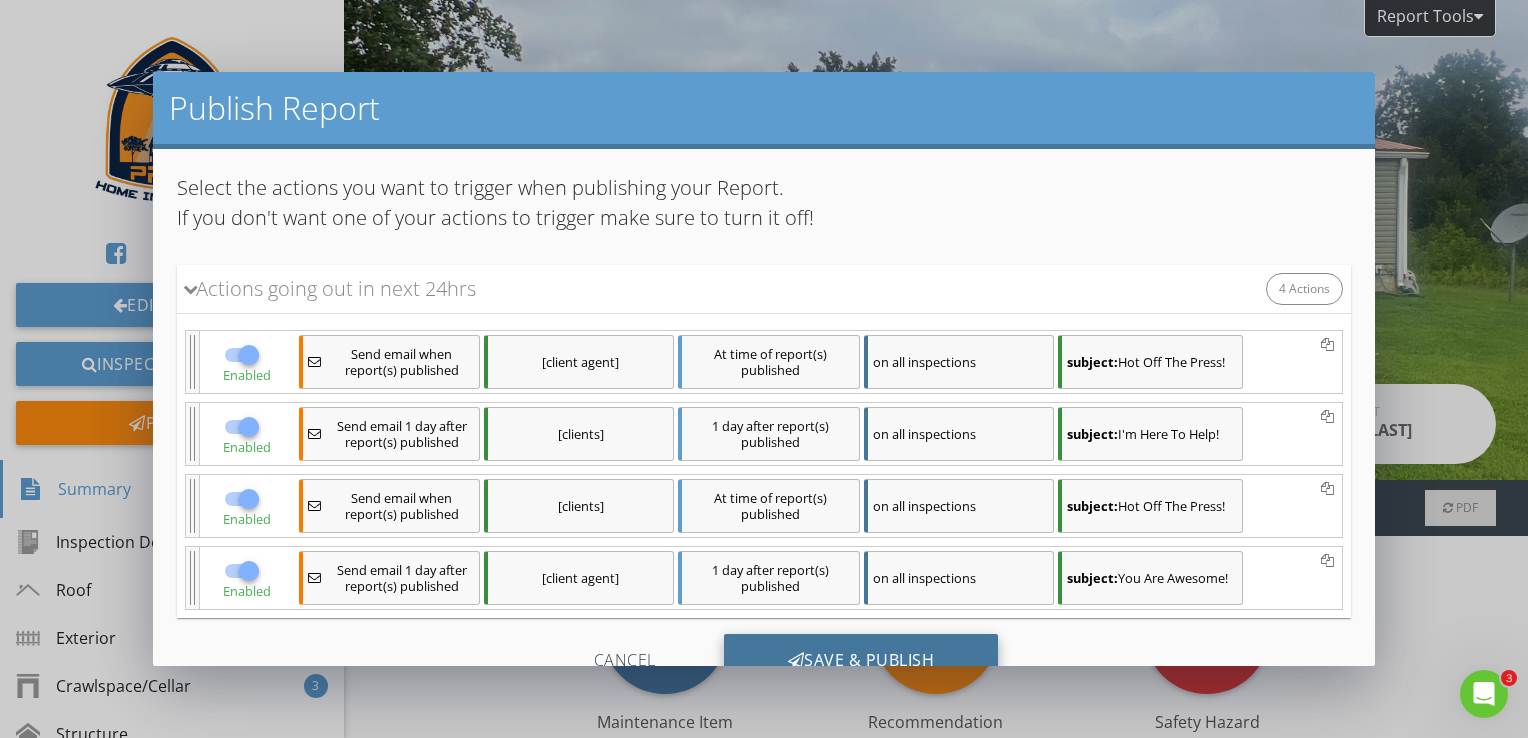 click on "Save & Publish" at bounding box center (861, 661) 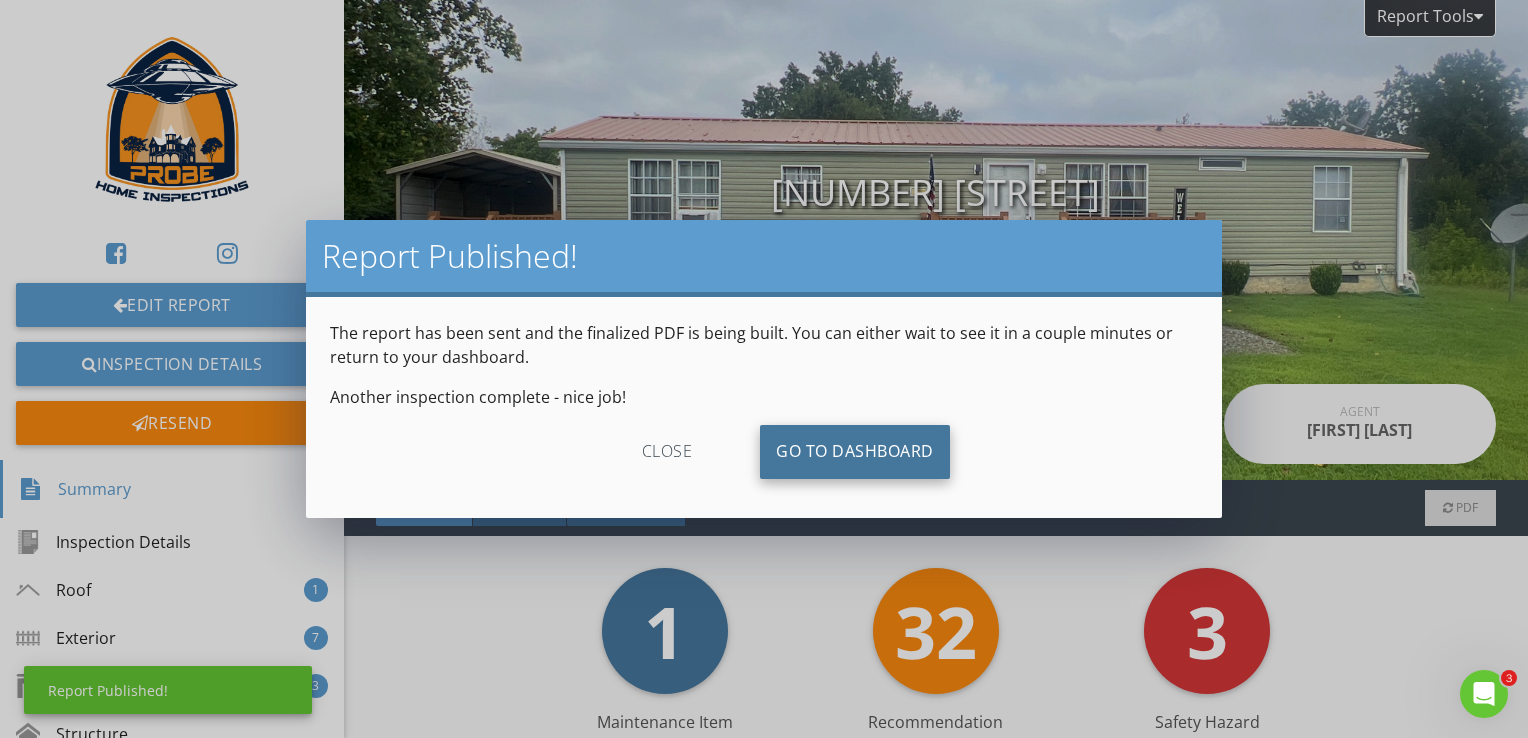 click on "Go To Dashboard" at bounding box center (855, 452) 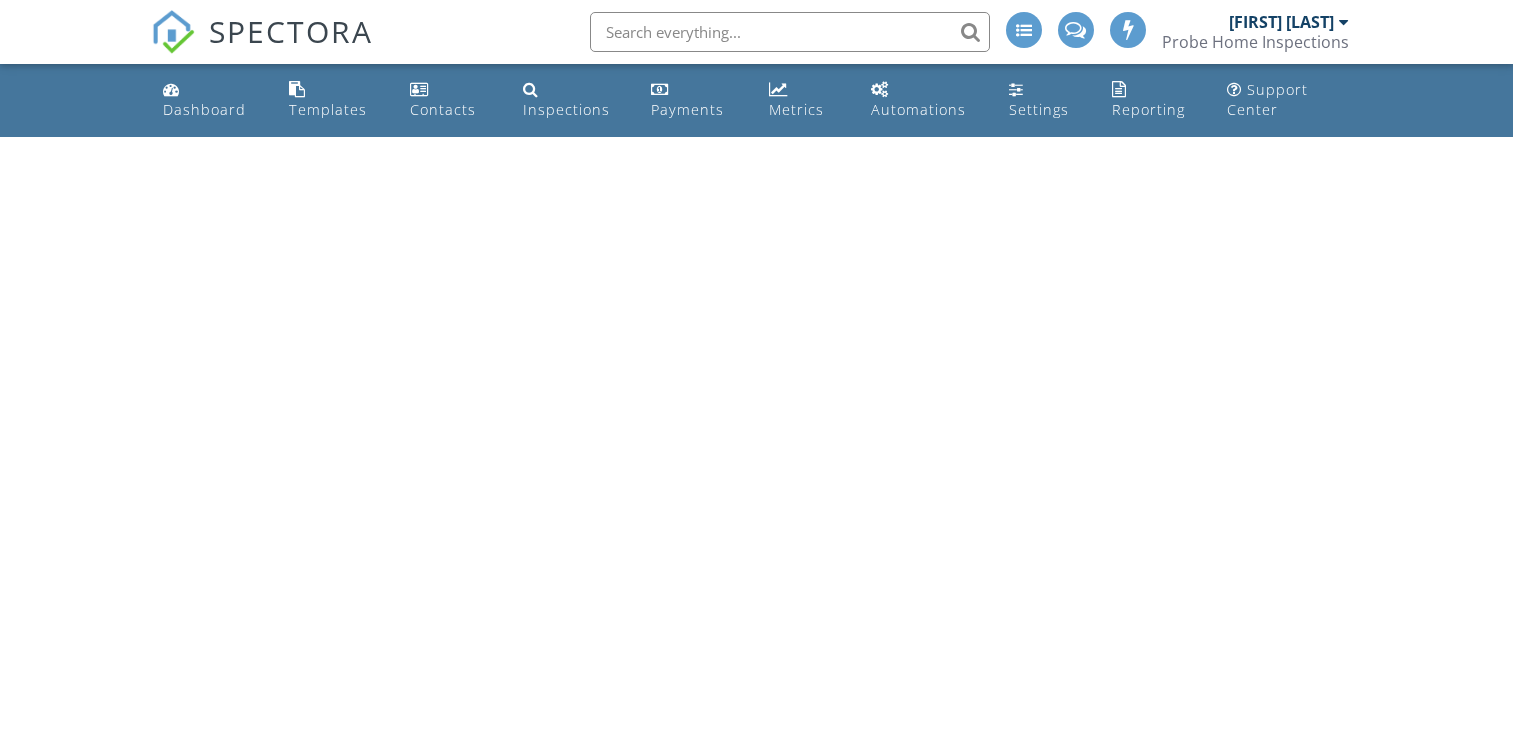 scroll, scrollTop: 0, scrollLeft: 0, axis: both 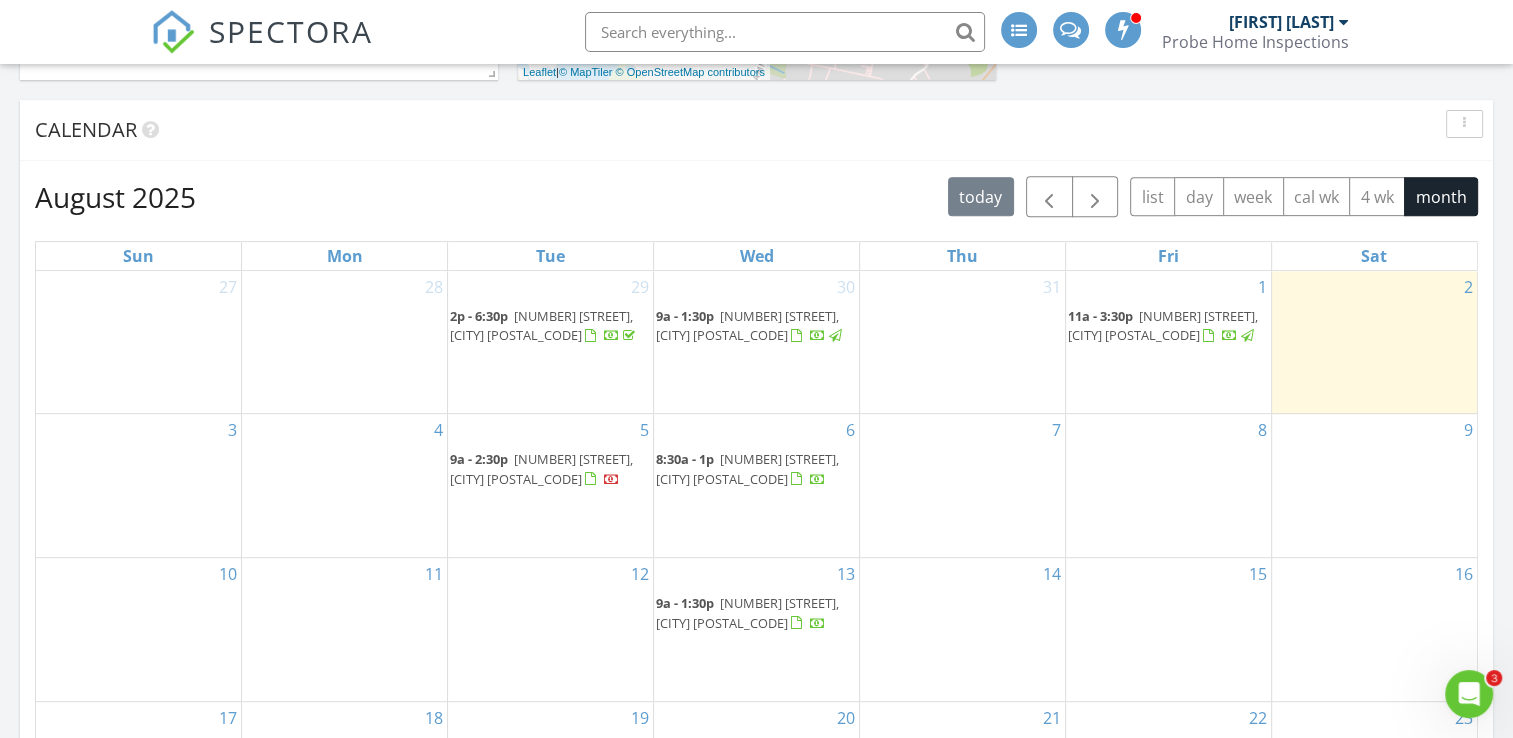 click on "[NUMBER] [STREET], [CITY] [POSTAL_CODE]" at bounding box center [541, 468] 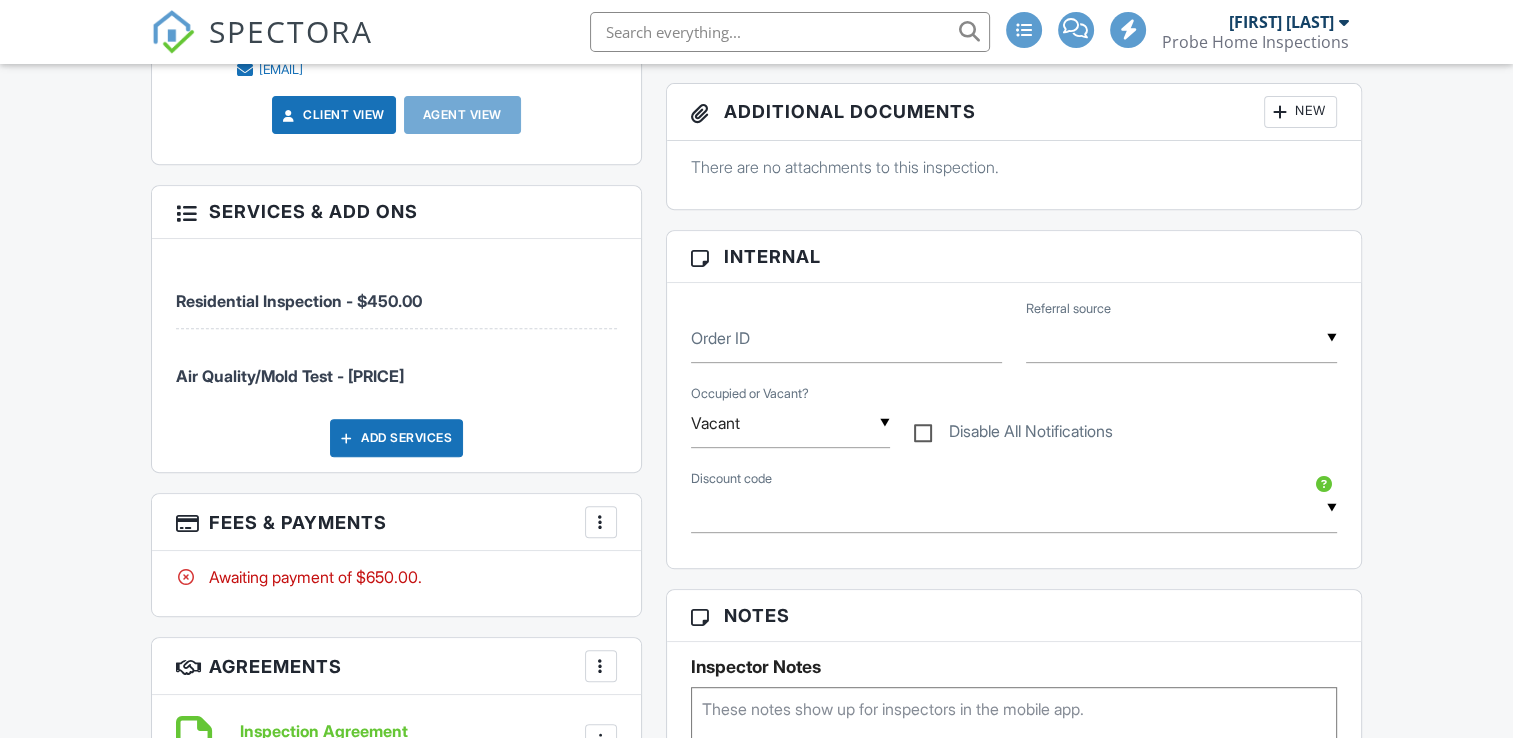 scroll, scrollTop: 800, scrollLeft: 0, axis: vertical 